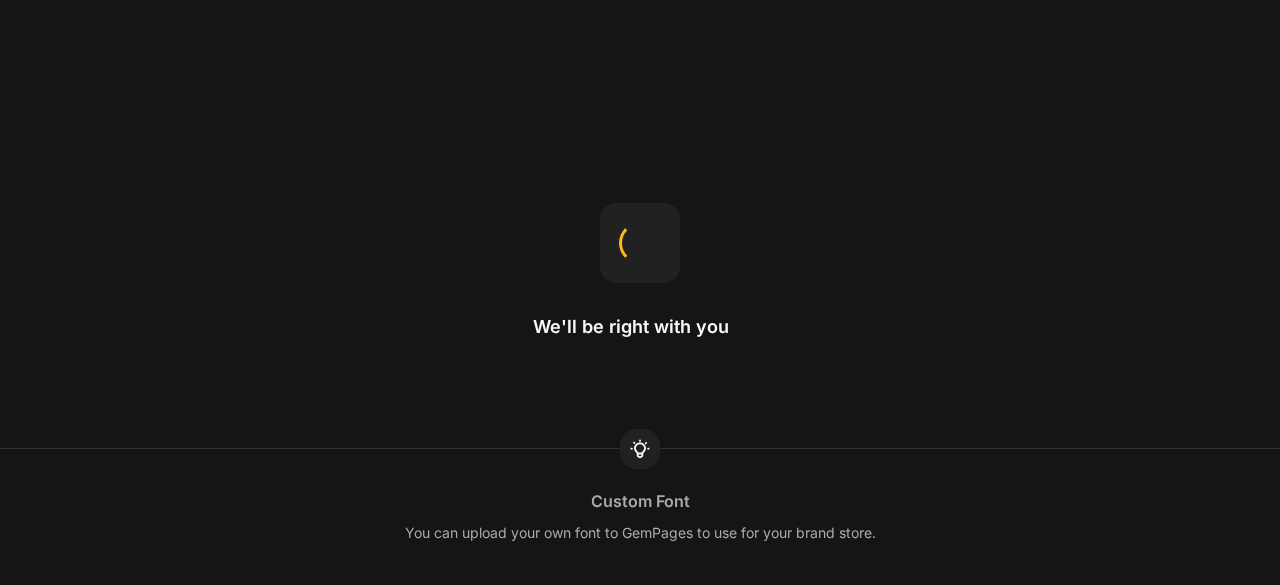 scroll, scrollTop: 0, scrollLeft: 0, axis: both 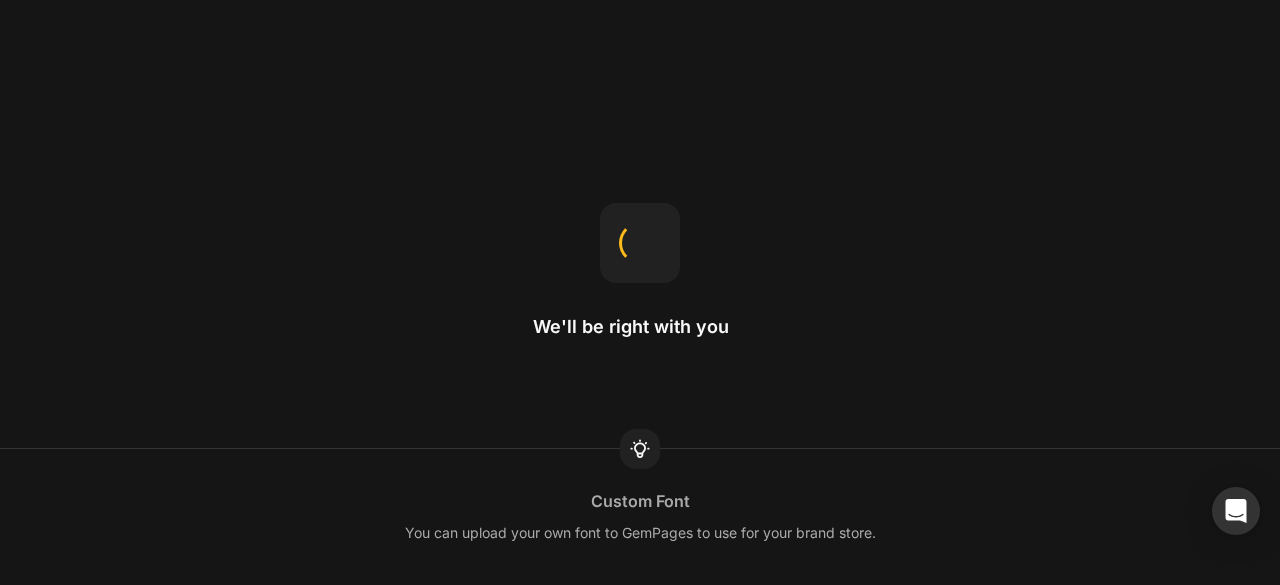 click on "We'll be right with you Custom Font You can upload your own font to GemPages to use for your brand store." at bounding box center [640, 292] 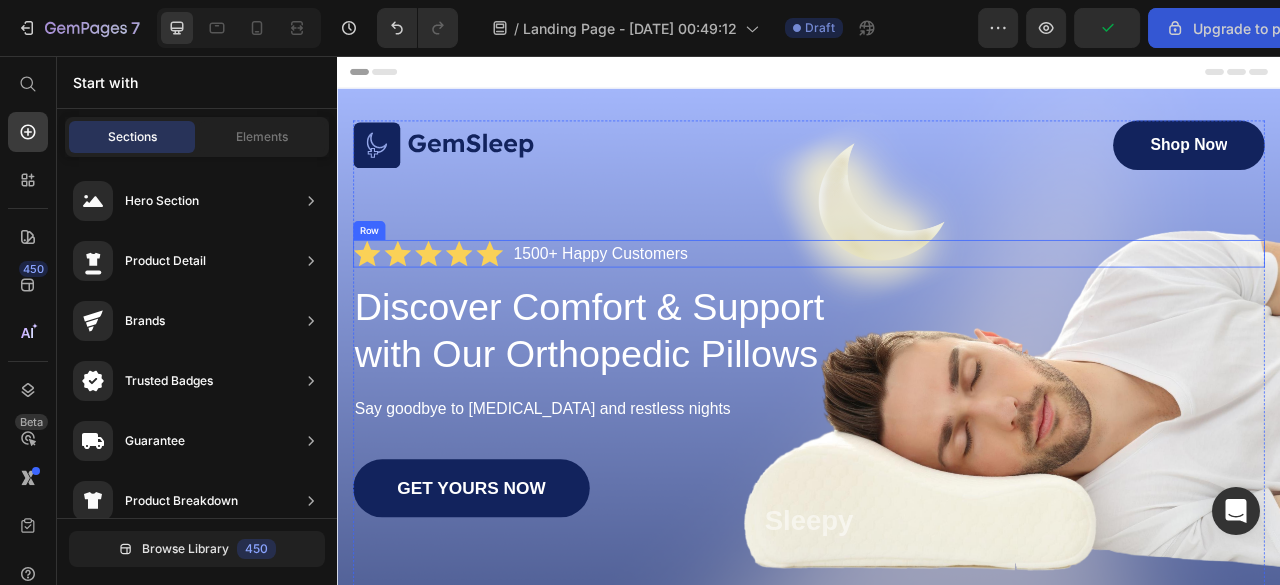 scroll, scrollTop: 0, scrollLeft: 0, axis: both 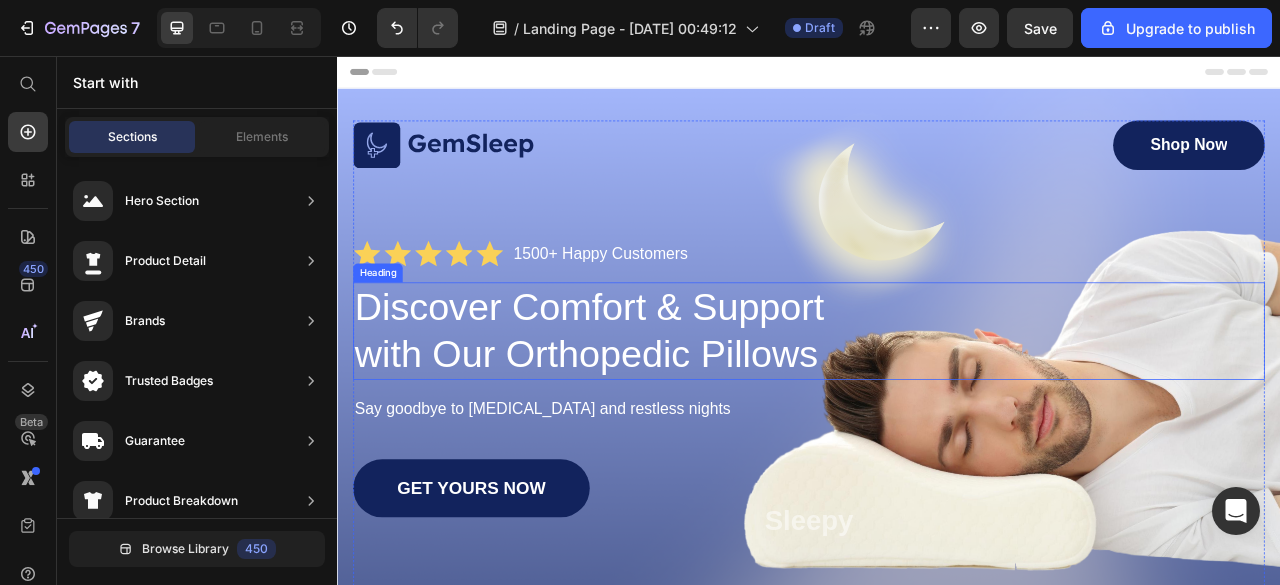 click on "Discover Comfort & Support with Our Orthopedic Pillows" at bounding box center (671, 406) 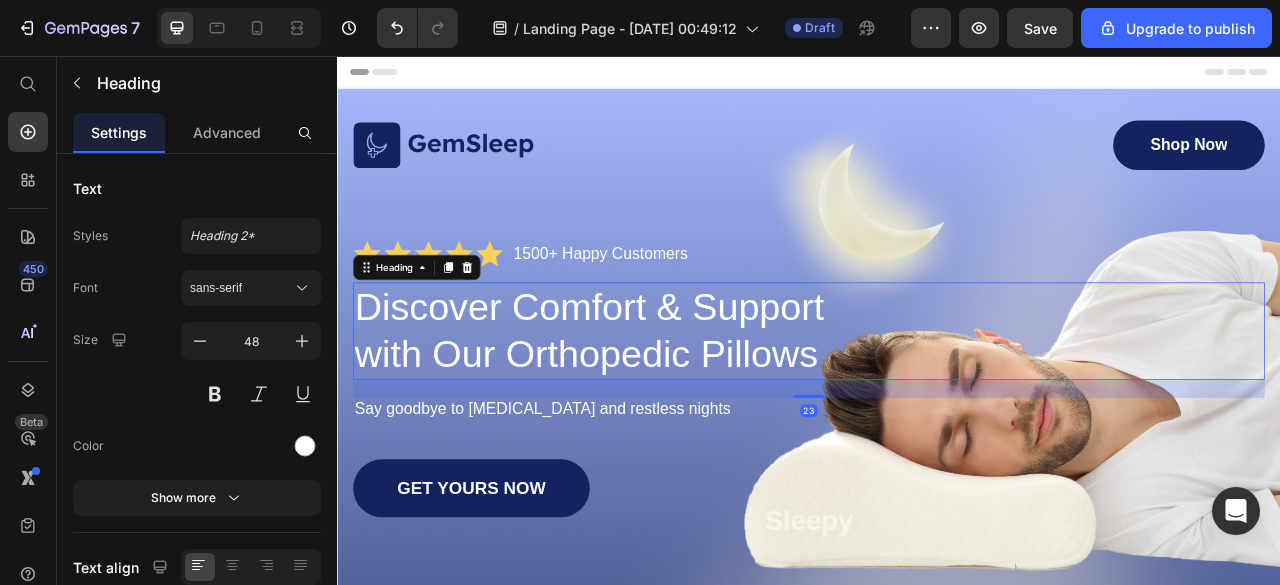 click on "Discover Comfort & Support with Our Orthopedic Pillows" at bounding box center [671, 406] 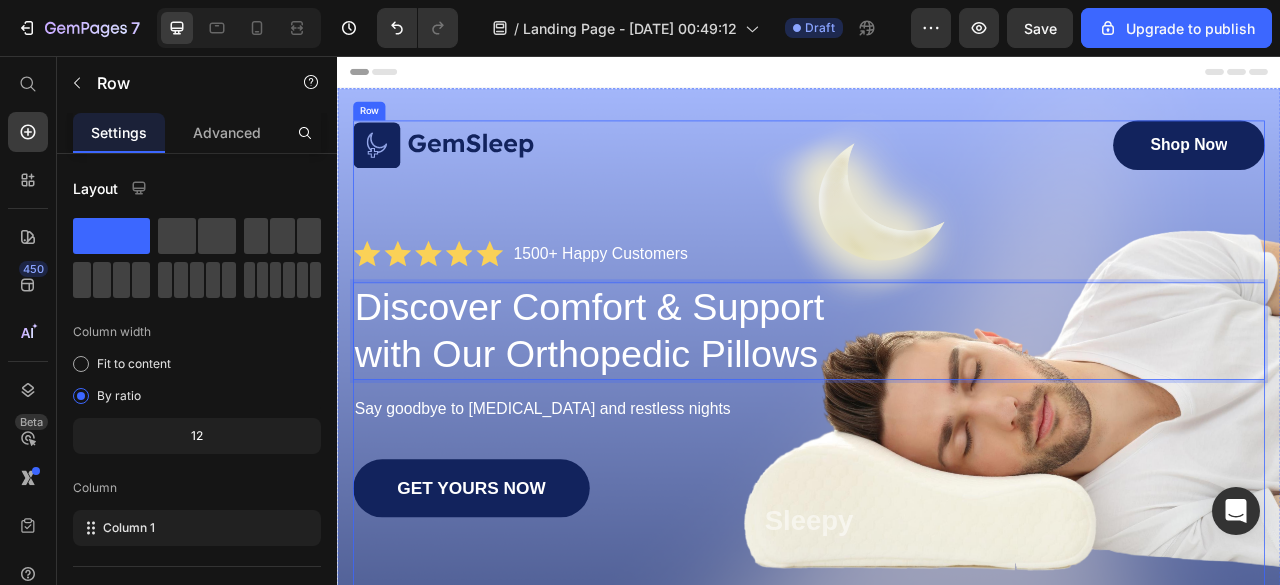 click on "Image Shop Now Button Row
Icon
Icon
Icon
Icon
Icon Icon List 1500+ Happy Customers Text Block Row Discover Comfort & Support with Our Orthopedic Pillows Heading   23 Say goodbye to [MEDICAL_DATA] and restless nights Text Block GET YOURS NOW Button Sleepy Text Block As Featured In Text Block Image Image Image Row" at bounding box center (937, 509) 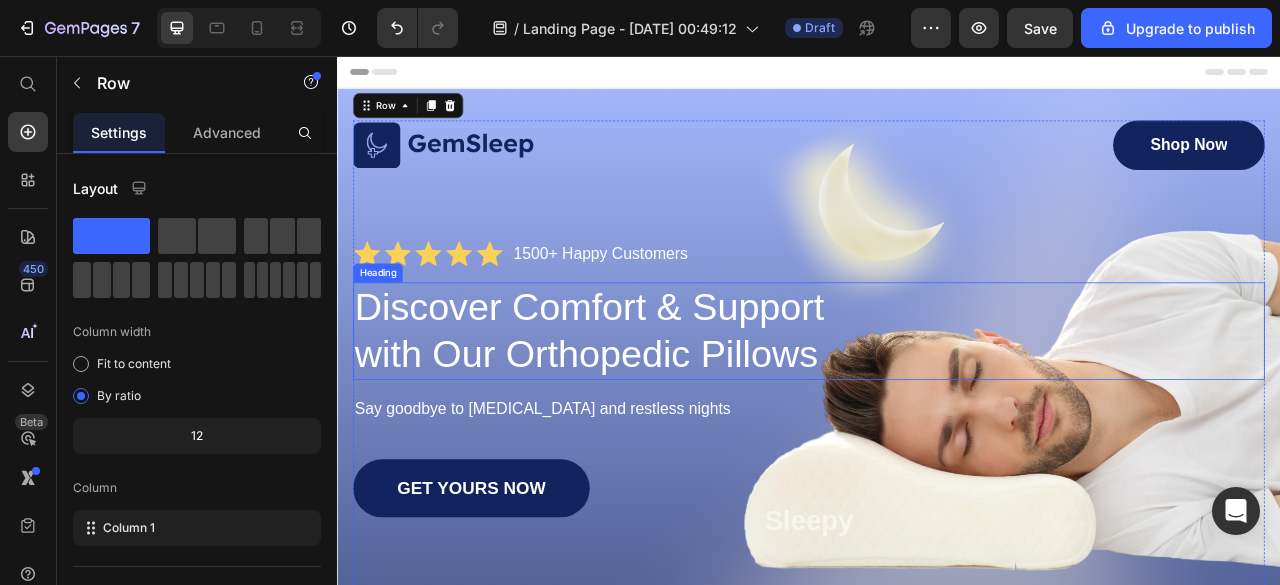 click on "Discover Comfort & Support with Our Orthopedic Pillows" at bounding box center (671, 406) 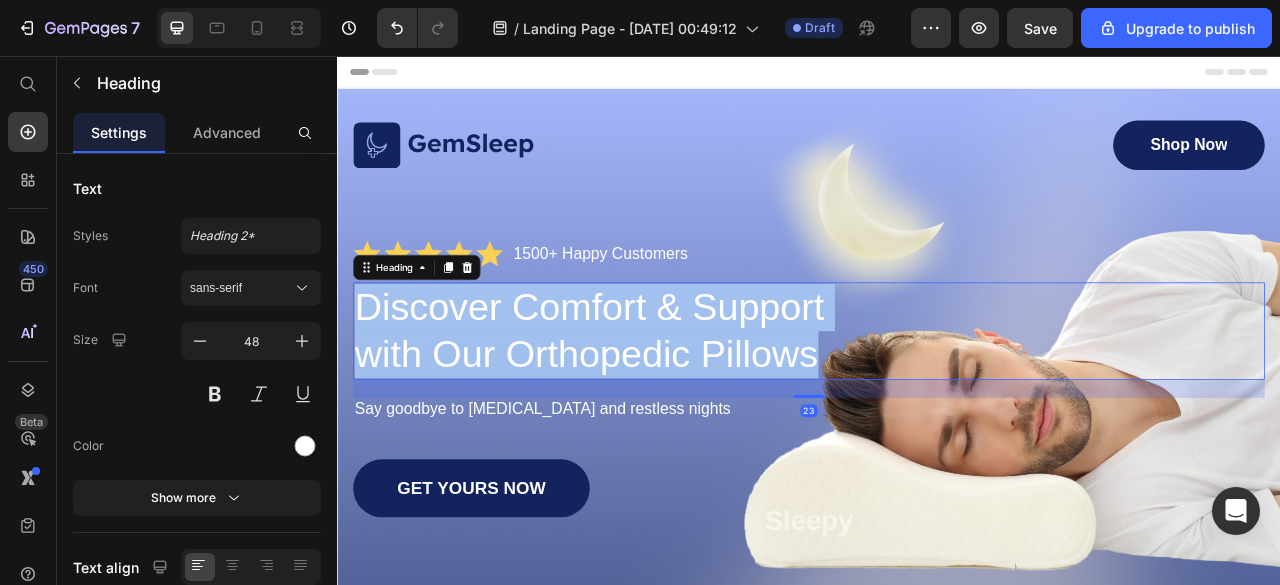 click on "Discover Comfort & Support with Our Orthopedic Pillows" at bounding box center [671, 406] 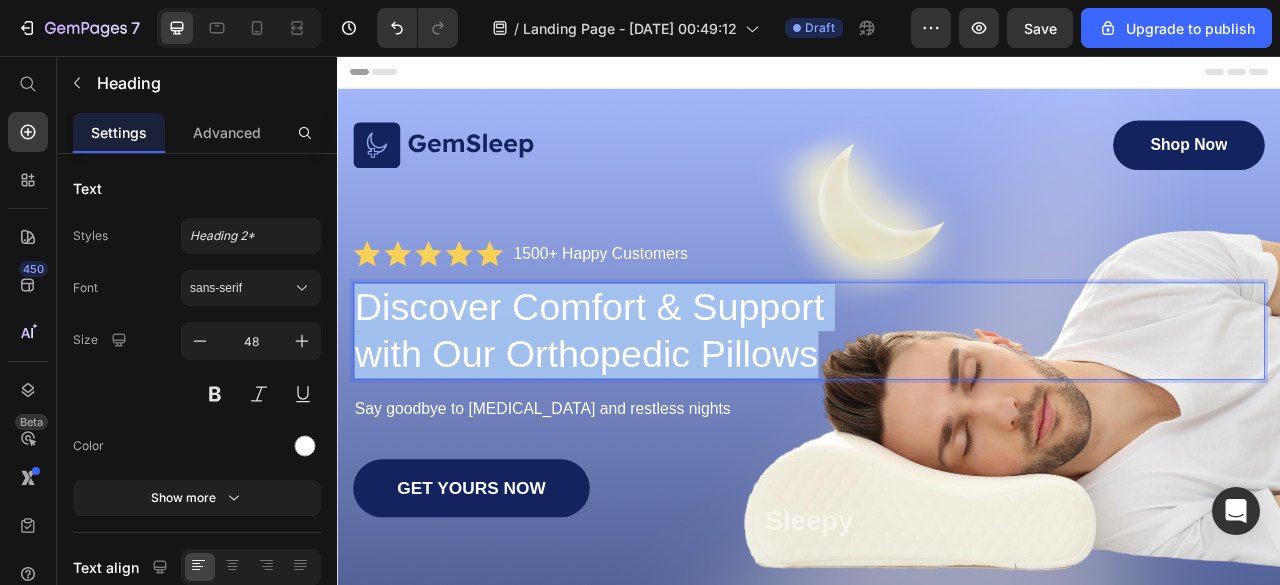 click on "Discover Comfort & Support with Our Orthopedic Pillows" at bounding box center (671, 406) 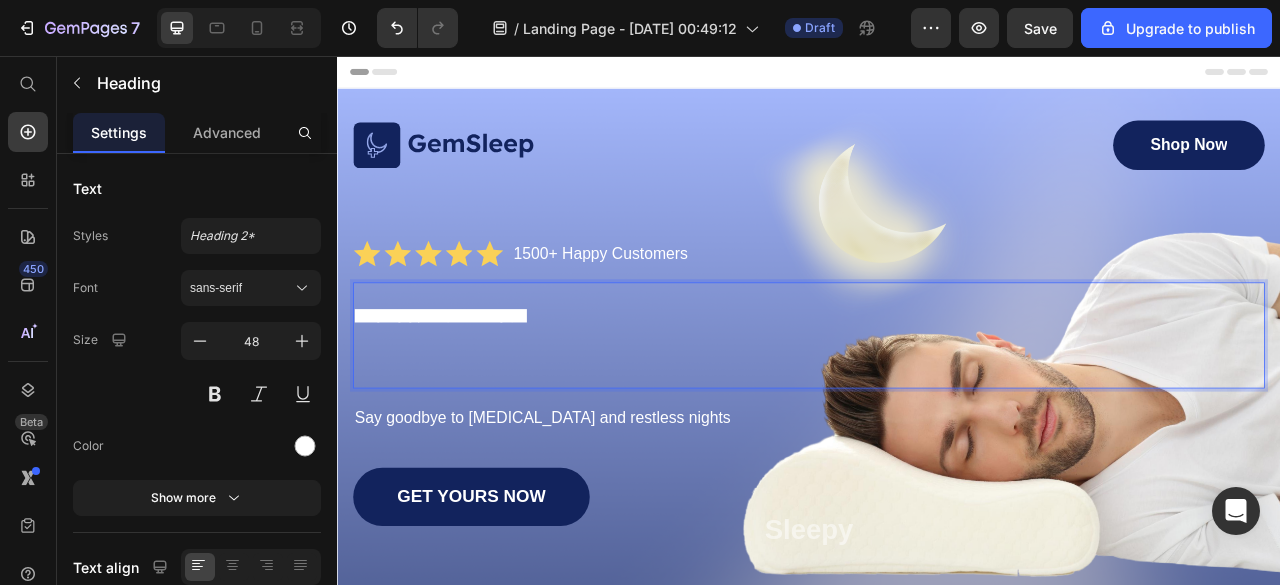 click on "قل وداعًا لآلام الظهر والرقبة!" at bounding box center [671, 411] 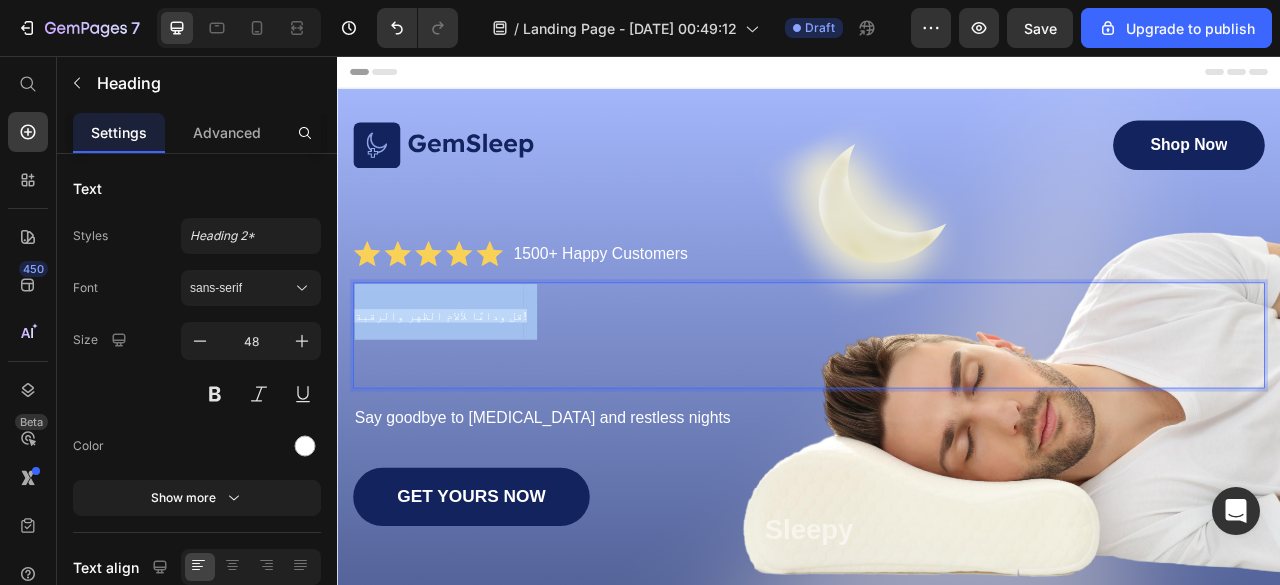 click on "قل وداعًا لآلام الظهر والرقبة!" at bounding box center [671, 411] 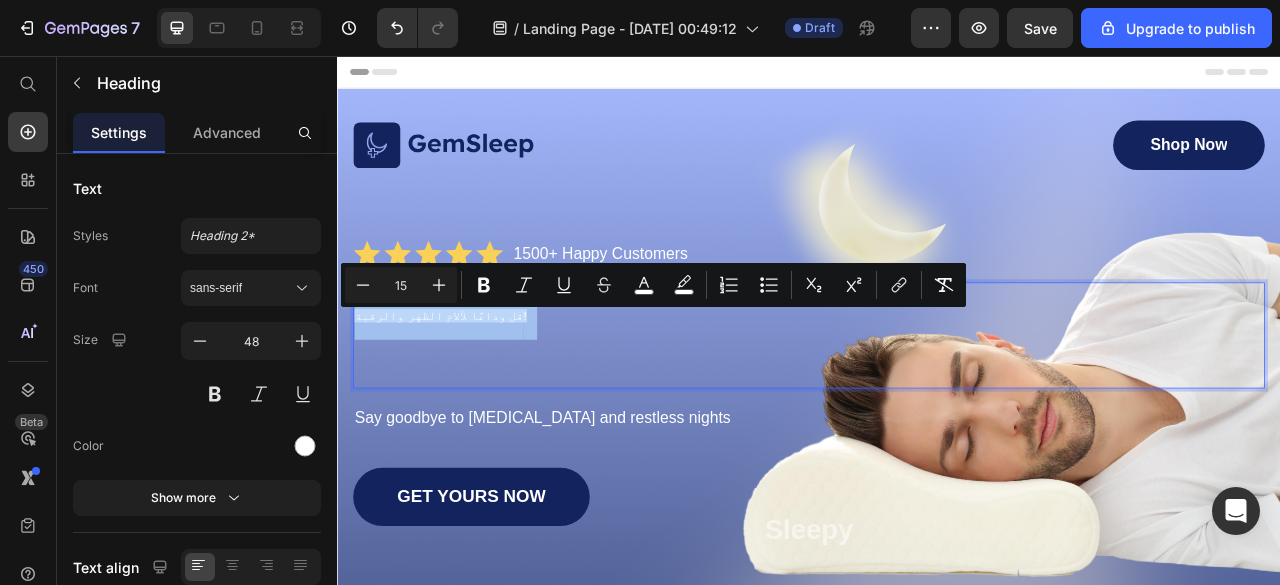 click on "قل وداعًا لآلام الظهر والرقبة!" at bounding box center [671, 411] 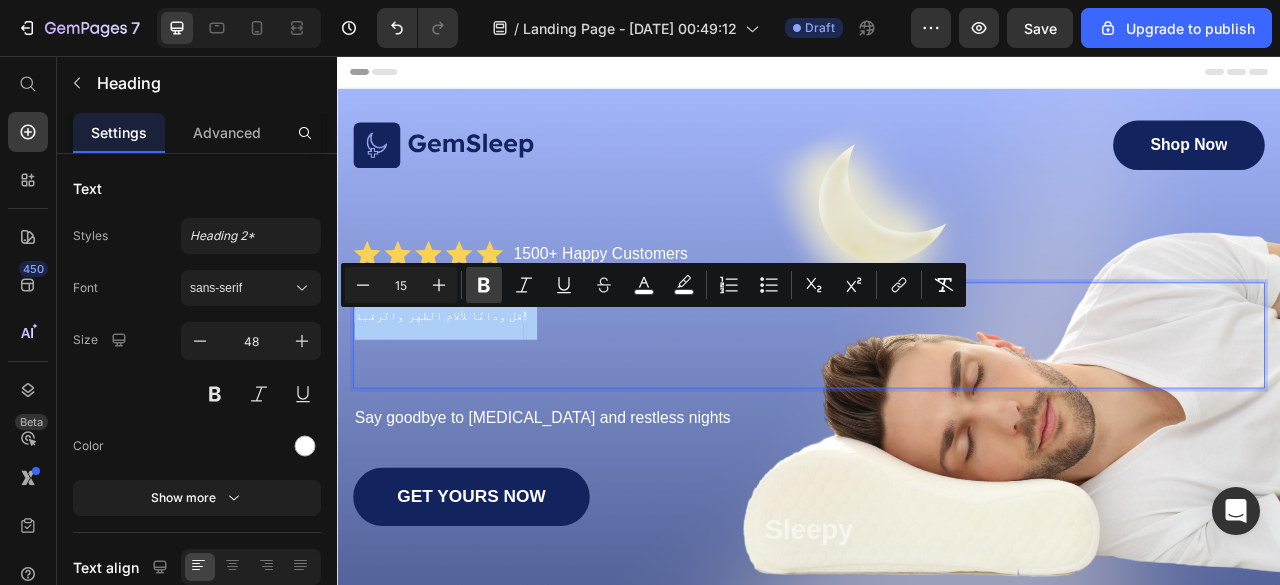 click 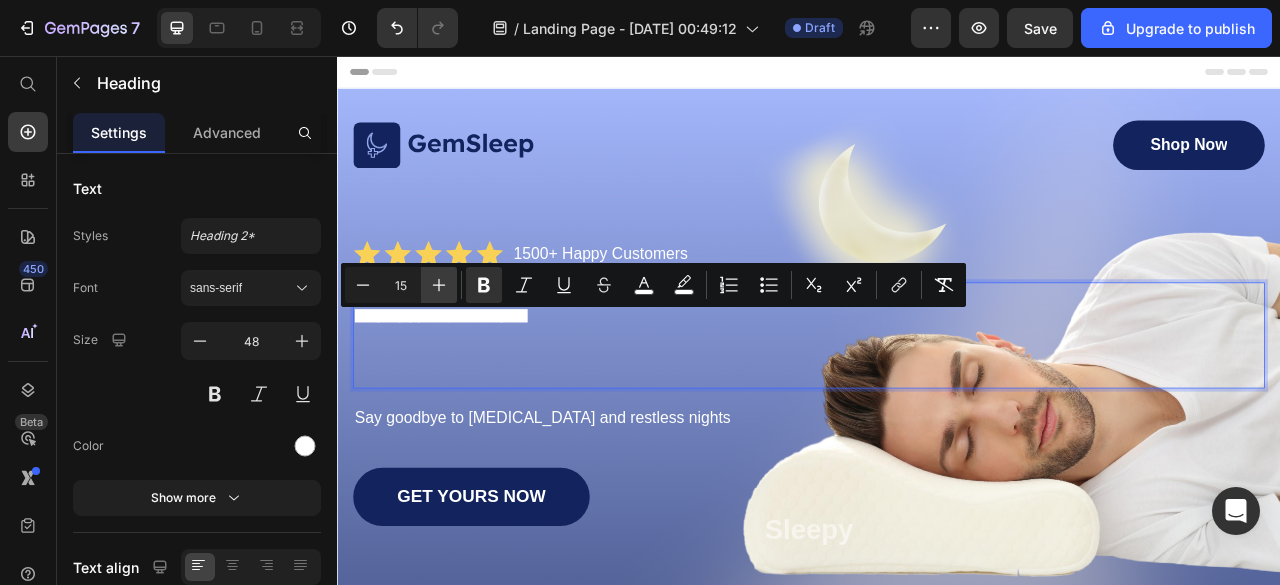 click 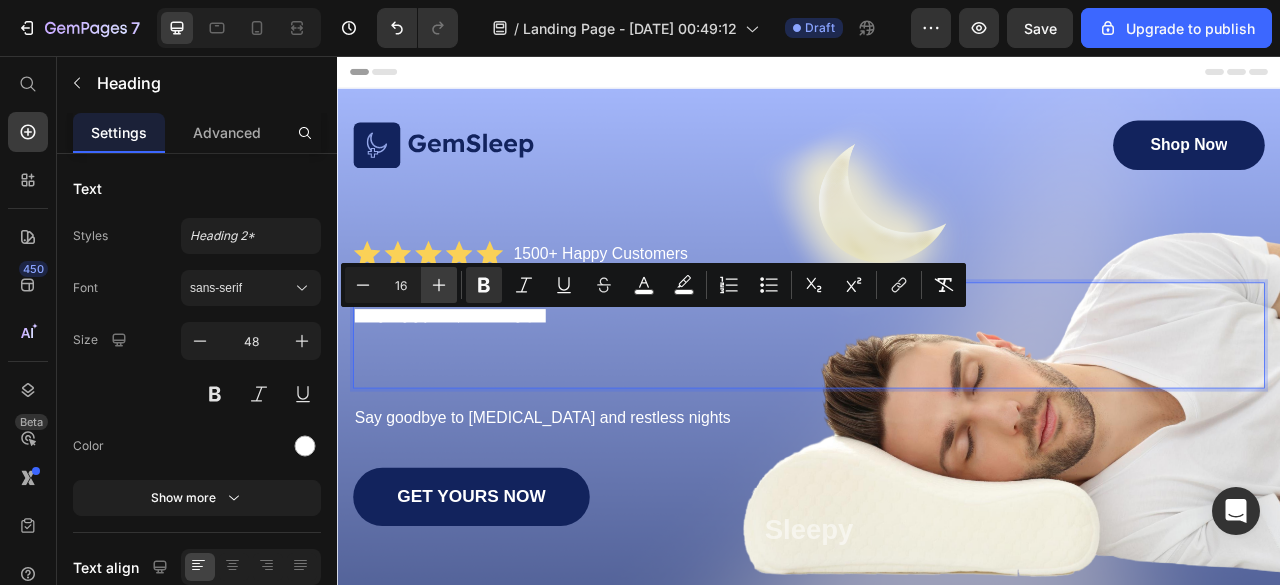 click 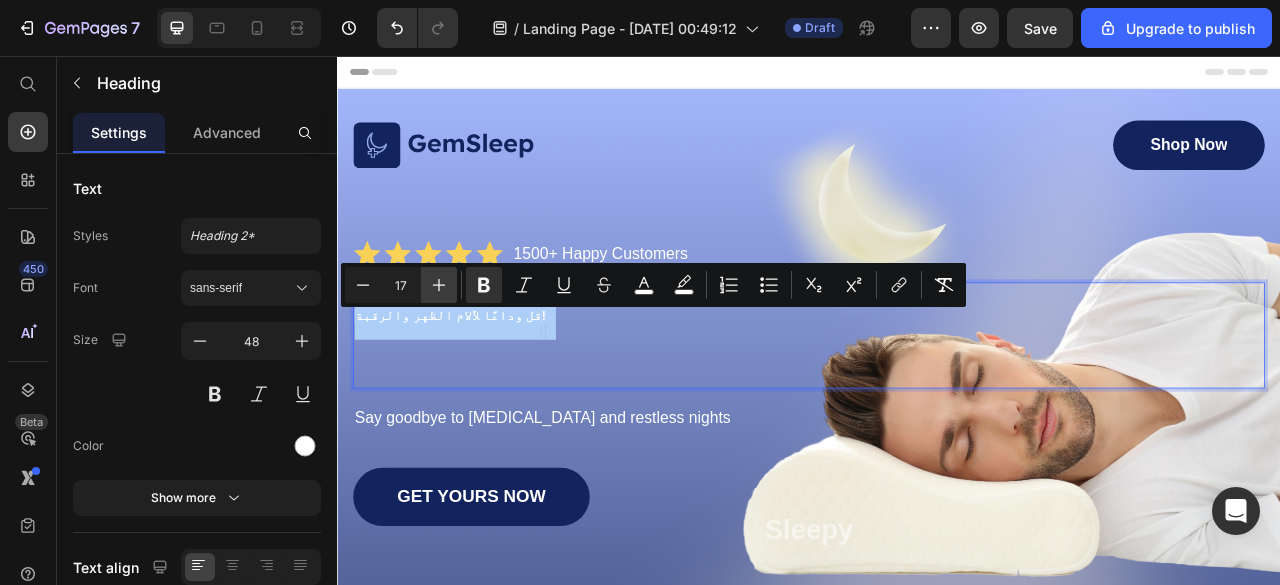 click 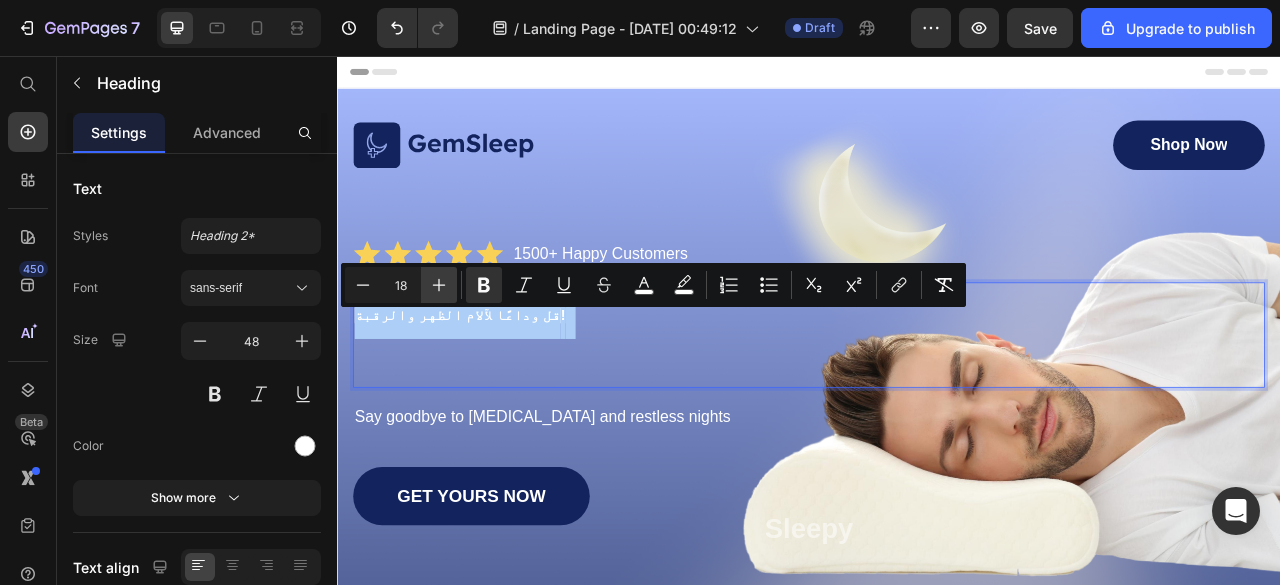 click 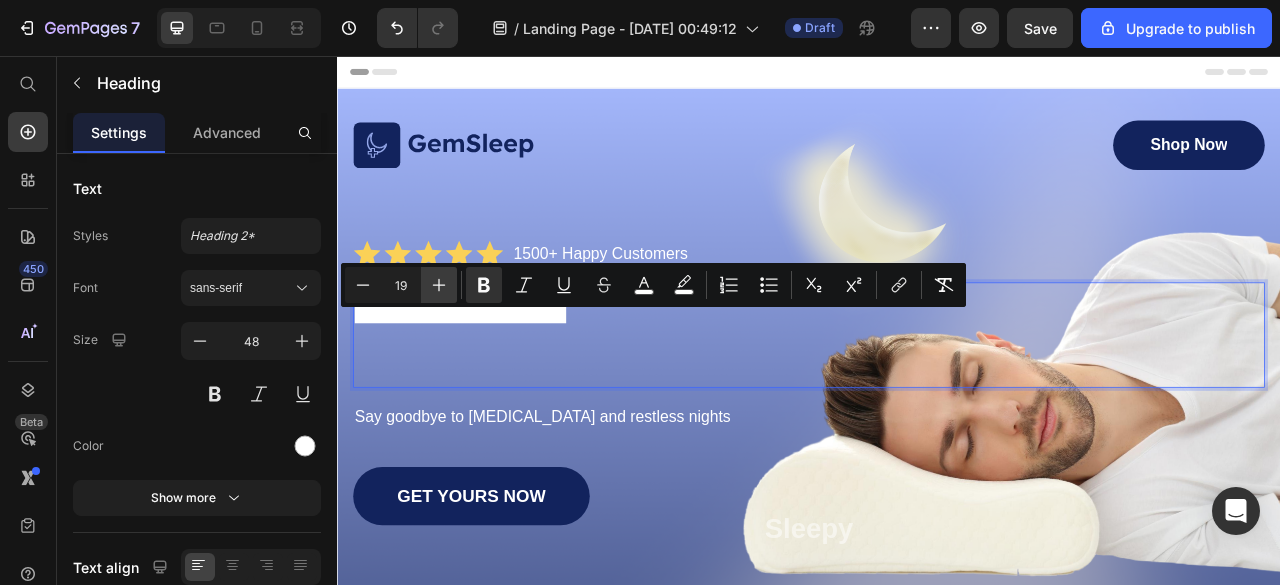click 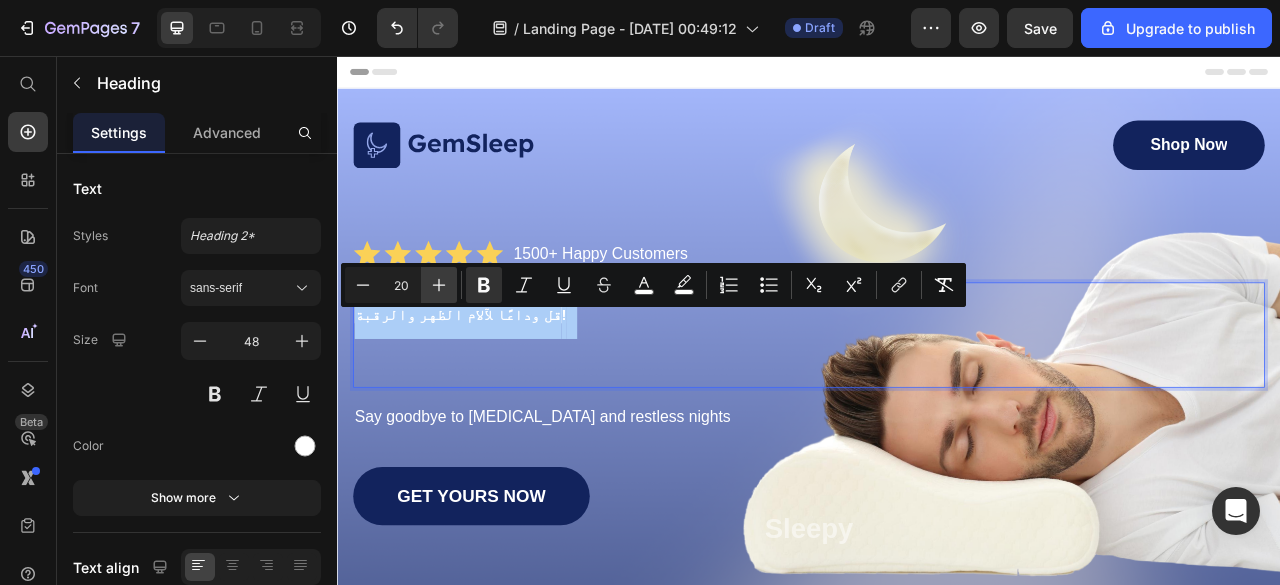 click 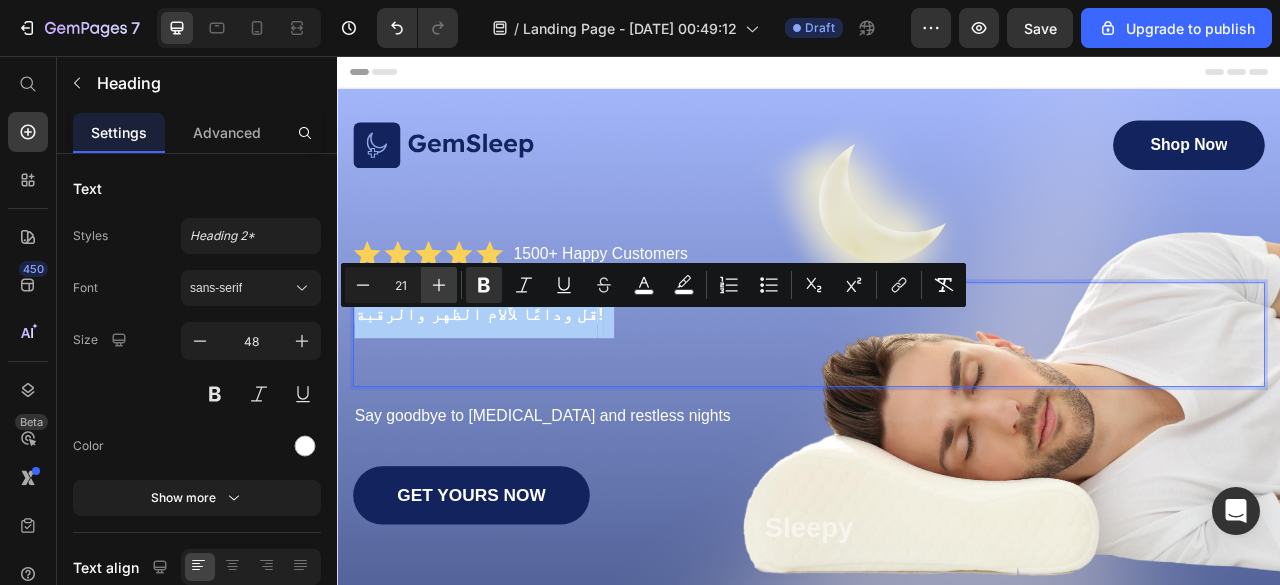 click 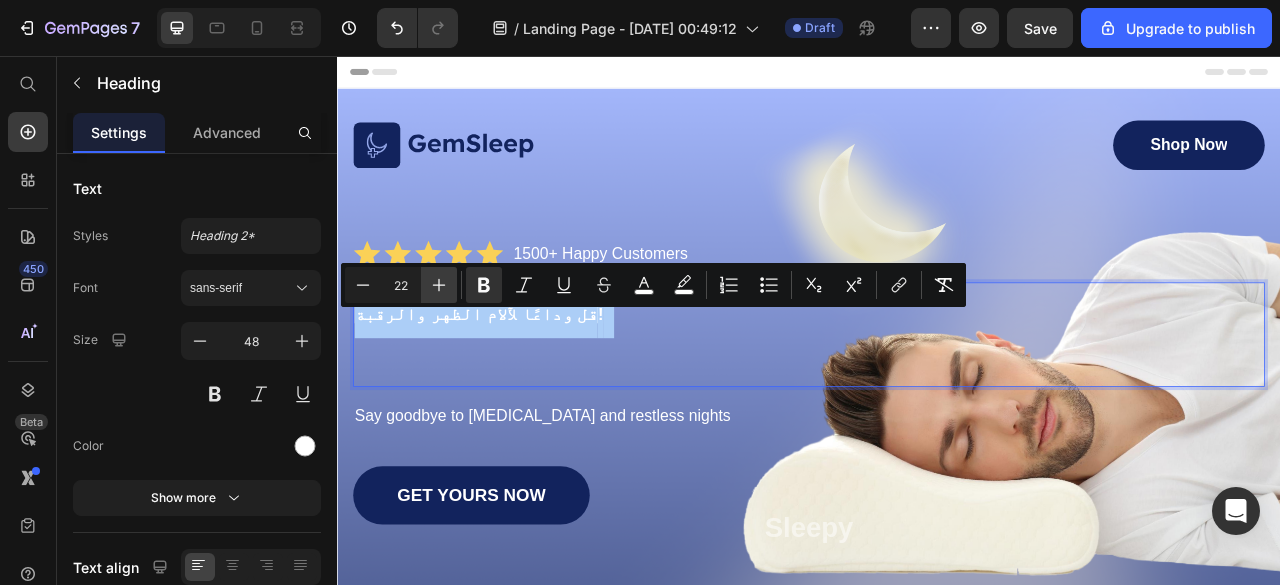 click 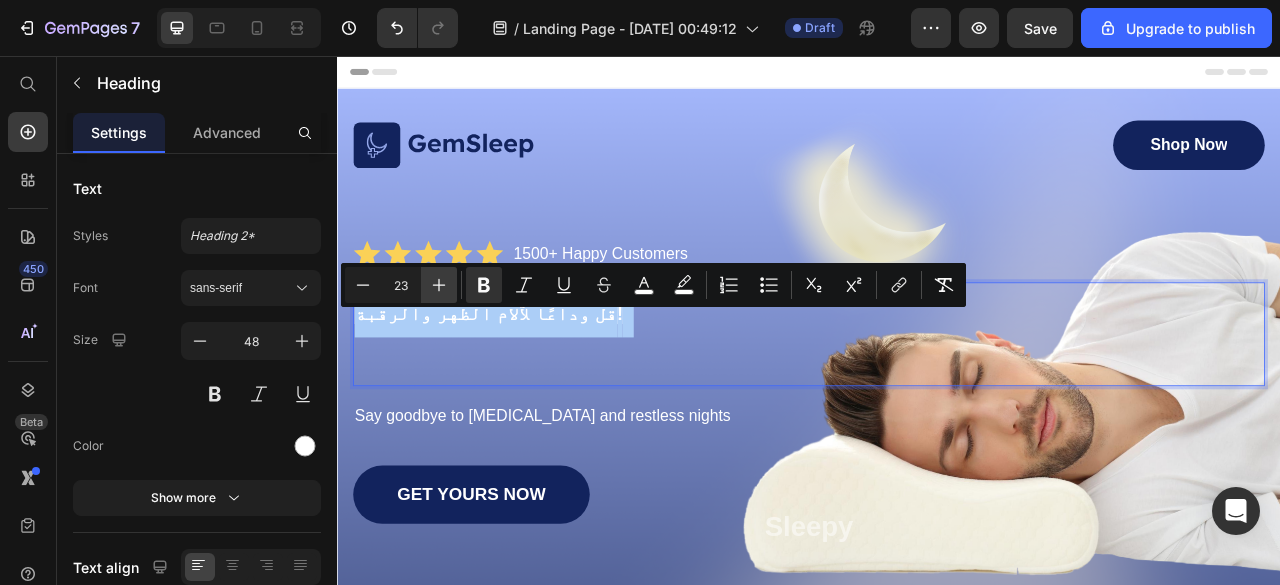 click 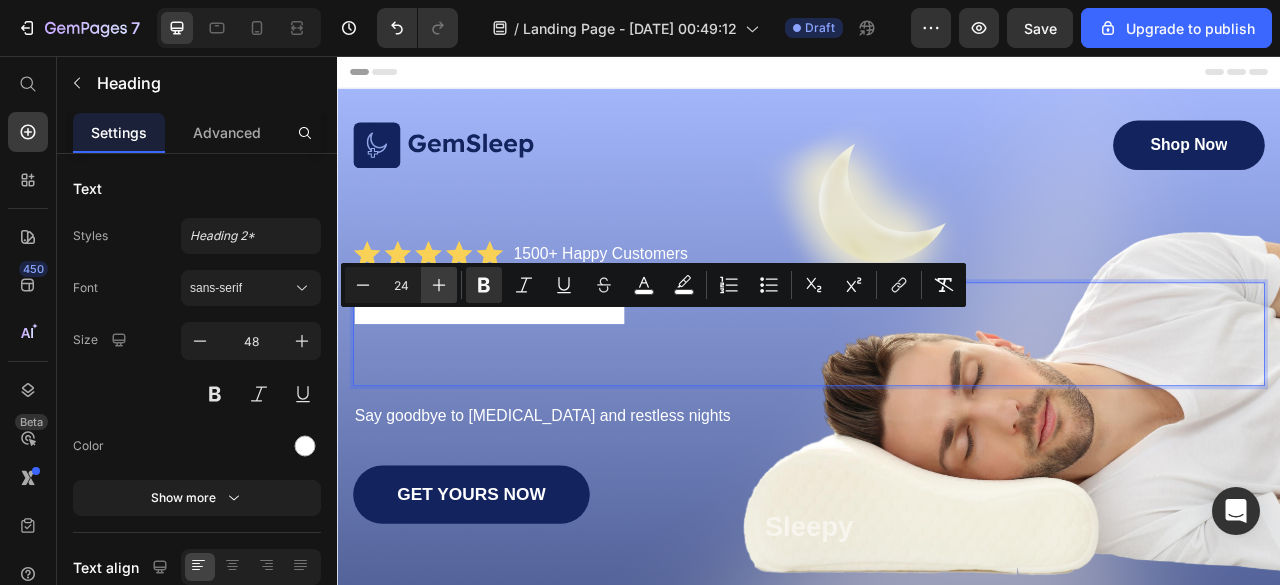 click 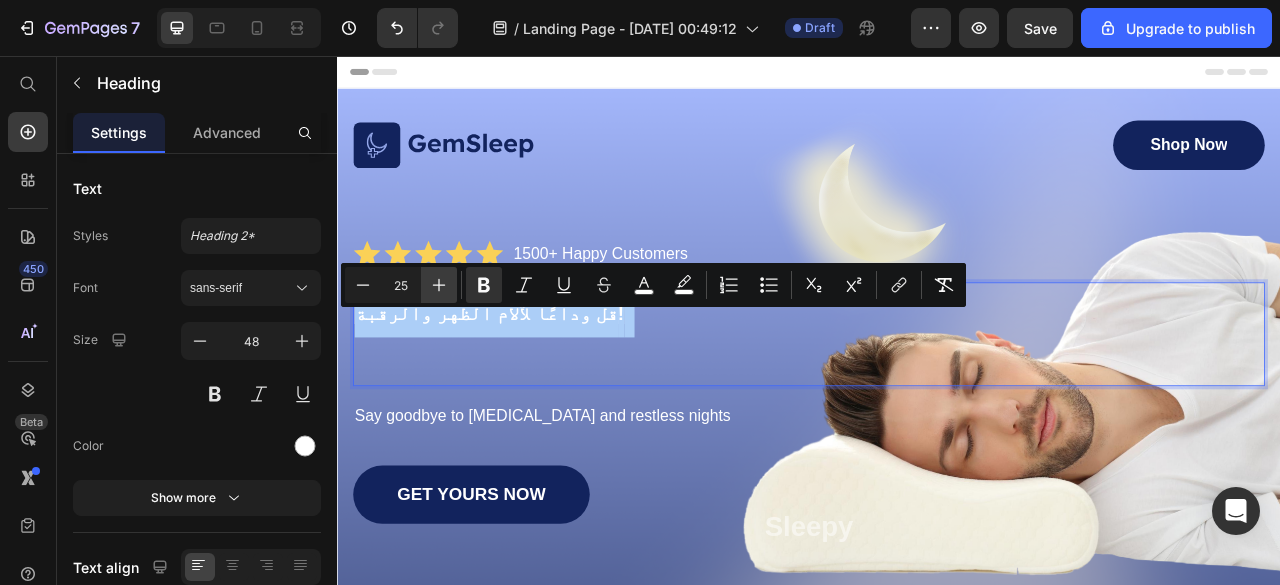 click 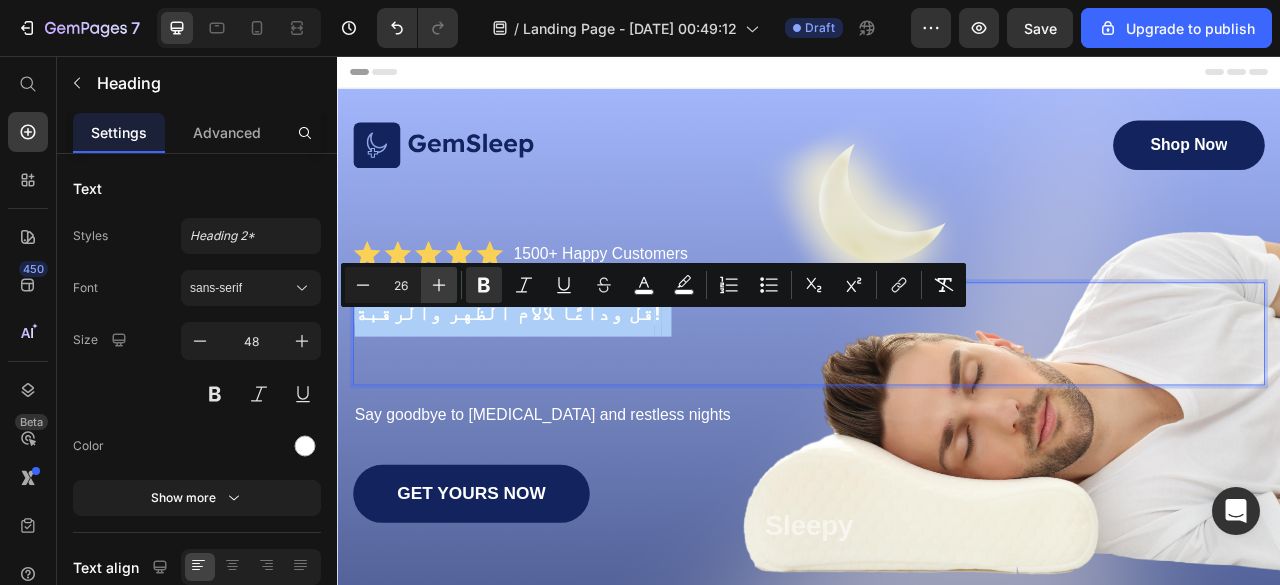 click 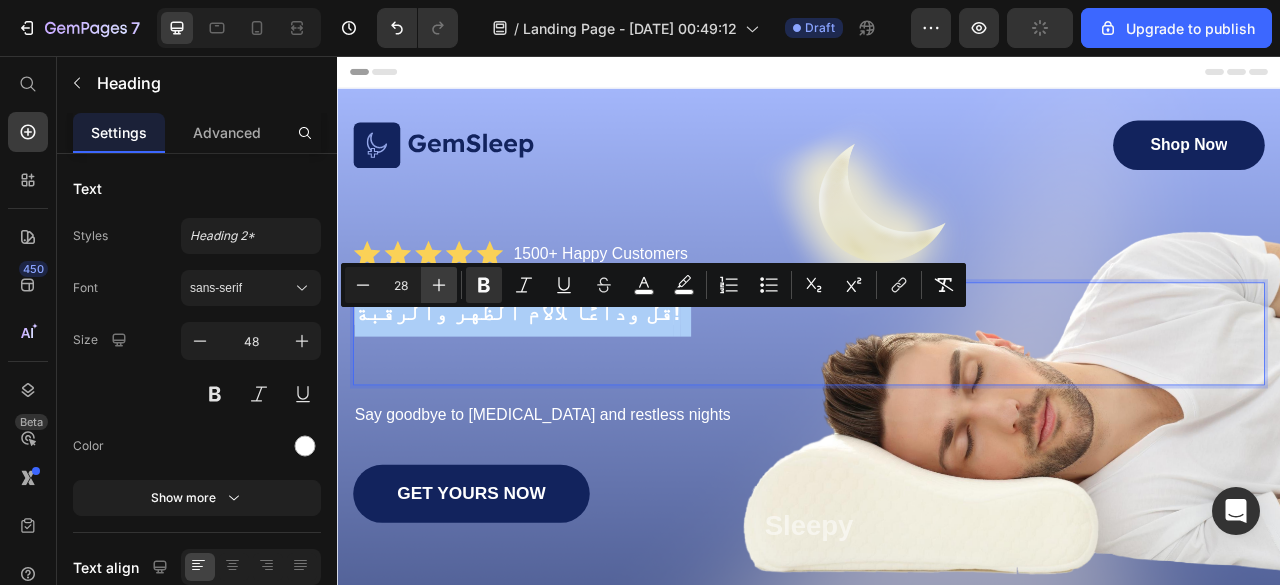 click 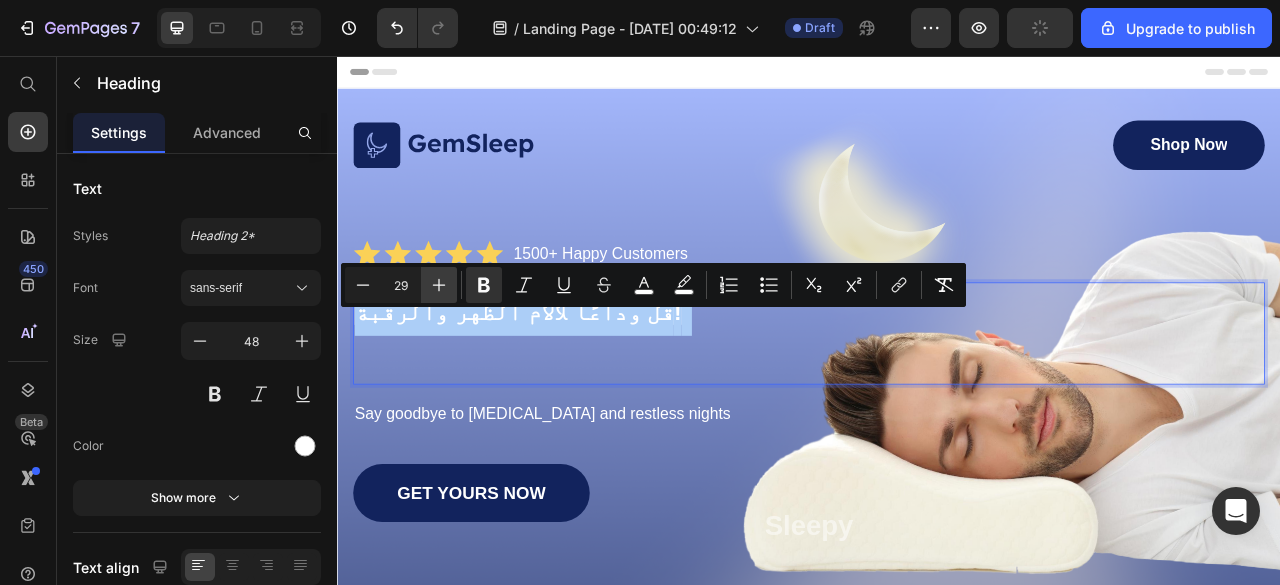 click 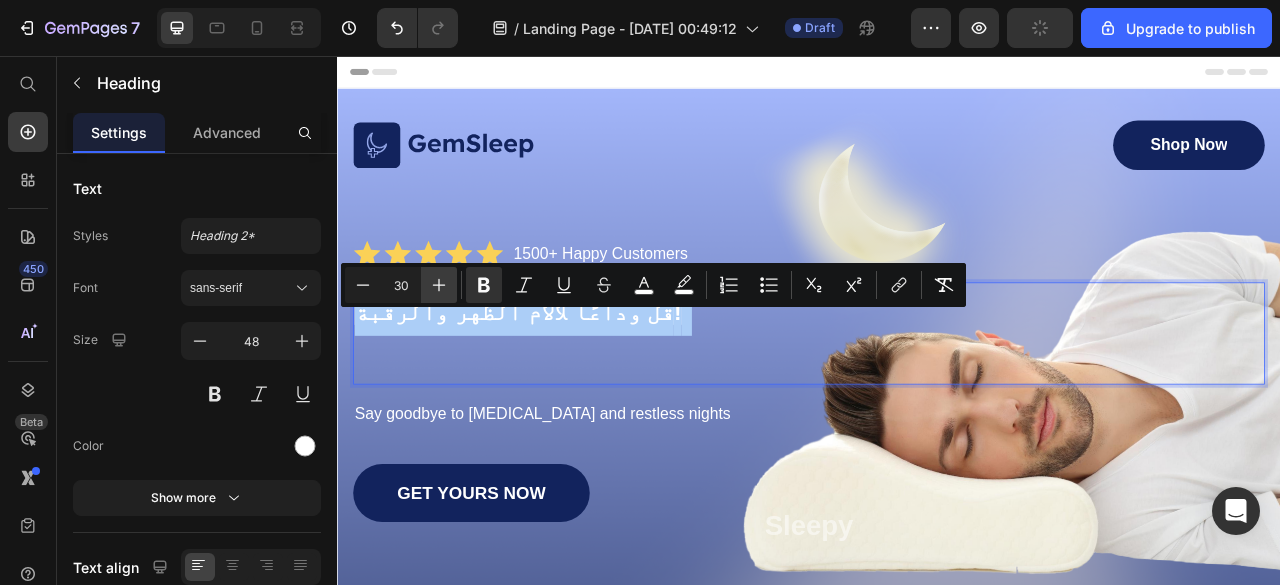 click 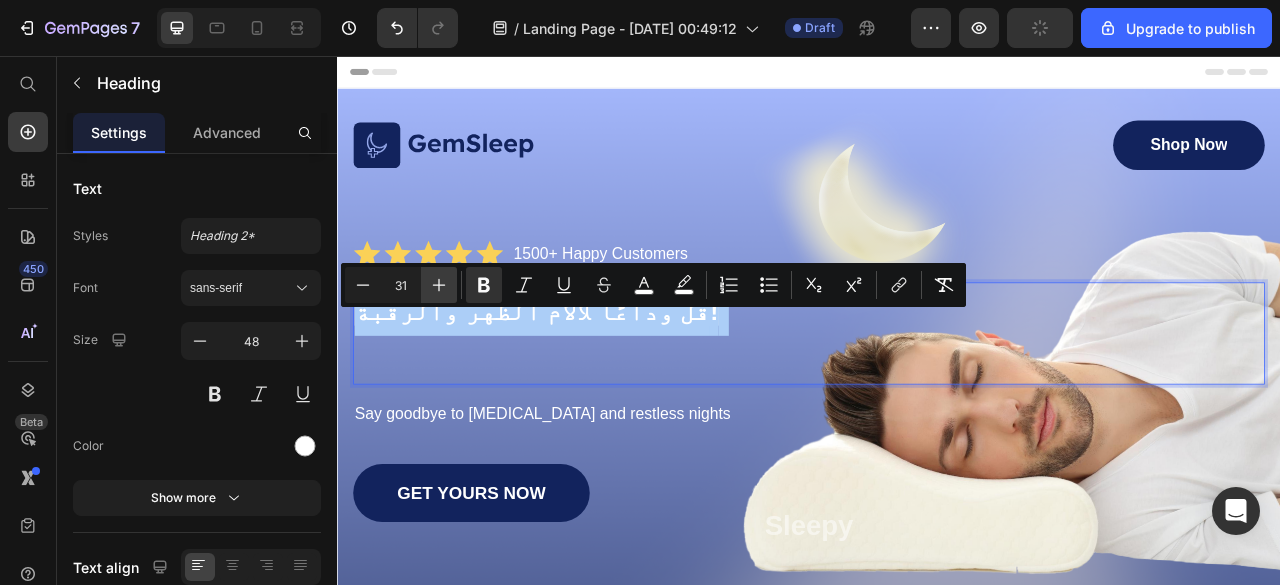 click 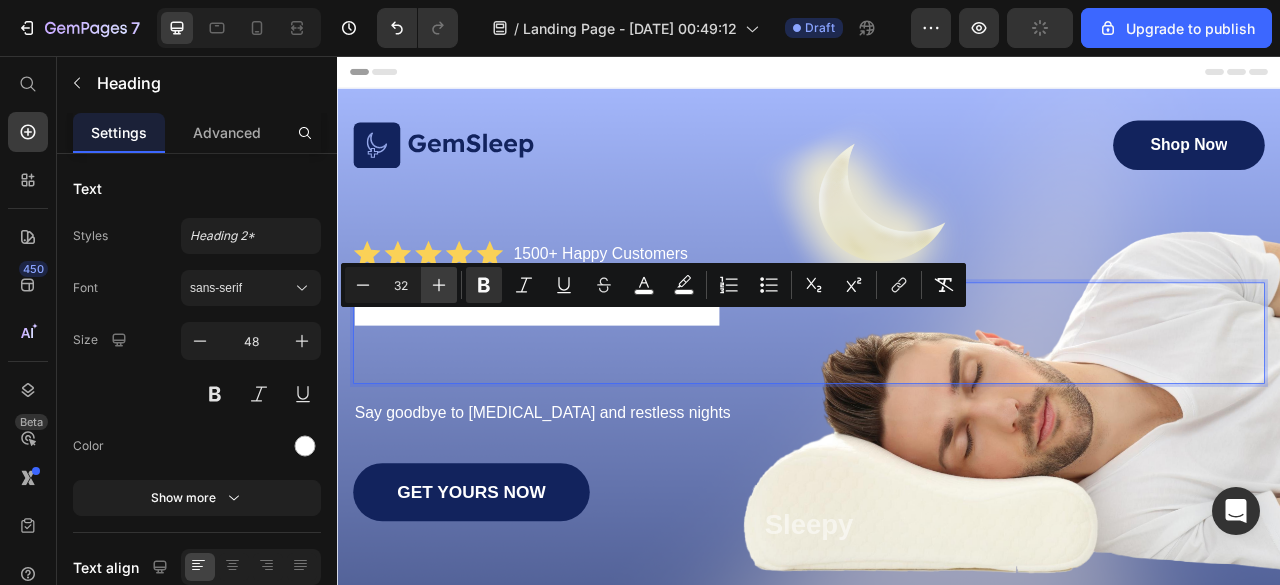 click 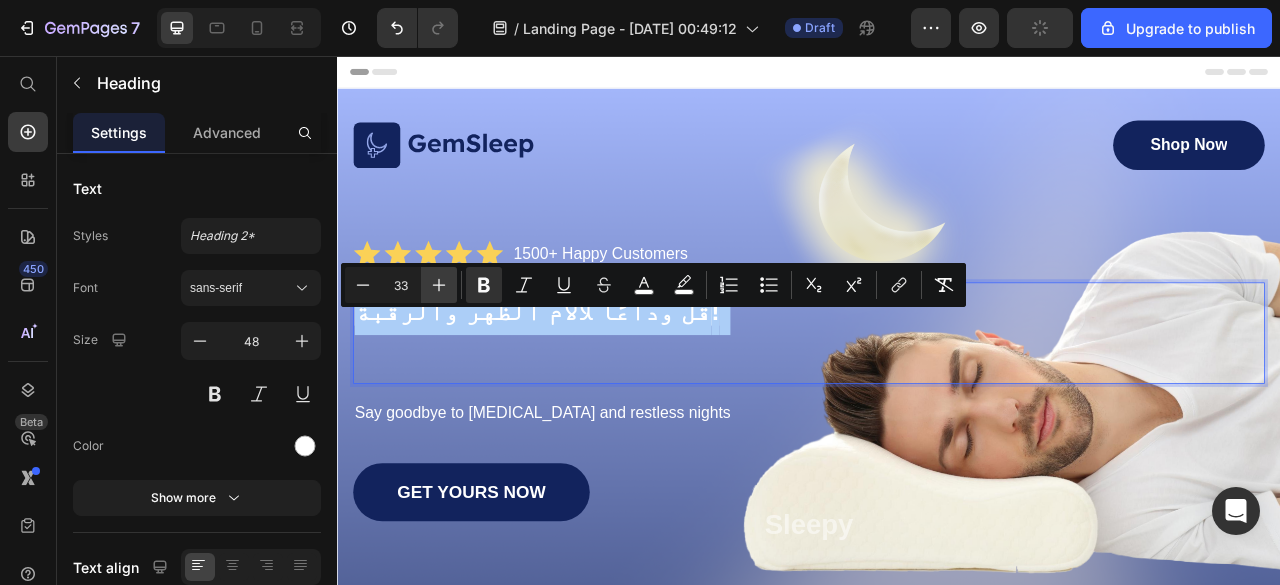 click 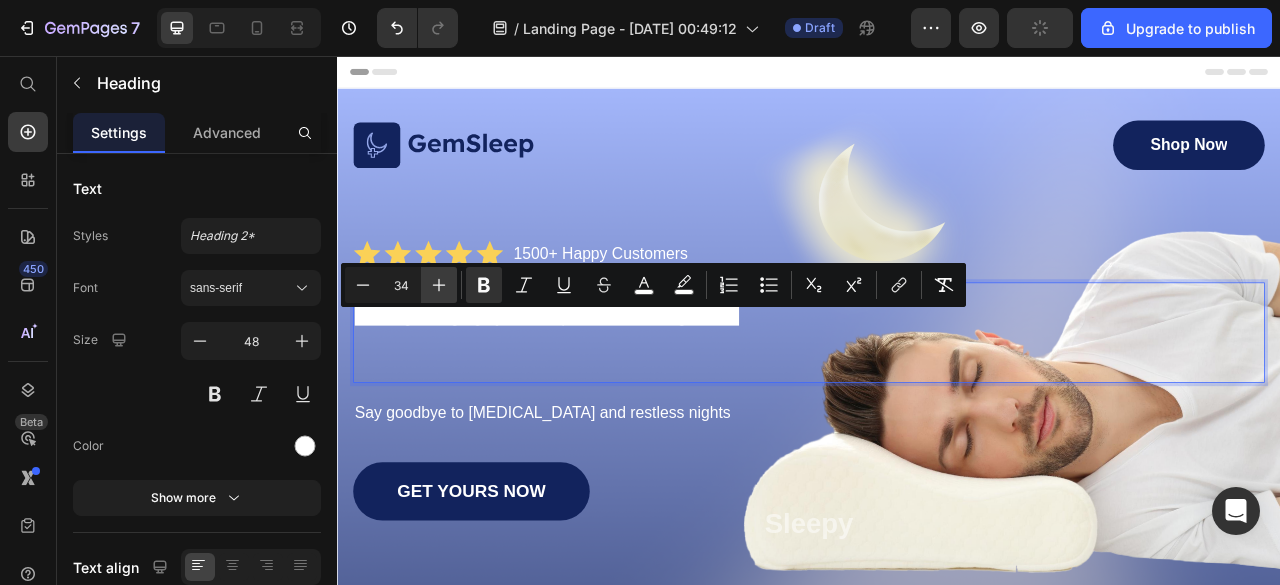 click 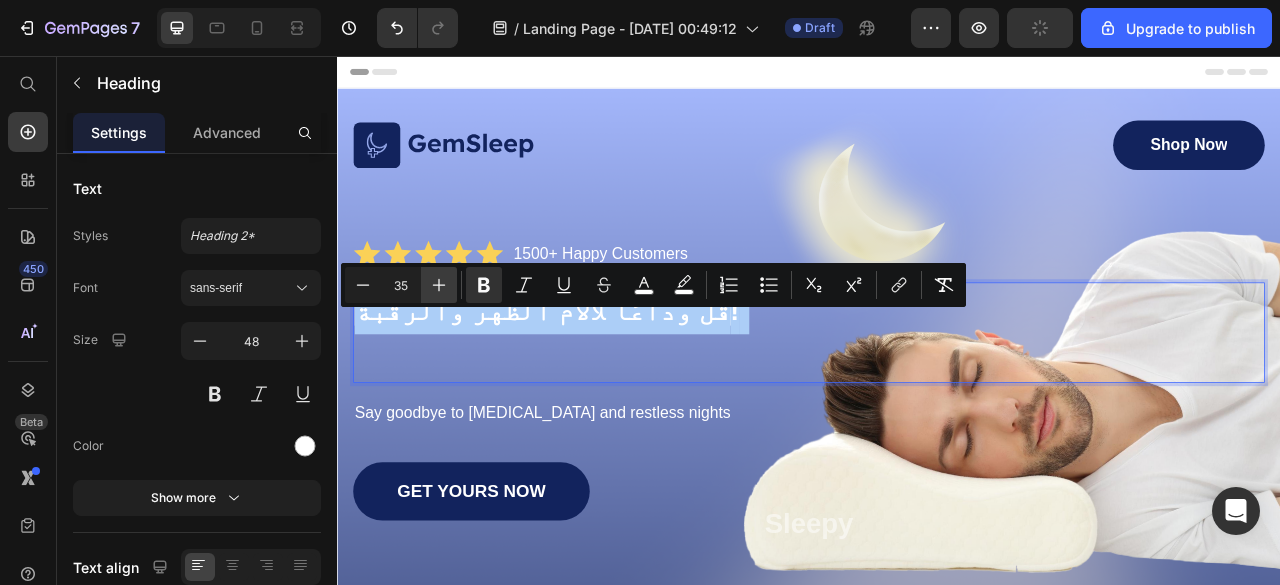 click 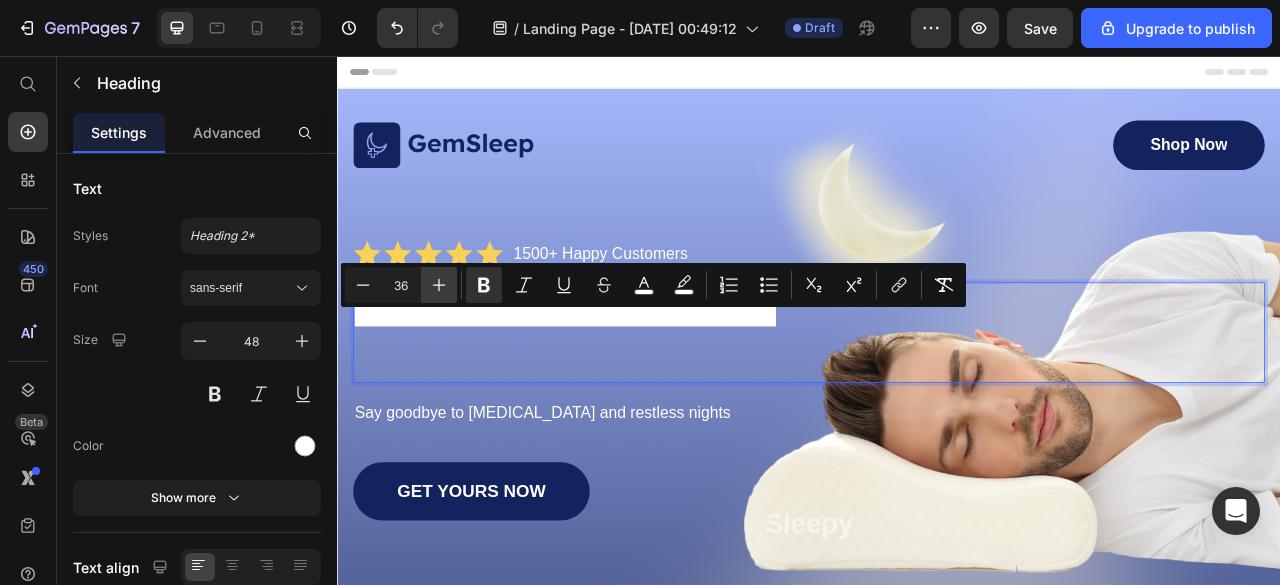click 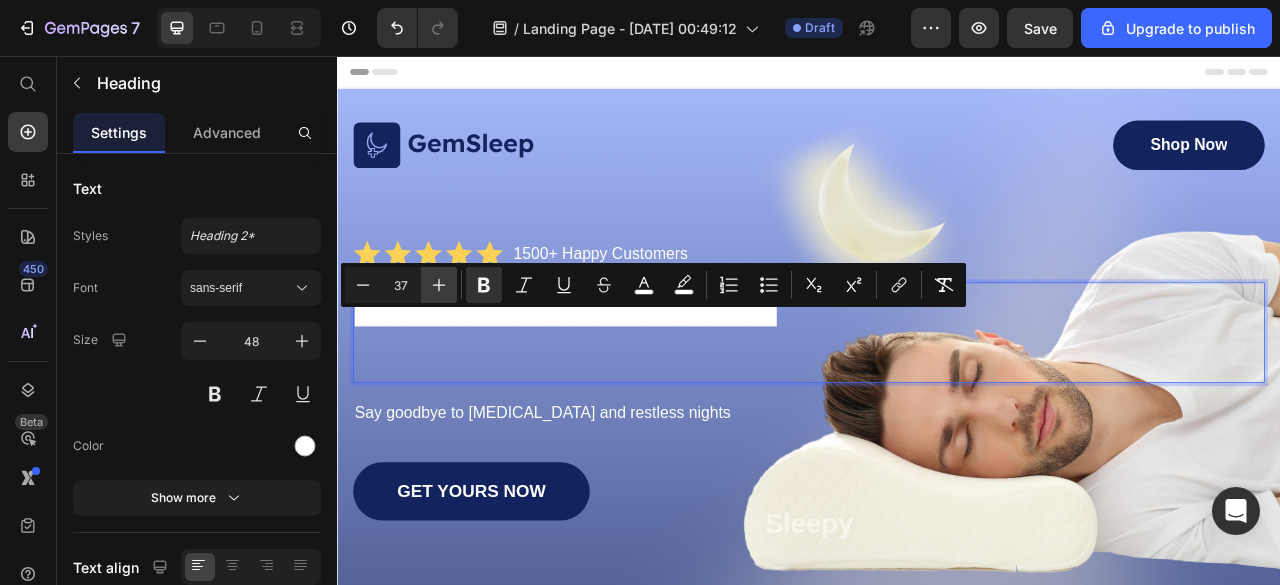 click 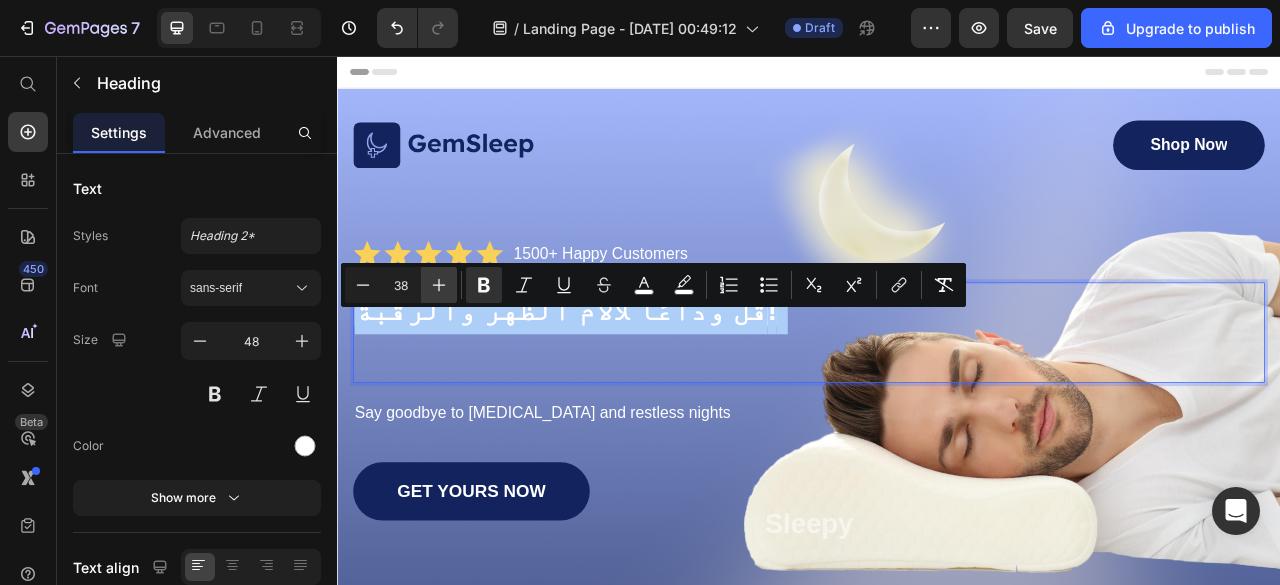 click 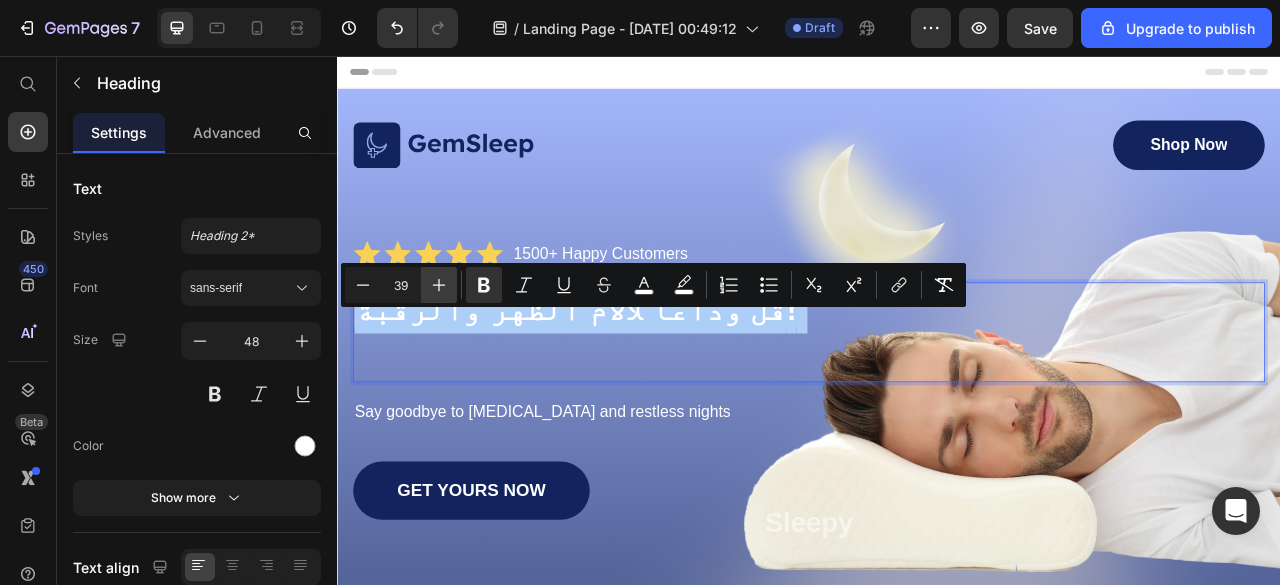 click 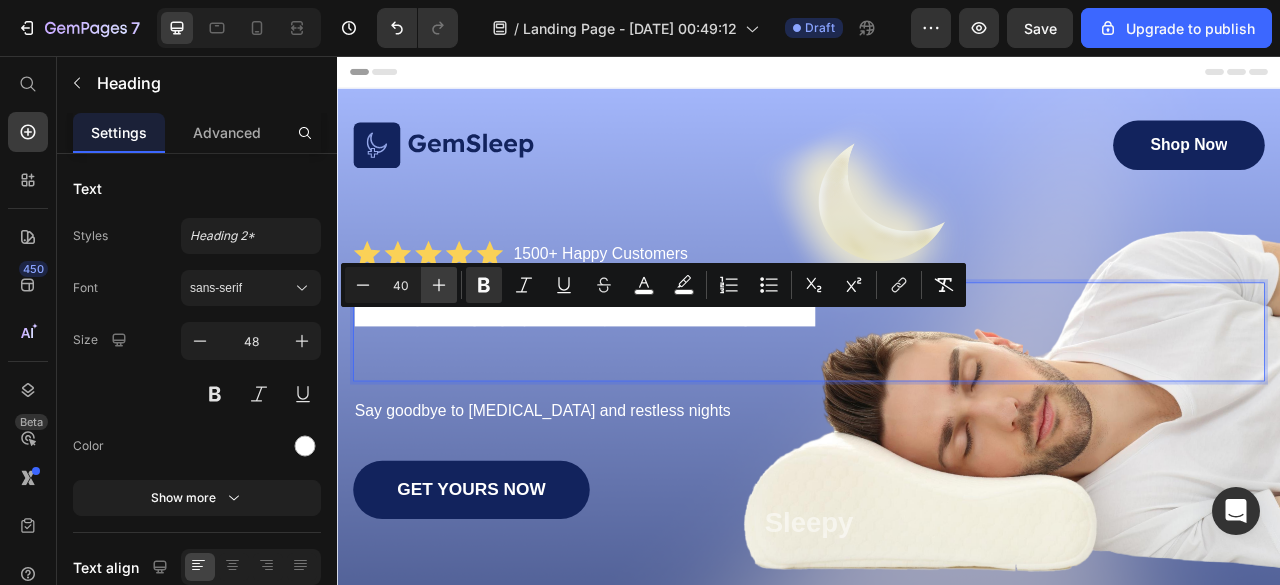 click 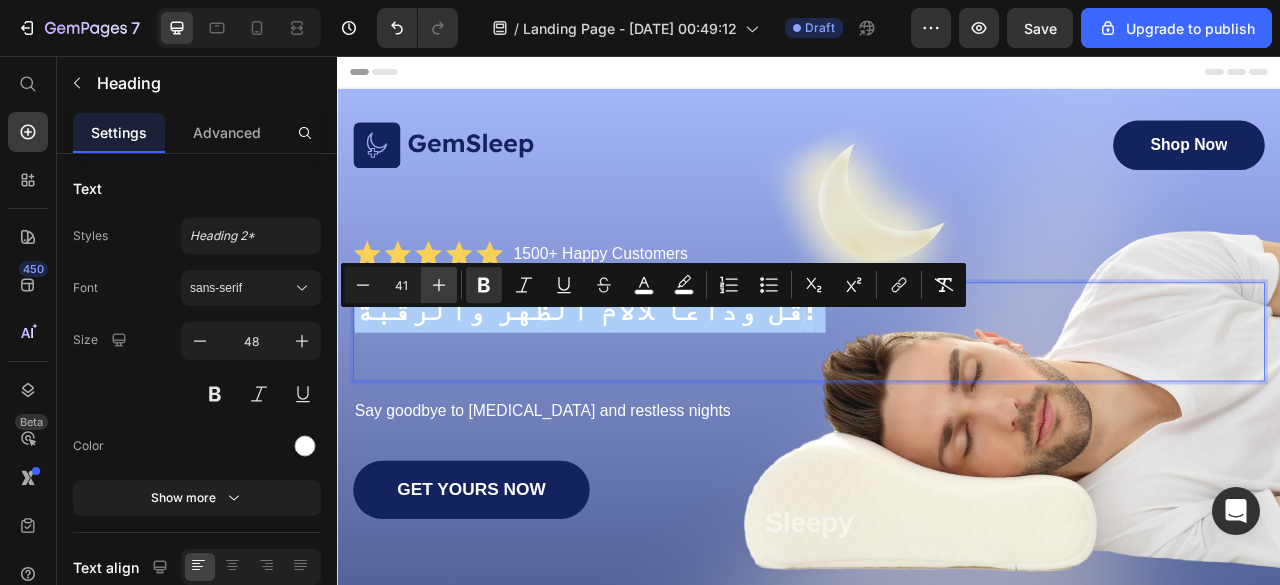 click 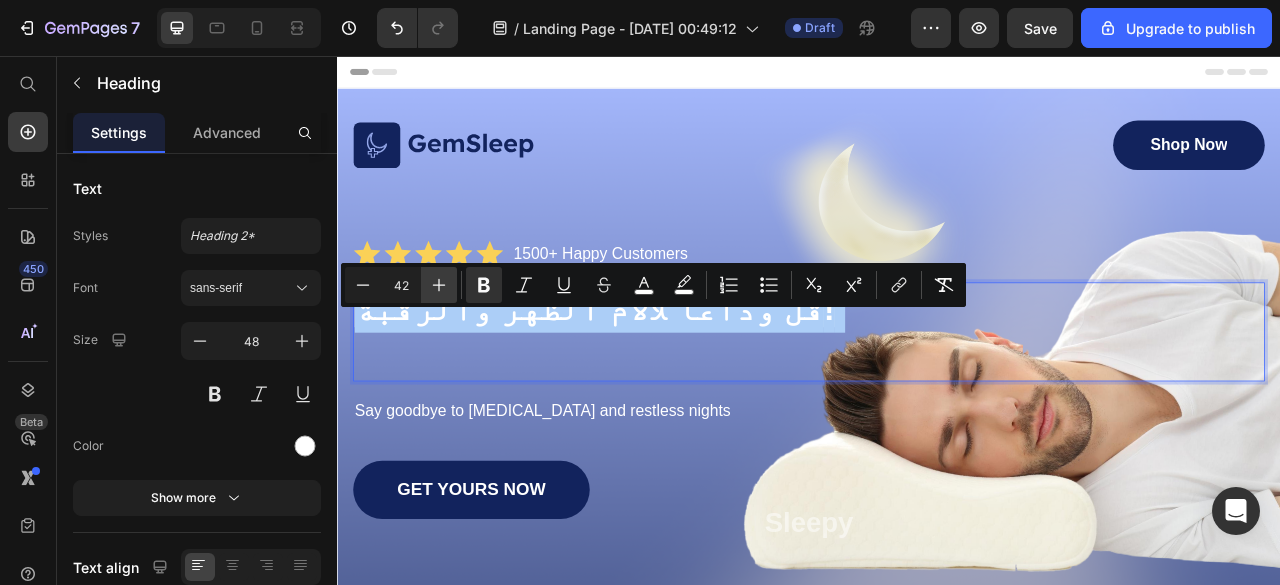 click 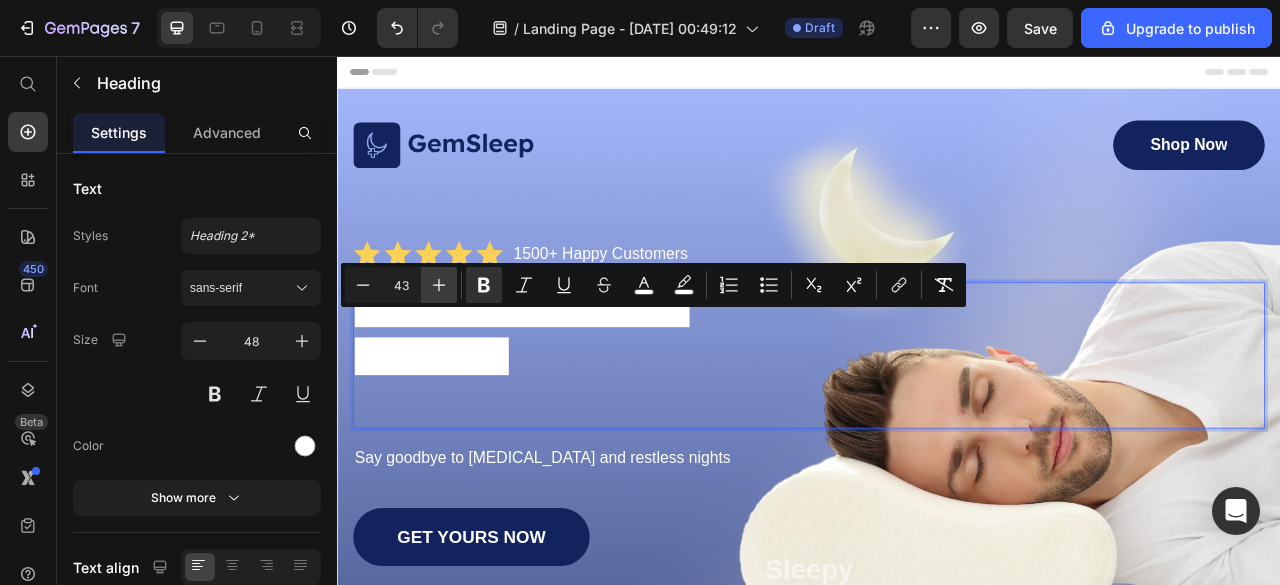 click 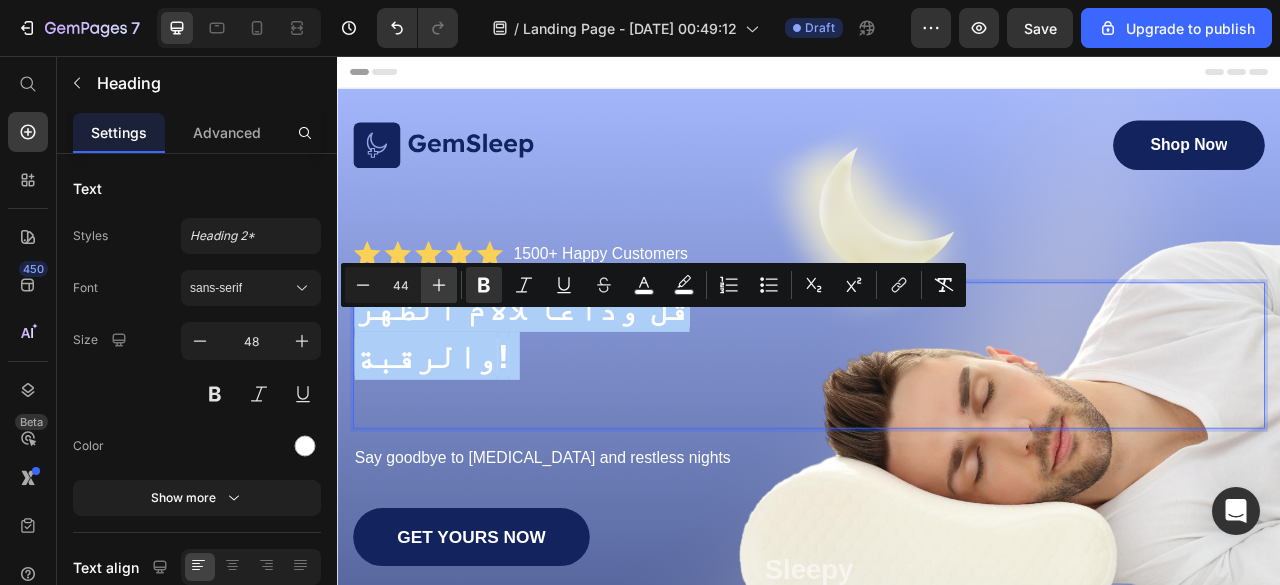 click 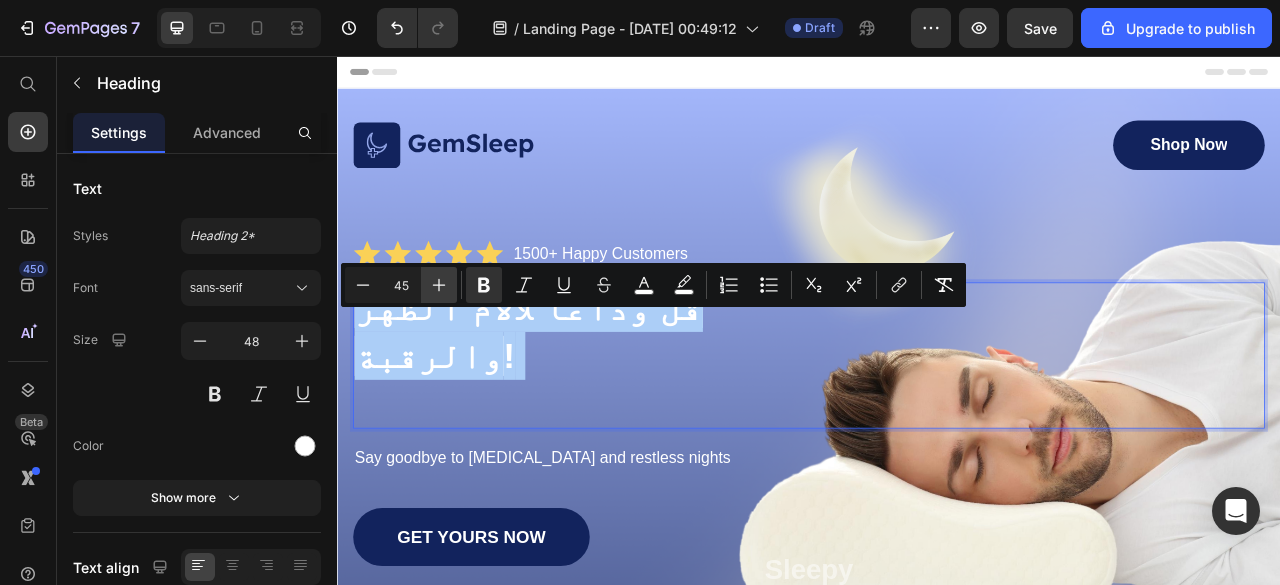 click 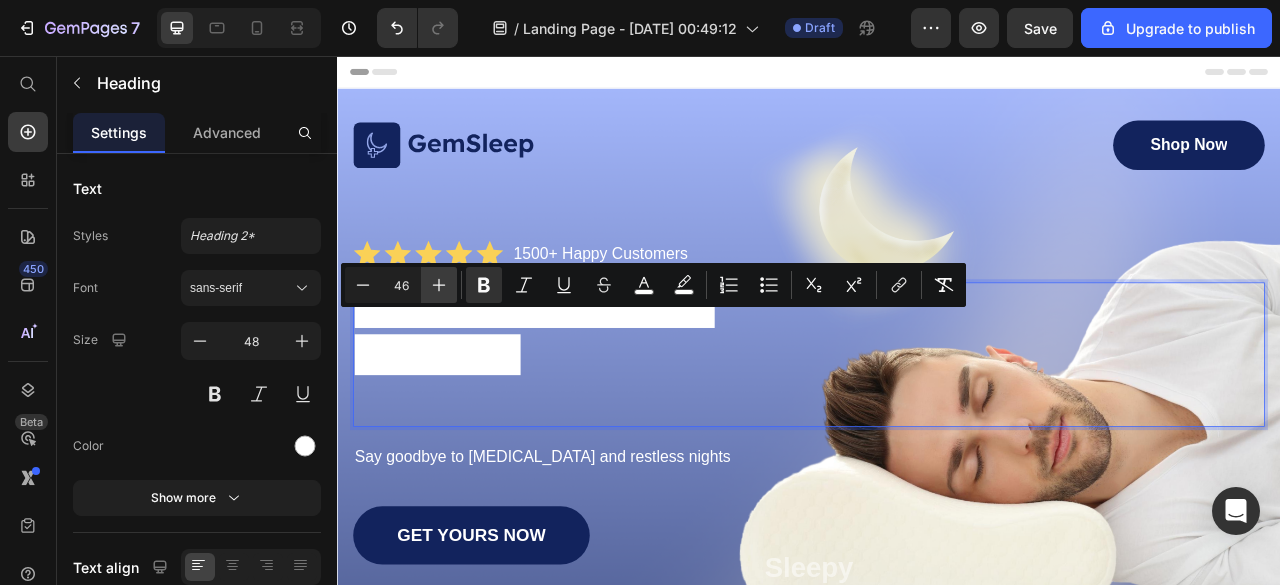 click 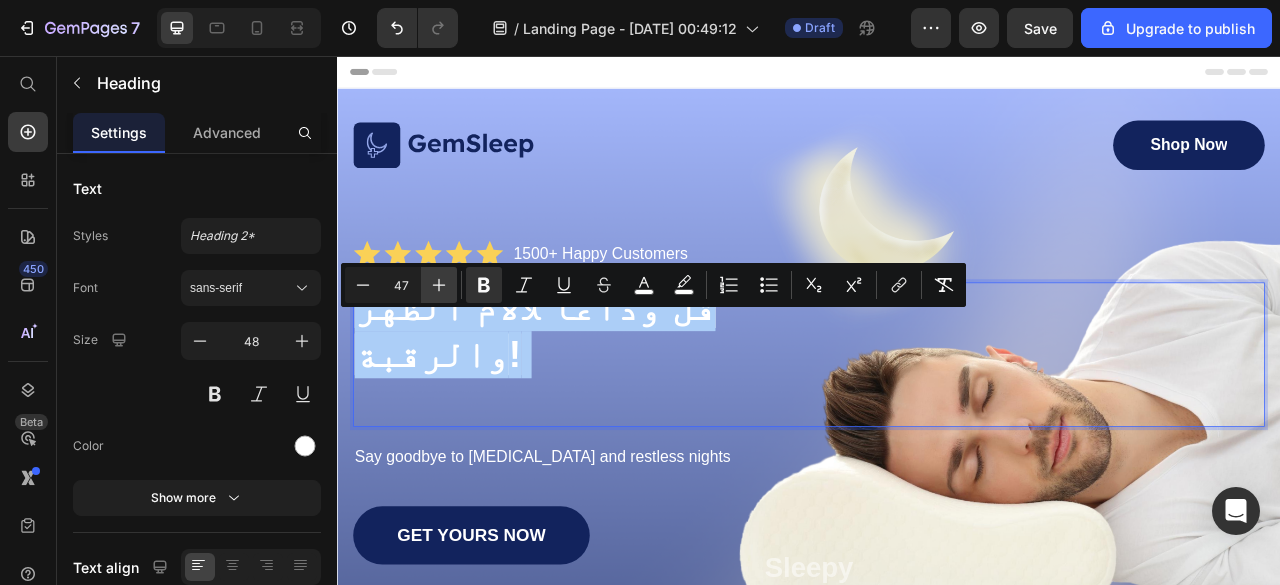 click 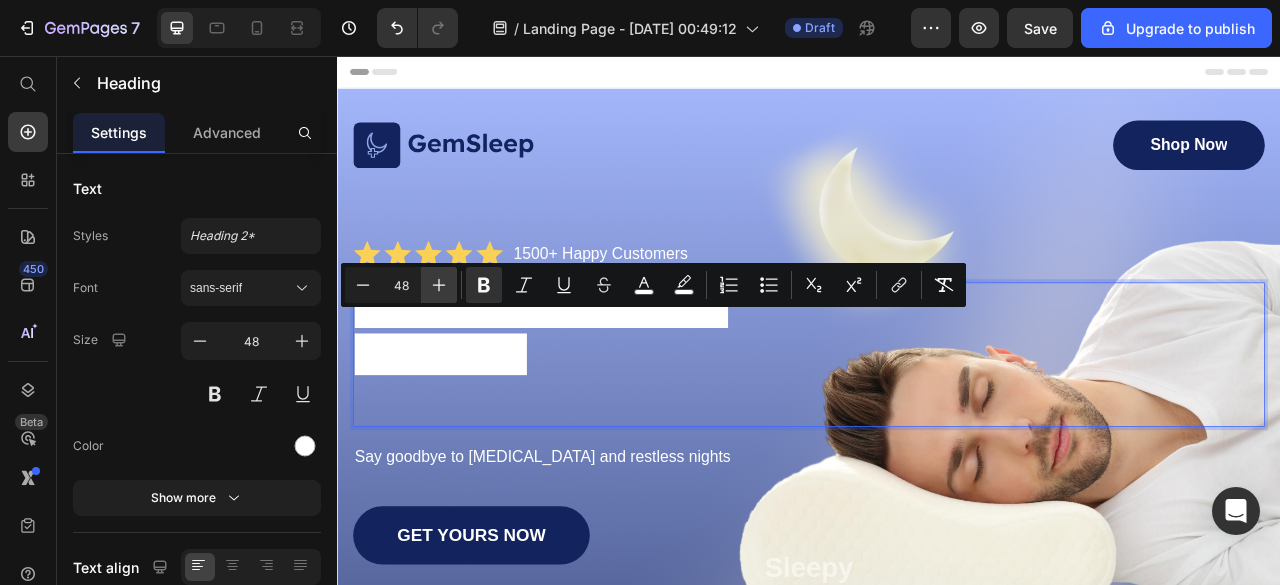 click 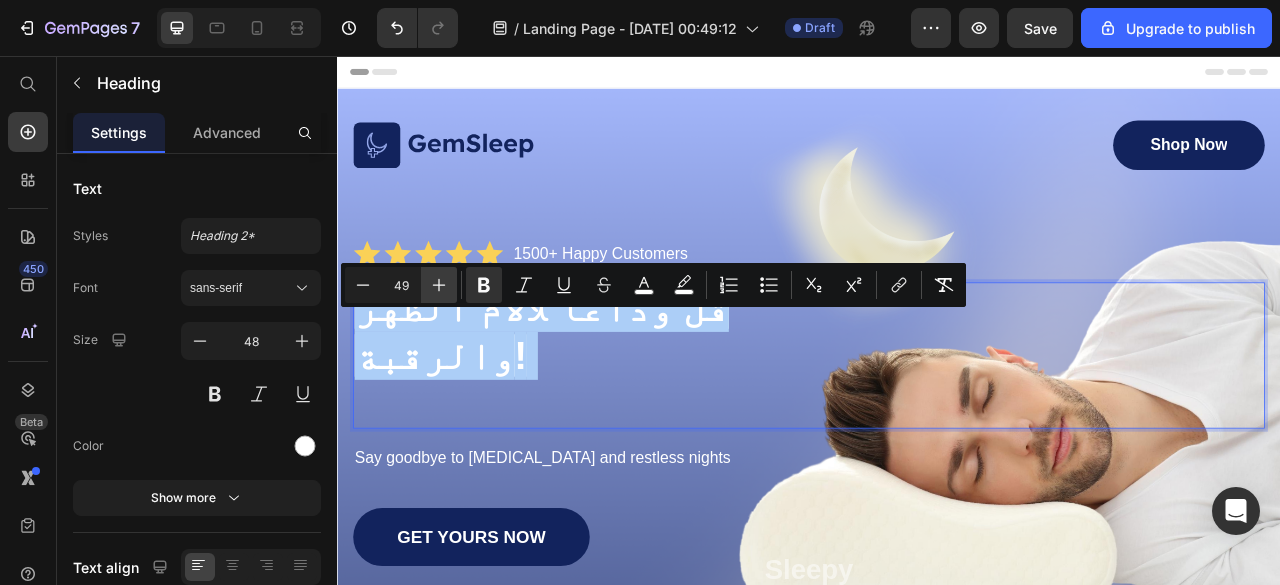 click 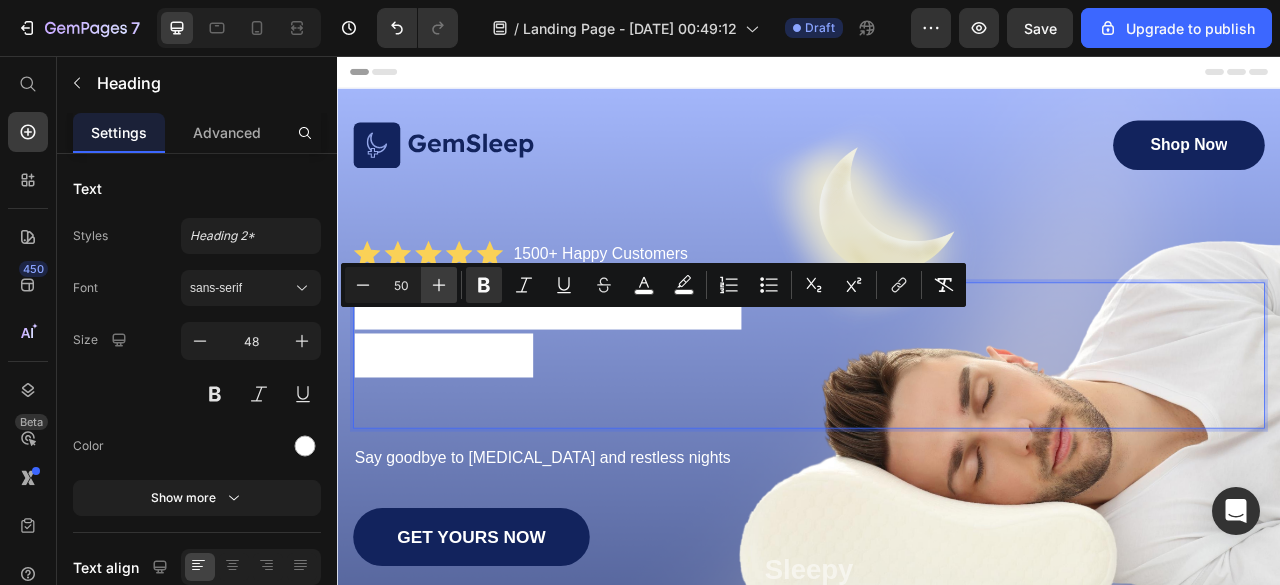click 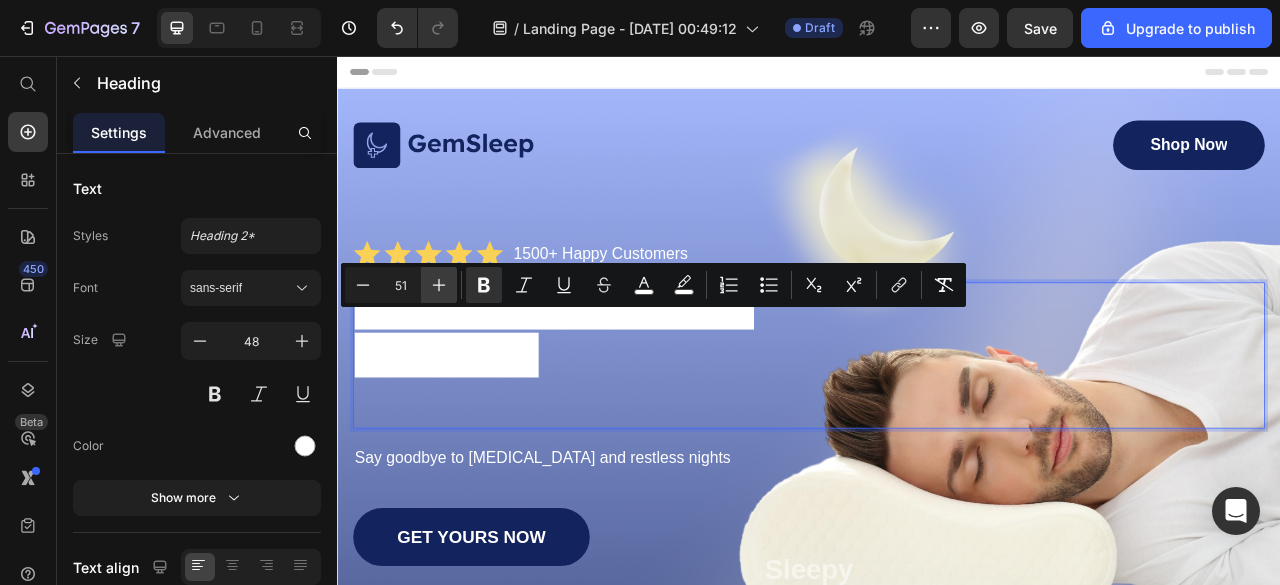 click 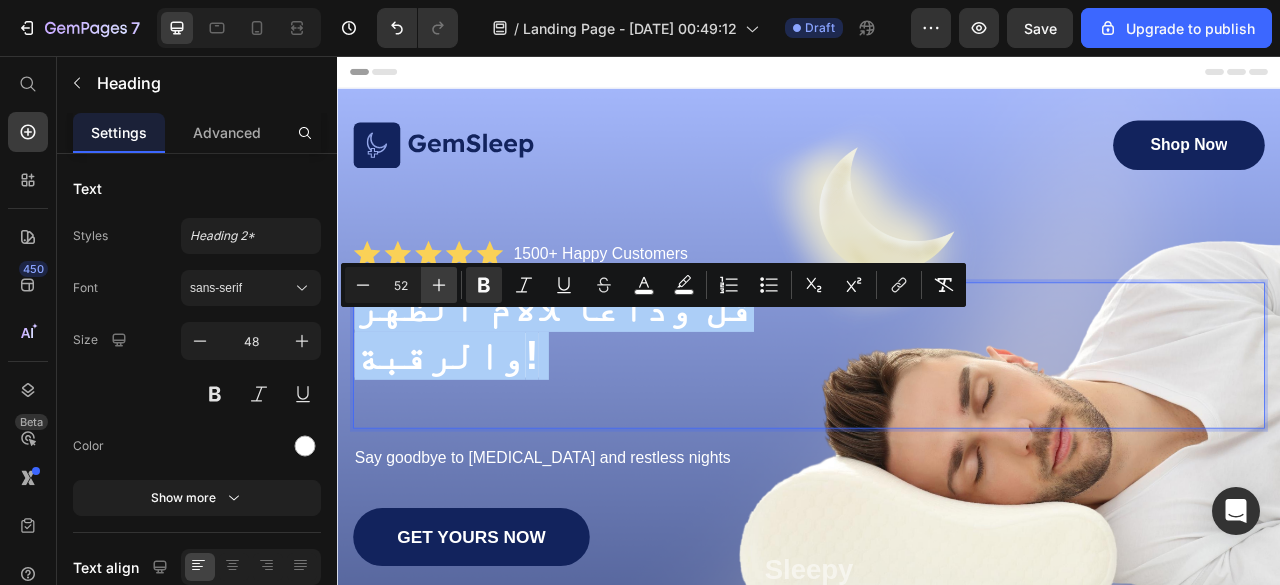 click 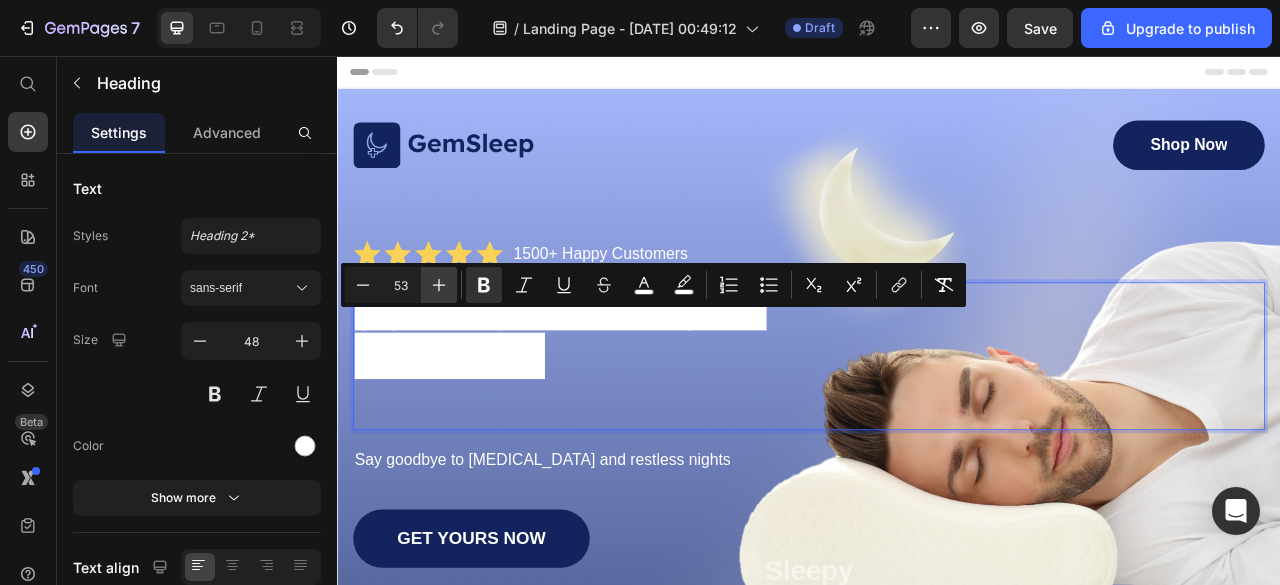 click 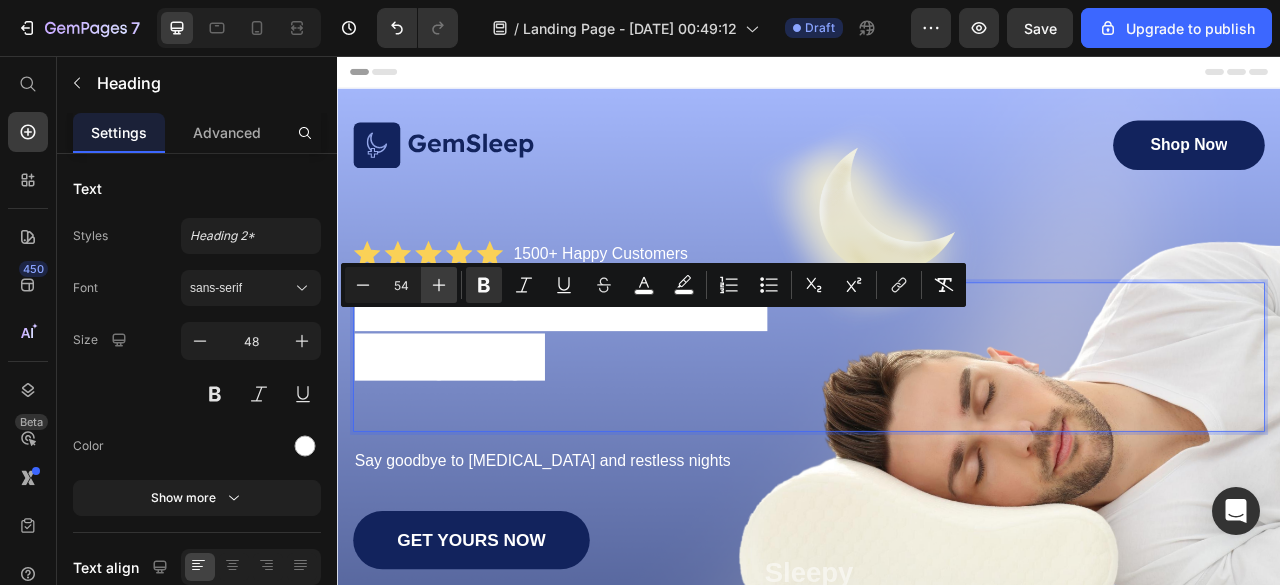 click 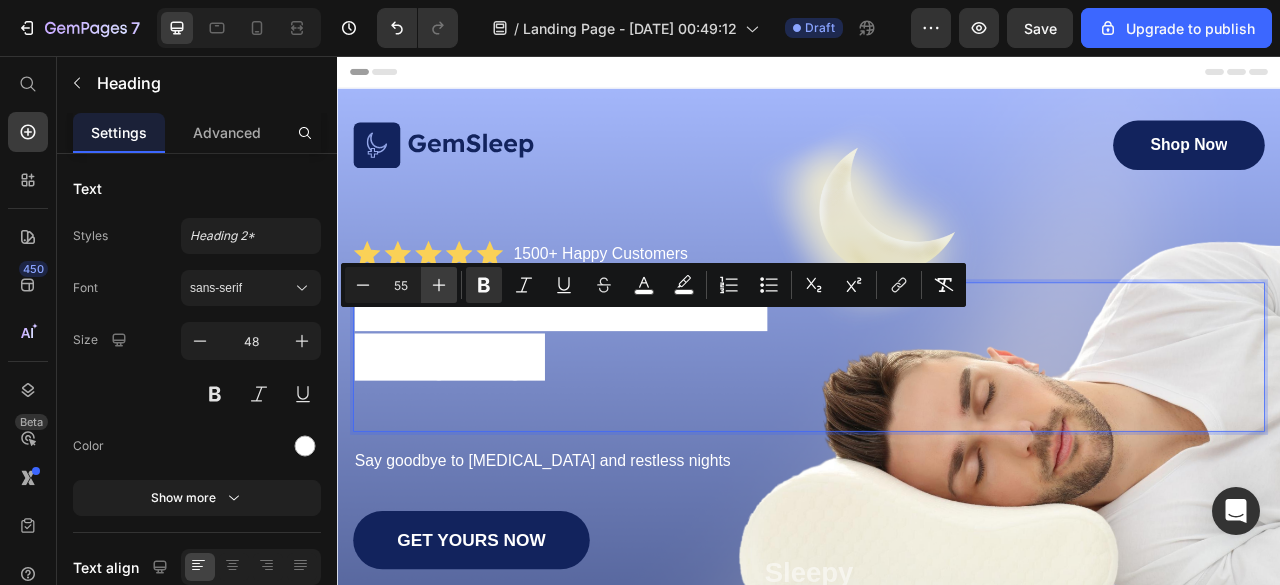 click 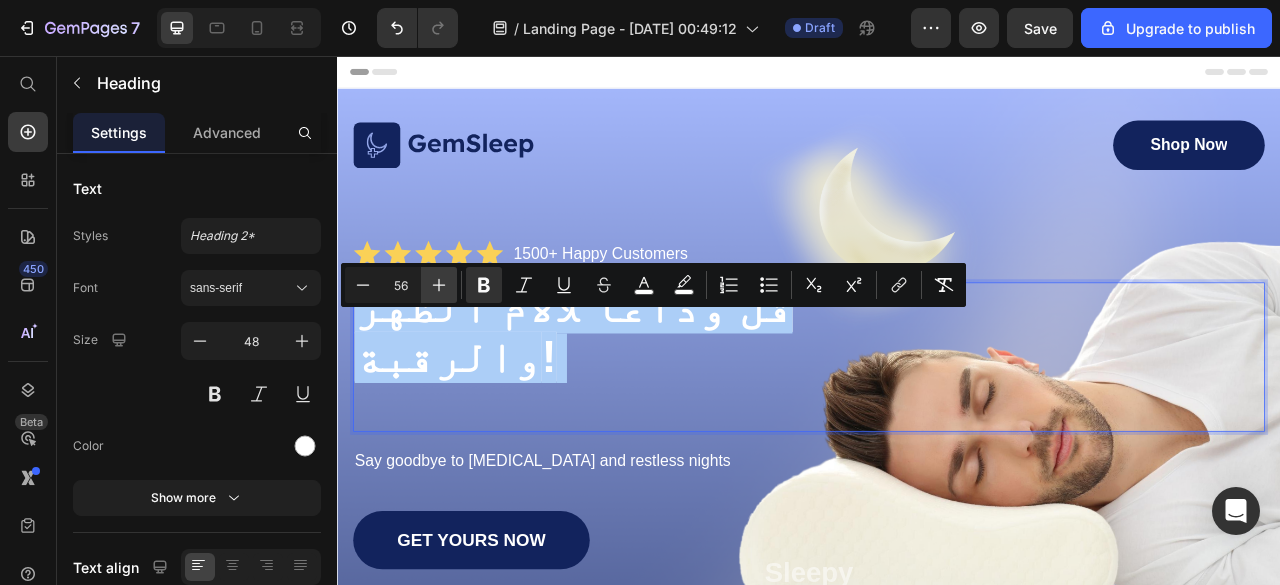 click 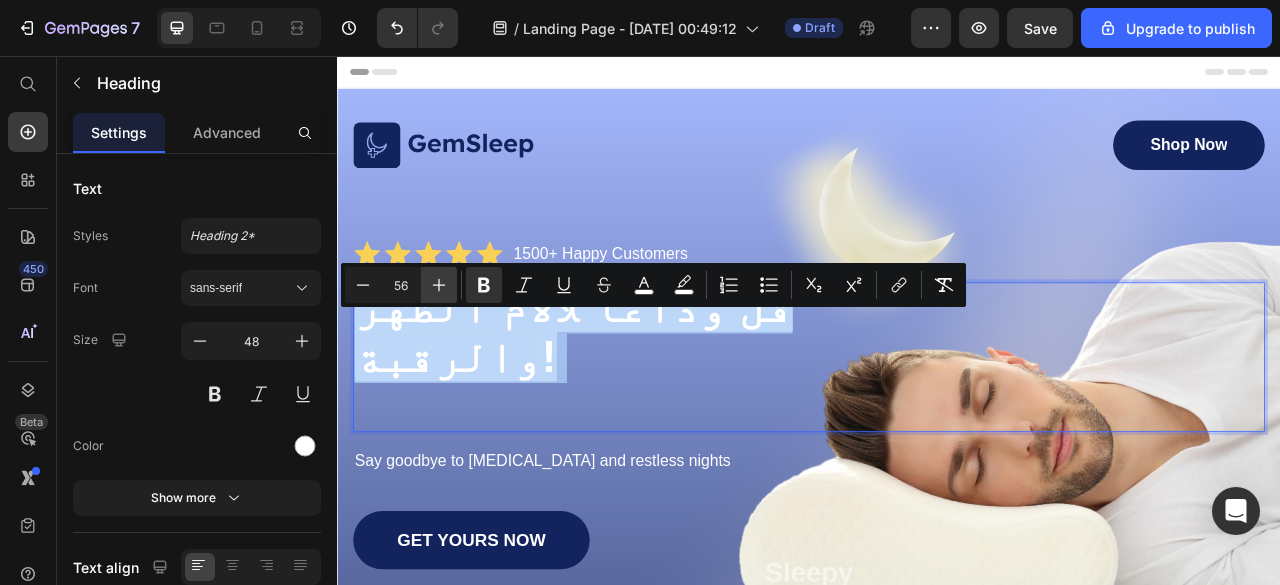 type on "57" 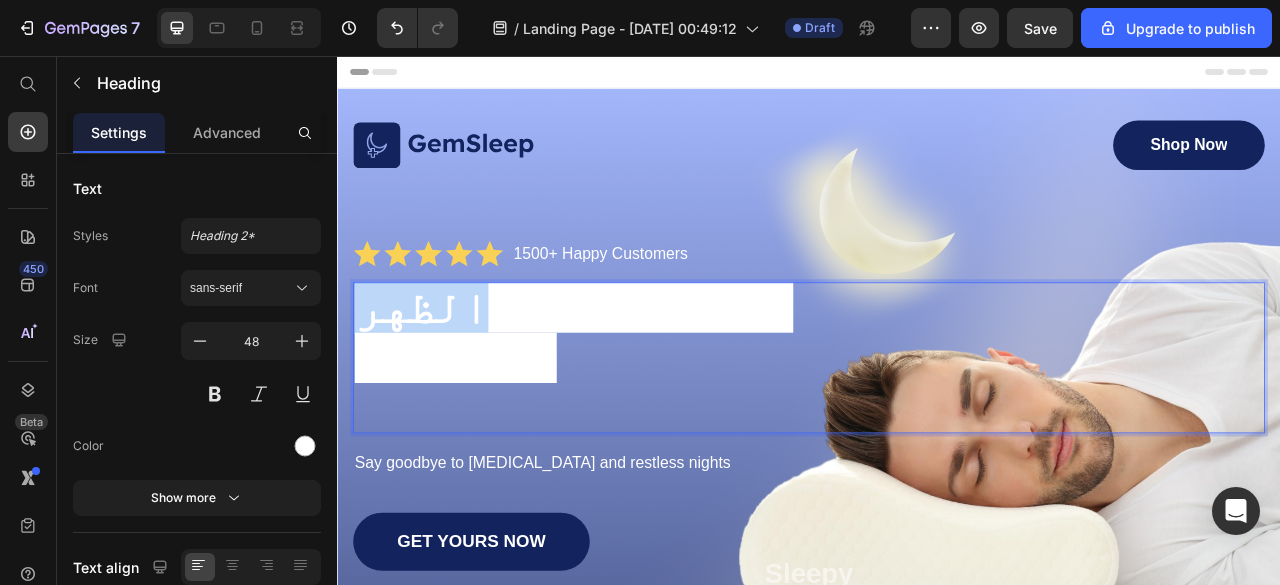 click on "قل وداعًا لآلام الظهر والرقبة!" at bounding box center [638, 408] 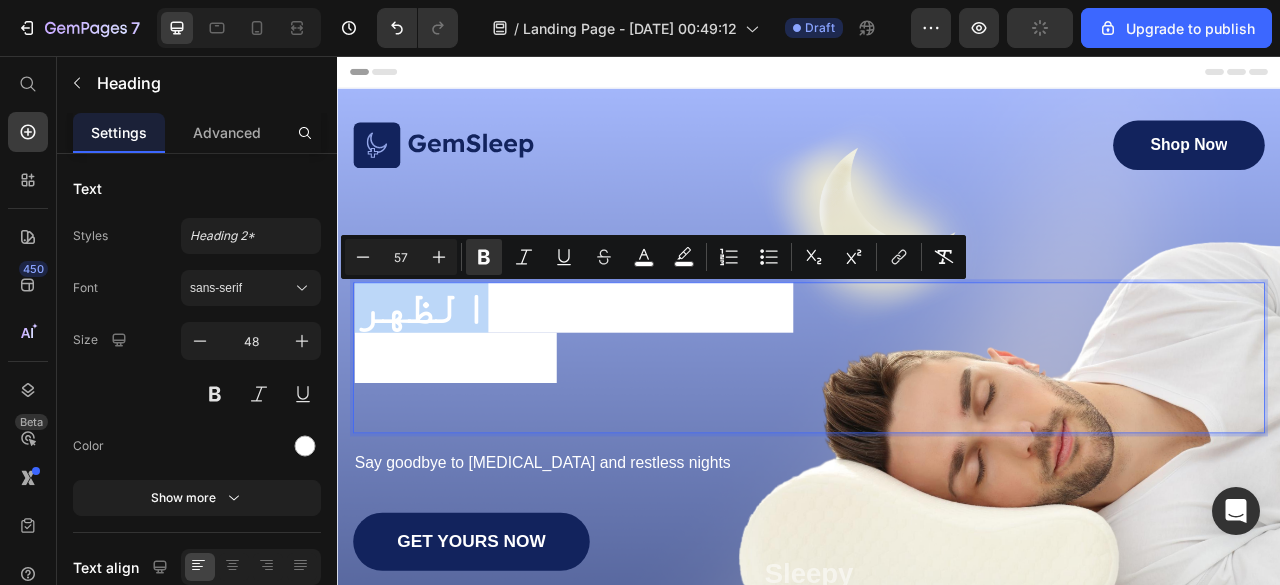 click on "قل وداعًا لآلام الظهر والرقبة!" at bounding box center (638, 408) 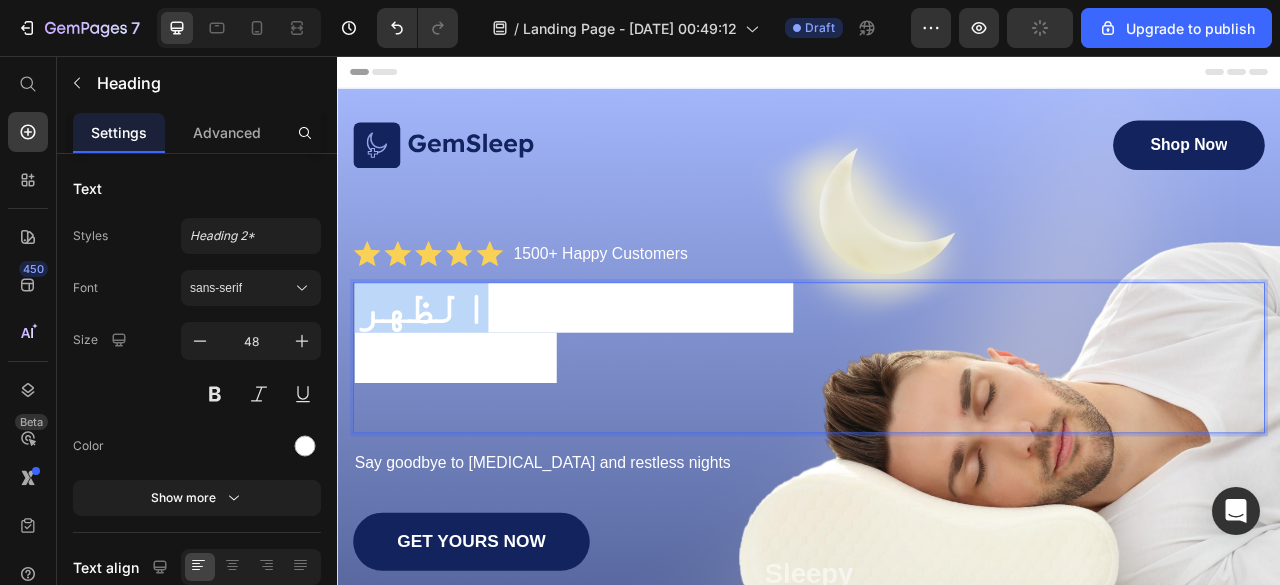 click on "قل وداعًا لآلام الظهر والرقبة!" at bounding box center [638, 408] 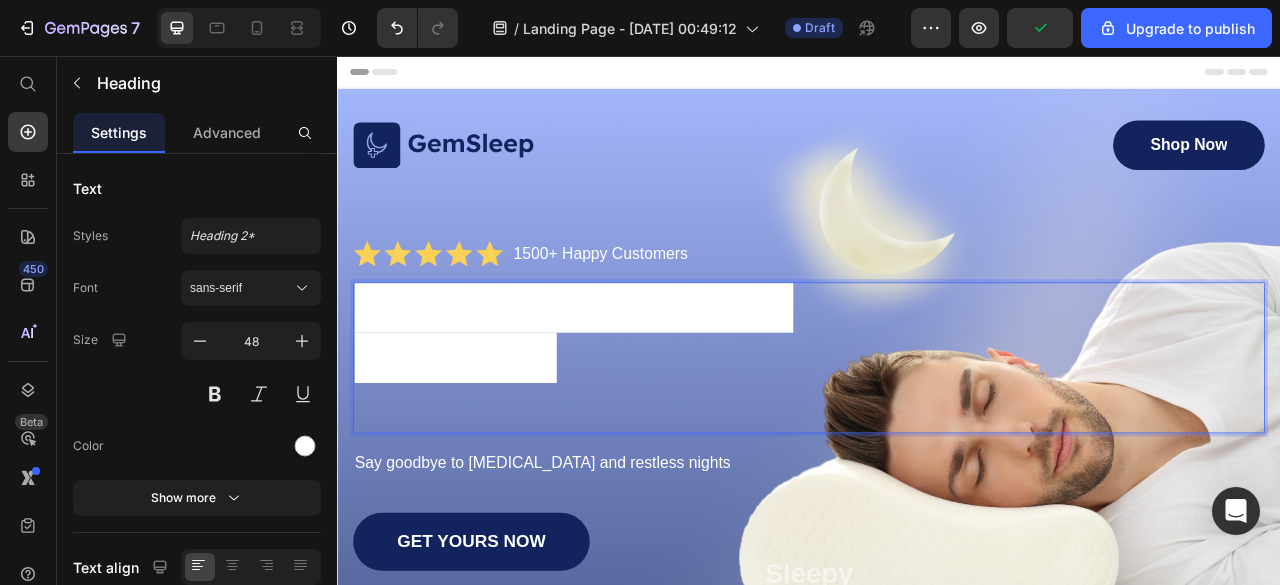 click on "قل وداعًا لآلام الظهر والرقبة!" at bounding box center (638, 408) 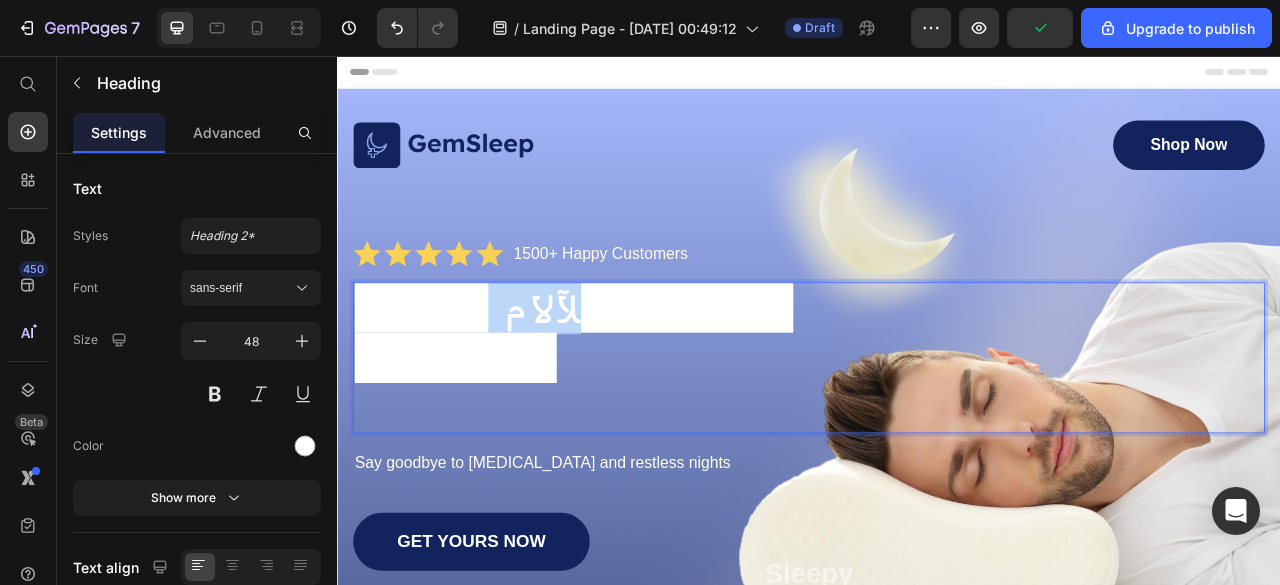click on "قل وداعًا لآلام الظهر والرقبة!" at bounding box center (638, 408) 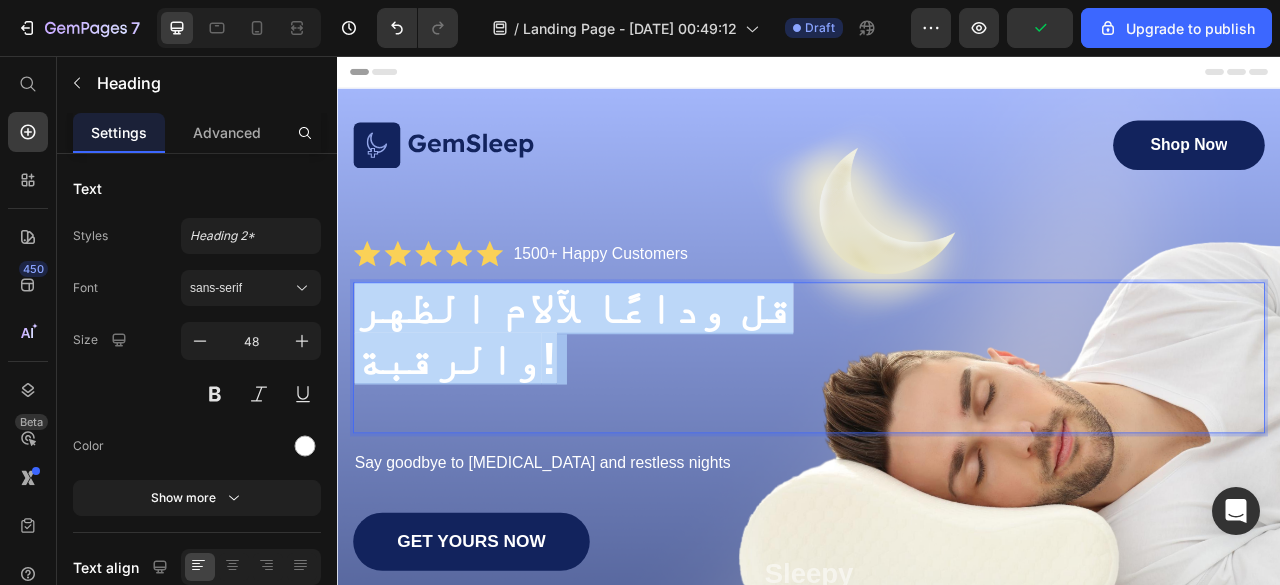 click on "قل وداعًا لآلام الظهر والرقبة!" at bounding box center [638, 408] 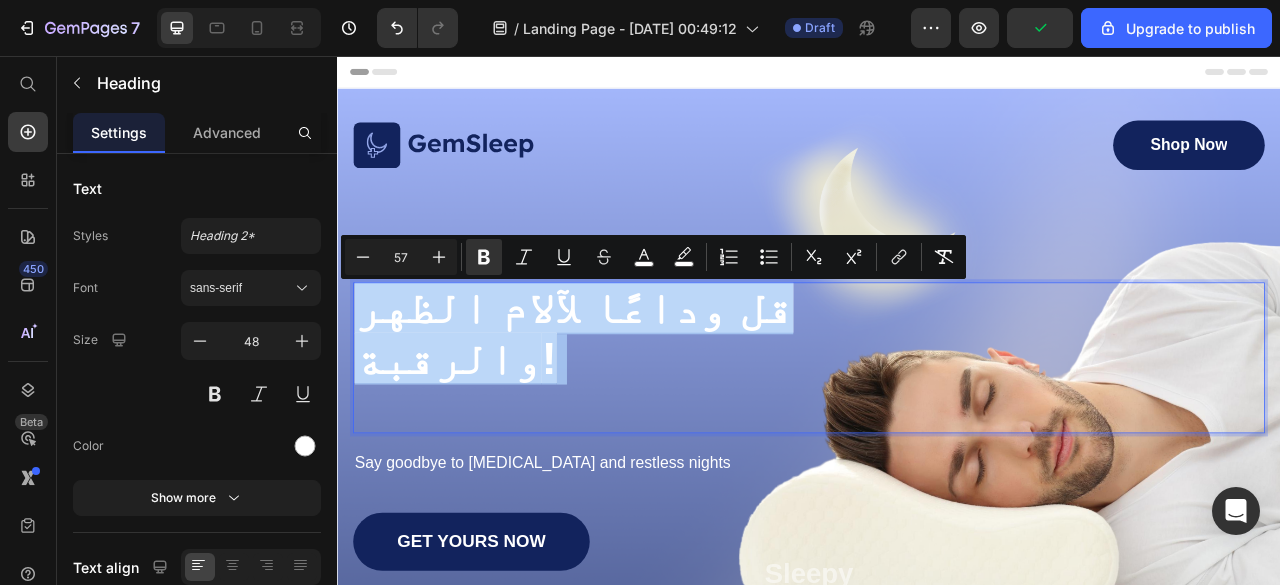 click on "قل وداعًا لآلام الظهر والرقبة!" at bounding box center (638, 408) 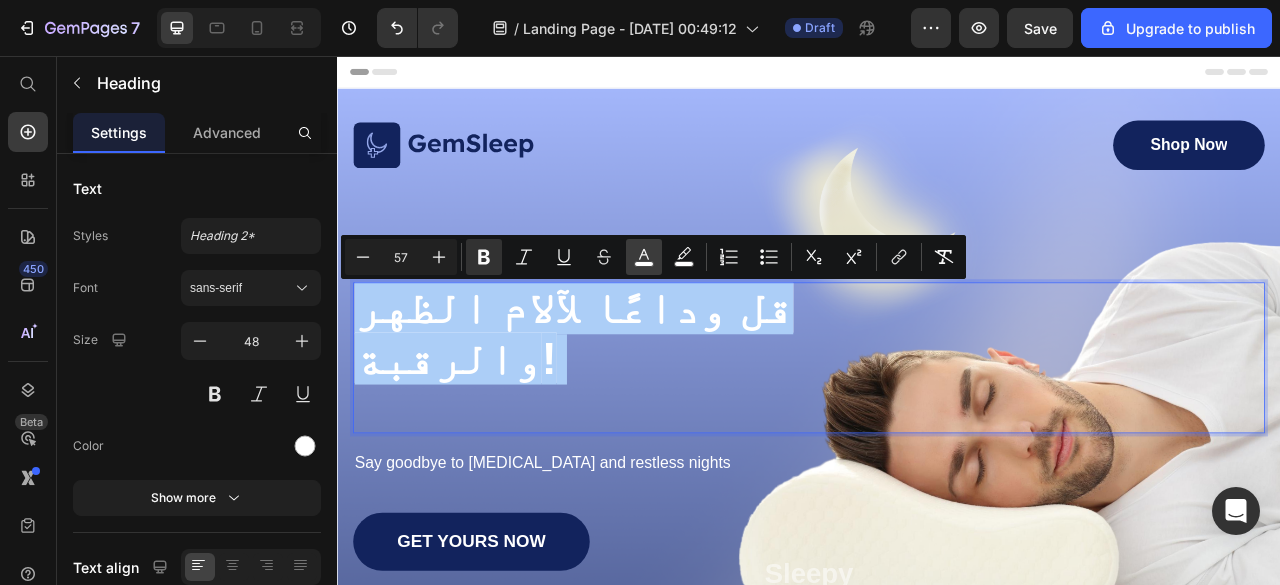click 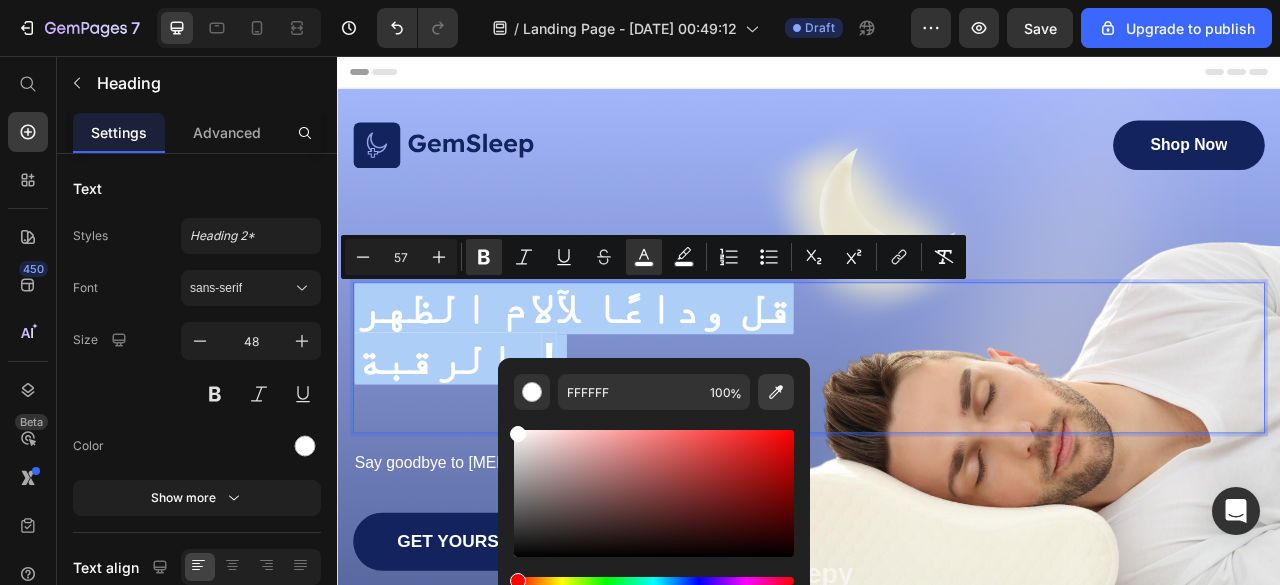 click 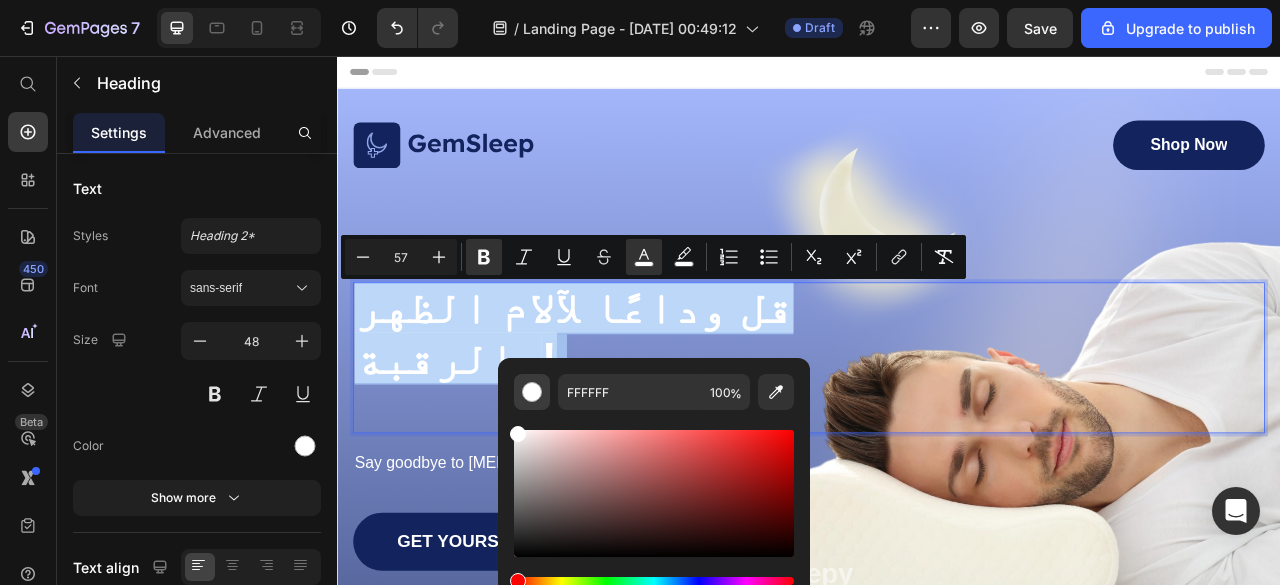 type on "333333" 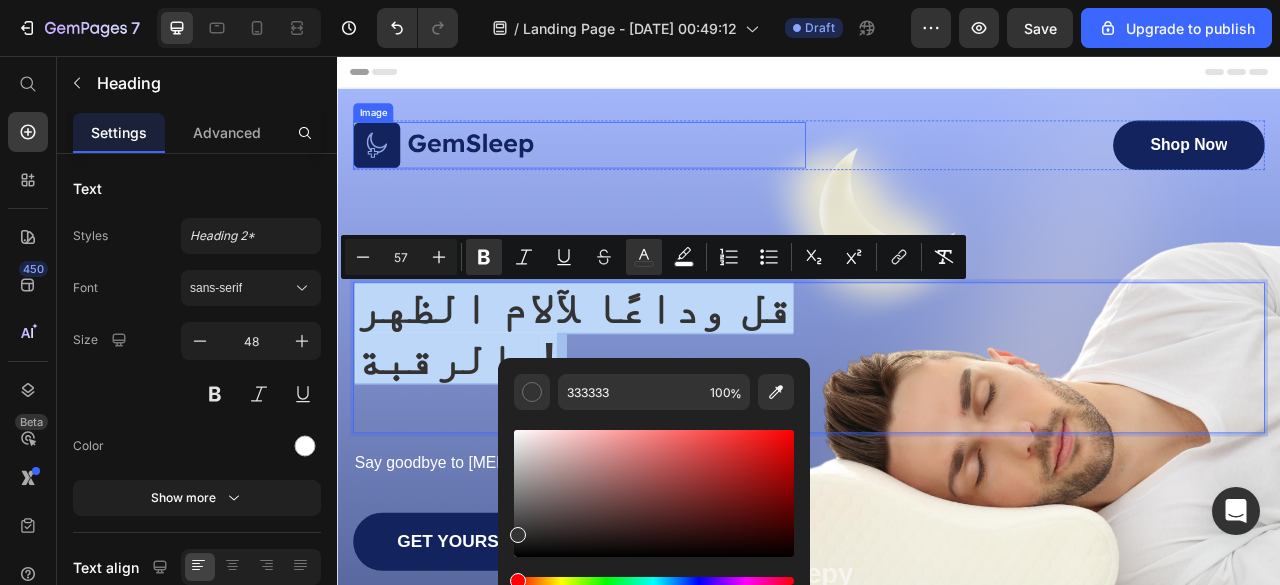 click at bounding box center (645, 170) 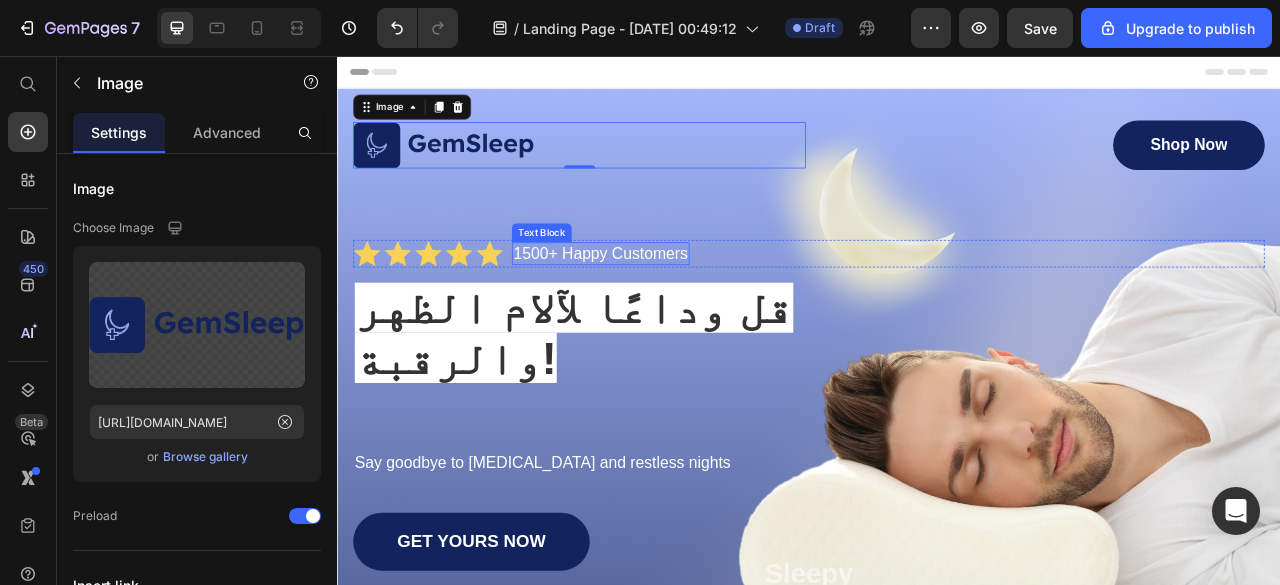 click on "1500+ Happy Customers" at bounding box center [672, 307] 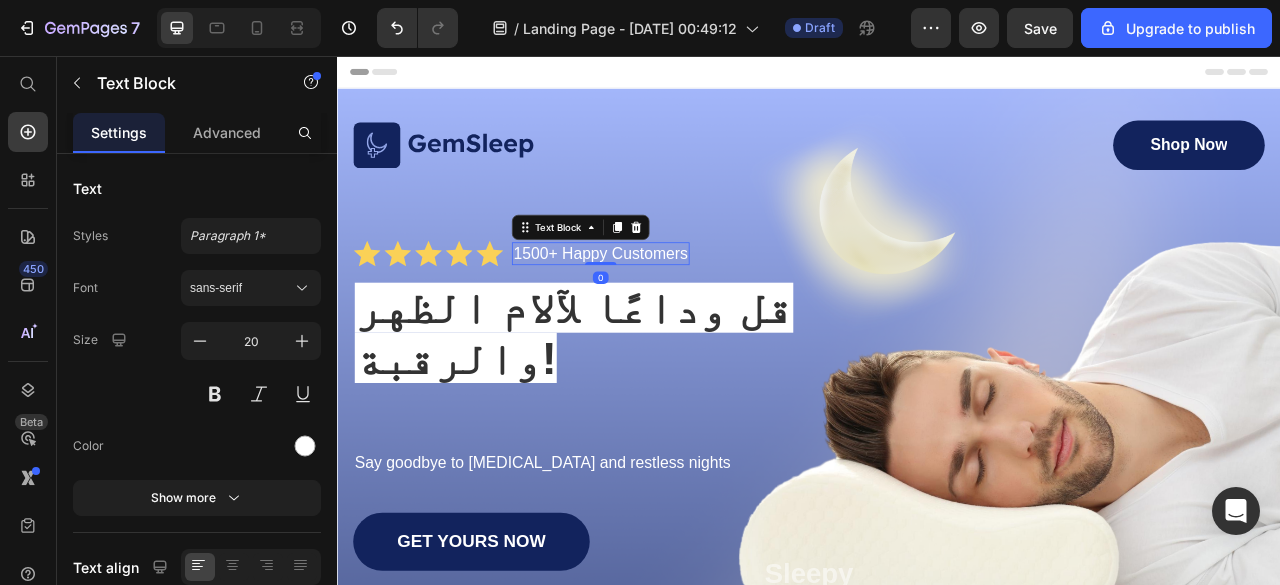 click on "1500+ Happy Customers" at bounding box center [672, 307] 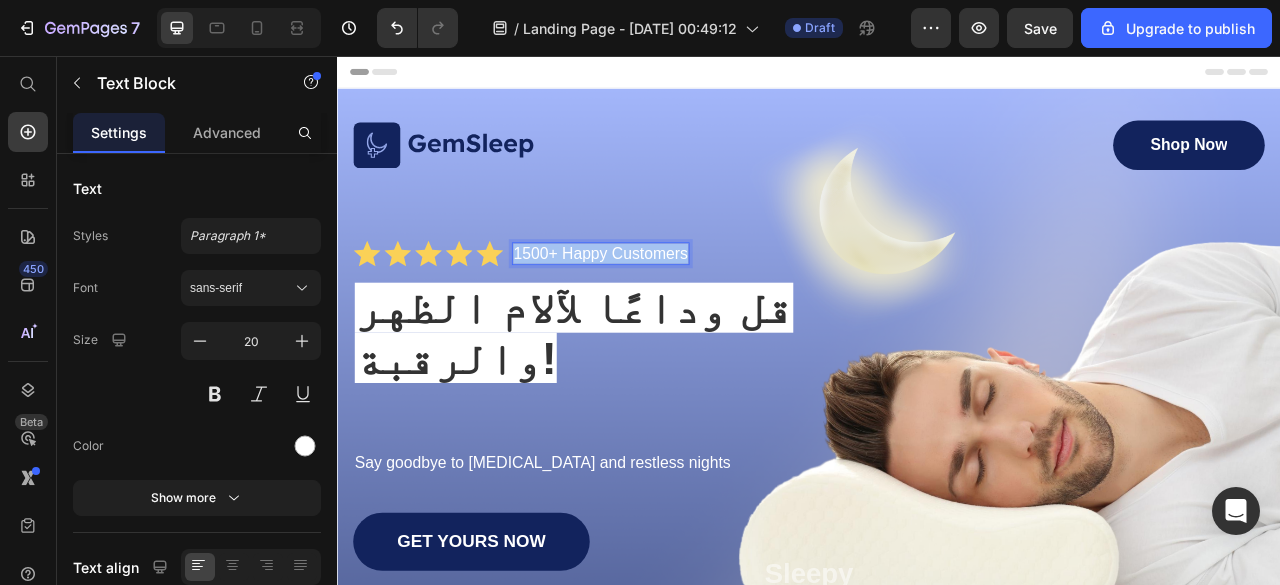 click on "1500+ Happy Customers" at bounding box center (672, 307) 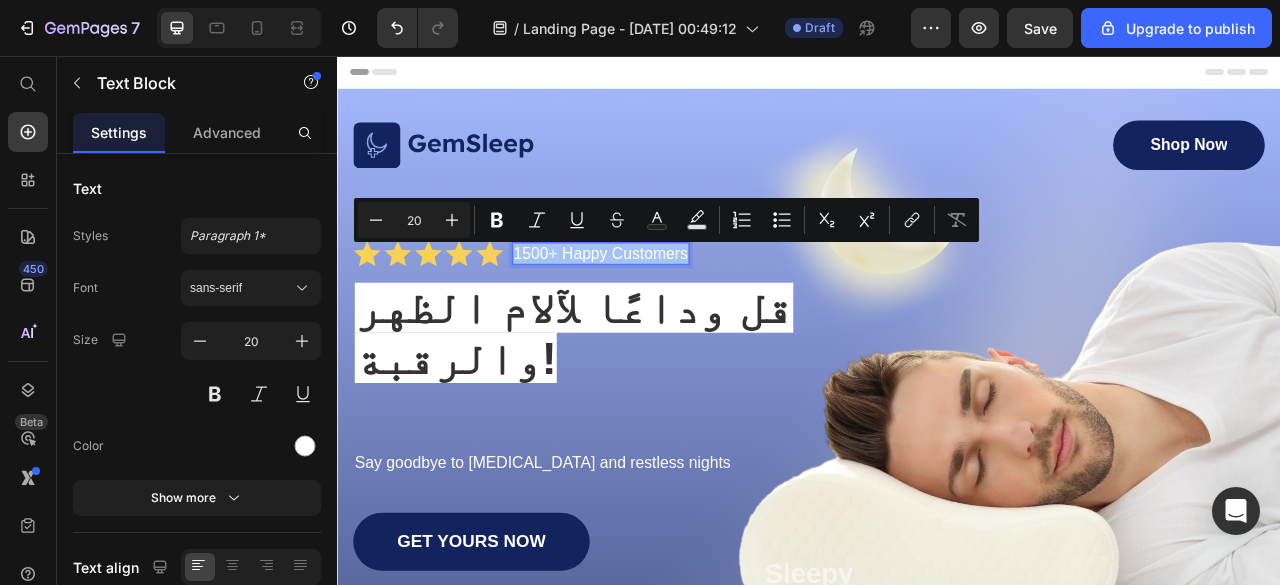 click on "1500+ Happy Customers" at bounding box center [672, 307] 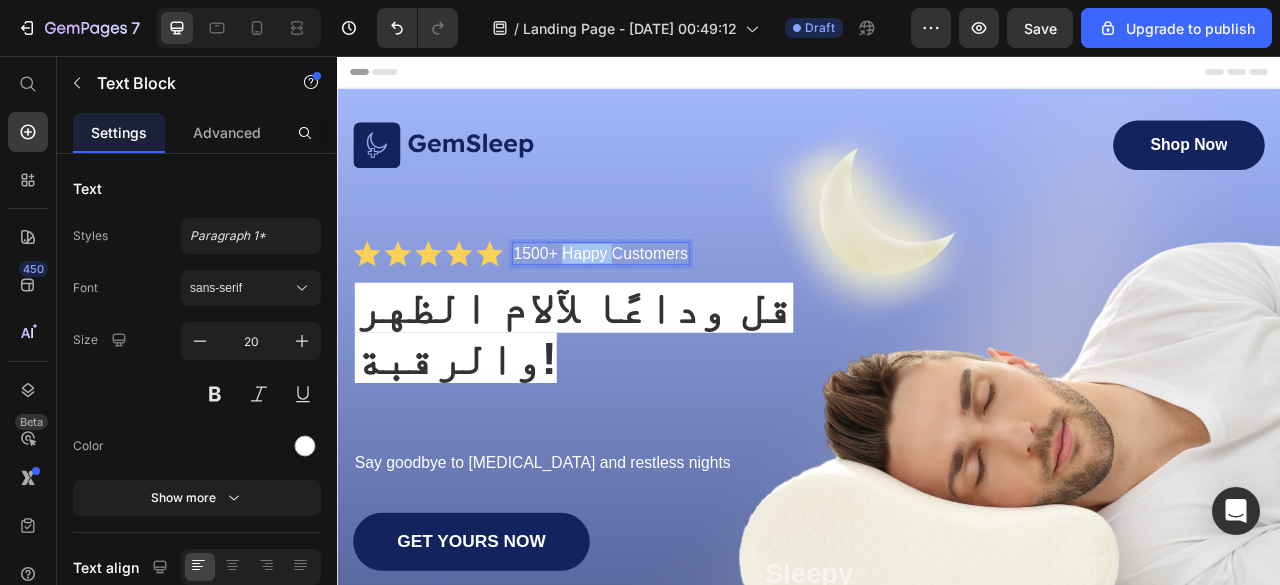 click on "1500+ Happy Customers" at bounding box center (672, 307) 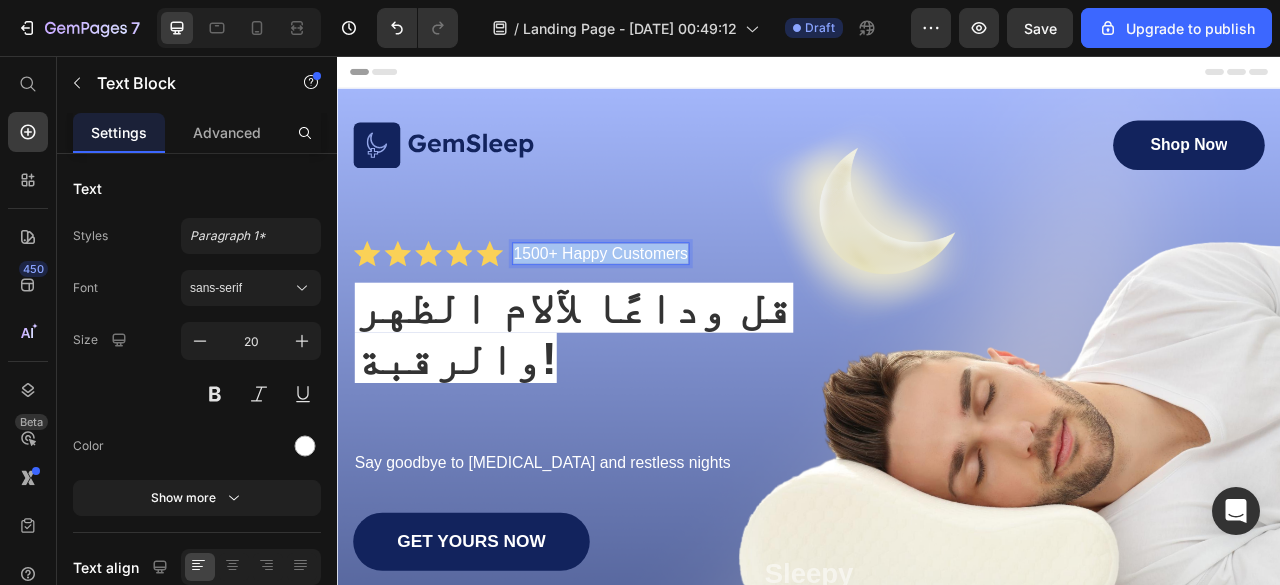 click on "1500+ Happy Customers" at bounding box center [672, 307] 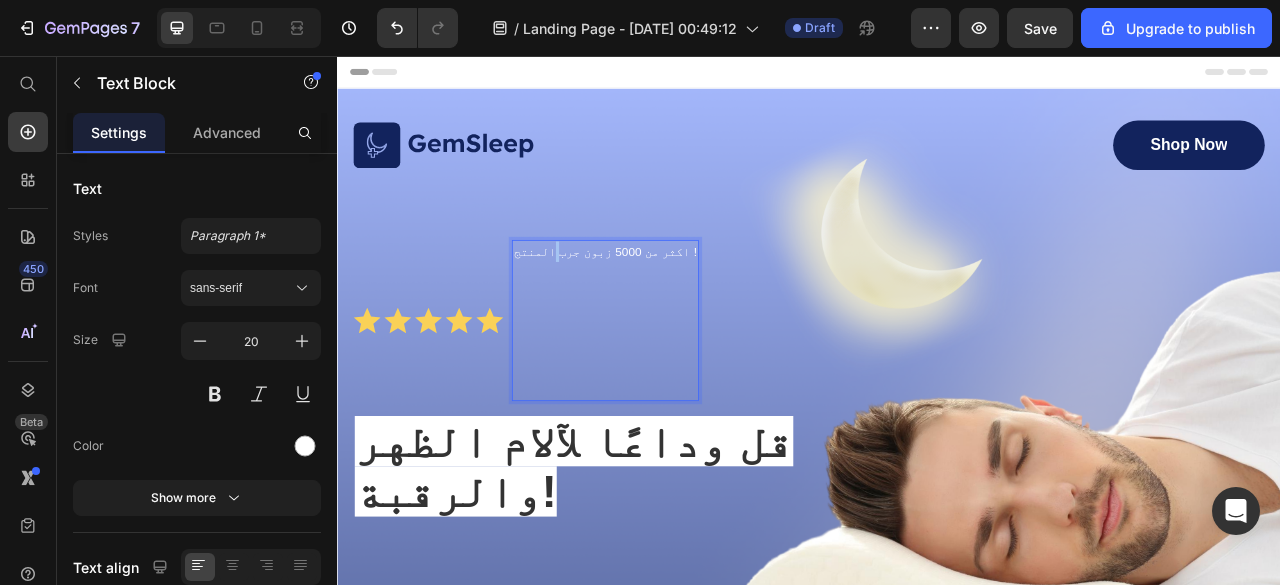 click on "اكثر من 5000 زبون جرب المنتج !" at bounding box center (678, 305) 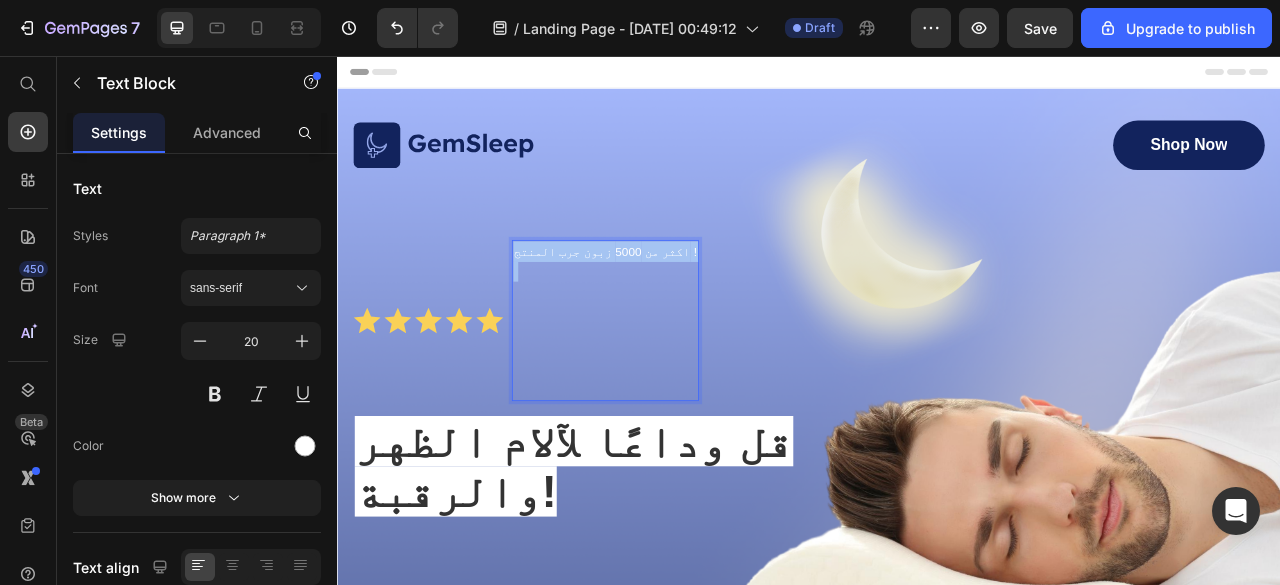 click on "اكثر من 5000 زبون جرب المنتج !" at bounding box center [678, 305] 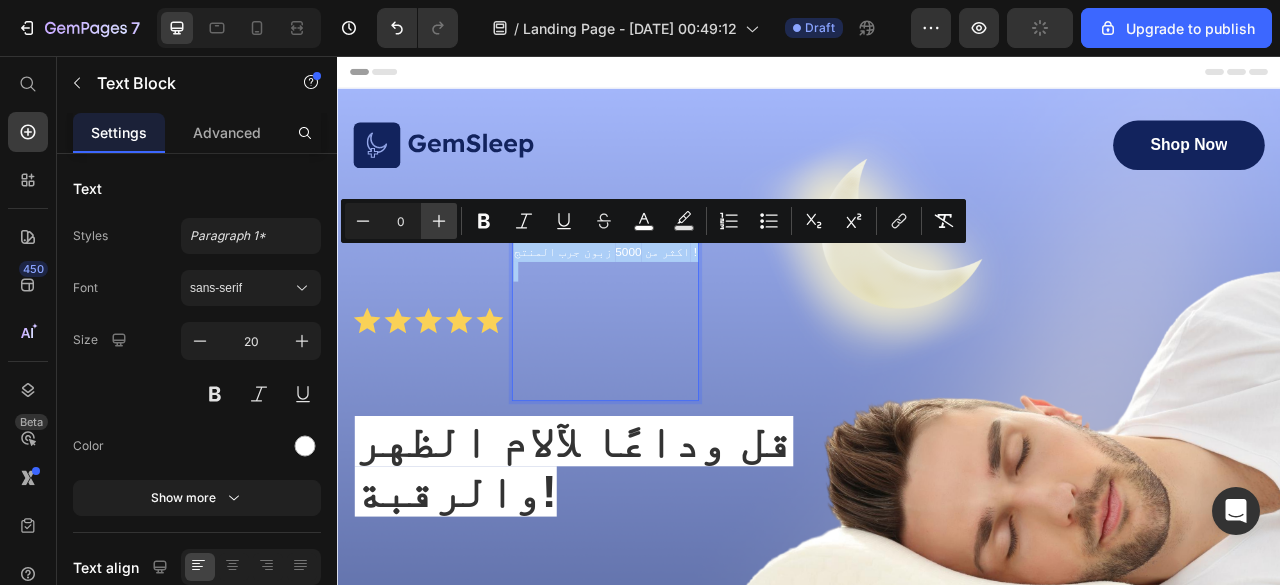 click on "Plus" at bounding box center [439, 221] 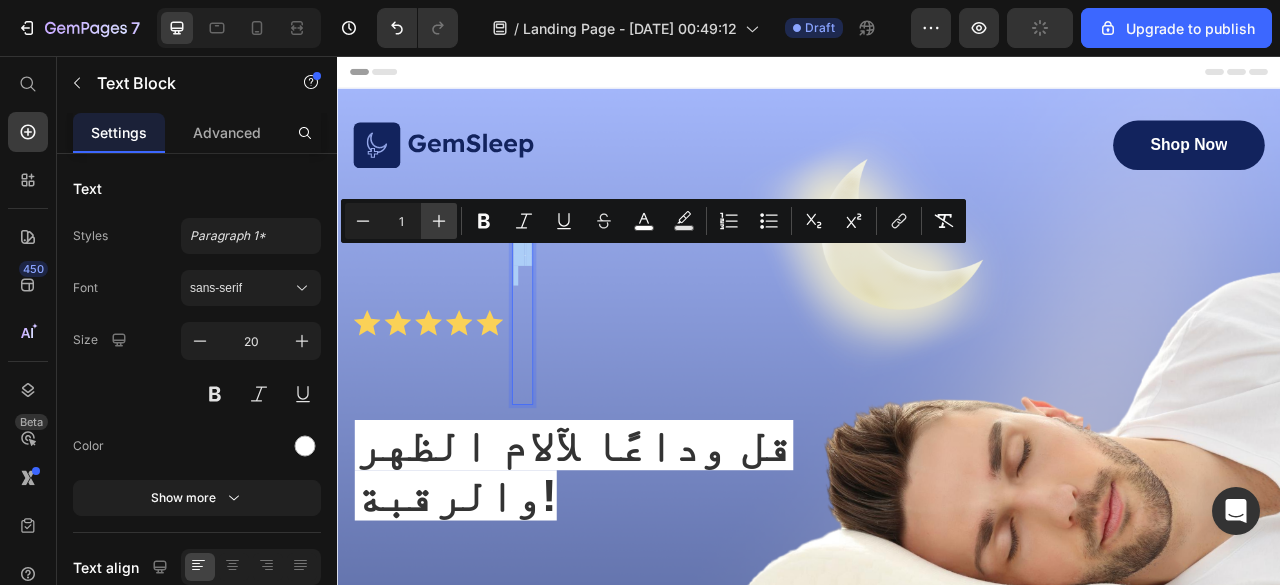 click on "Plus" at bounding box center [439, 221] 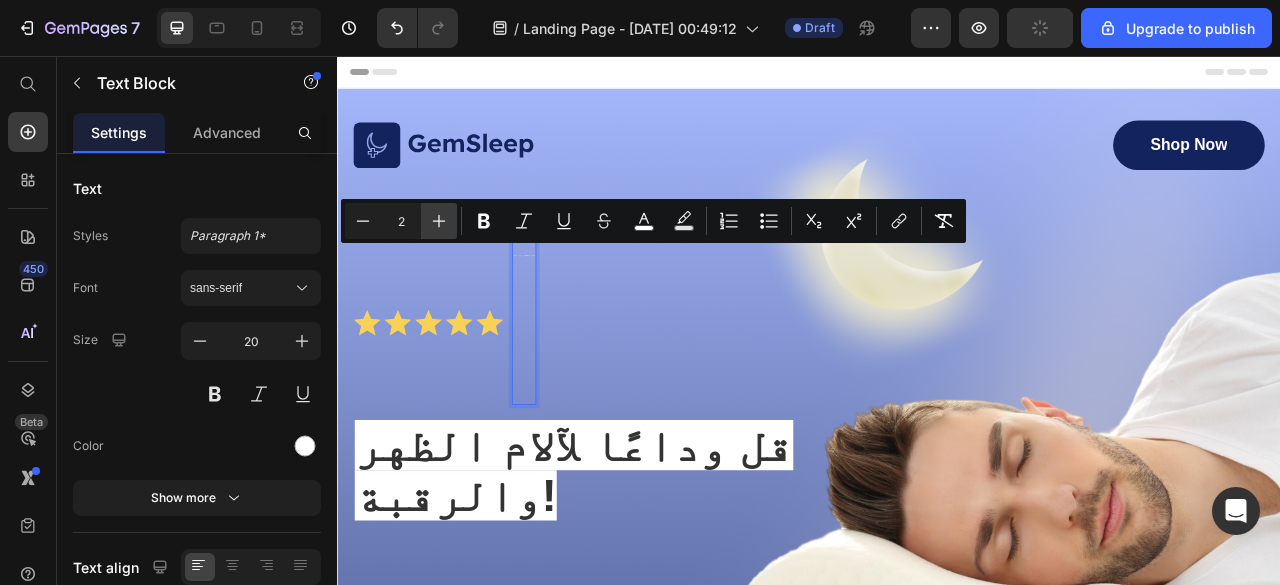click on "Plus" at bounding box center (439, 221) 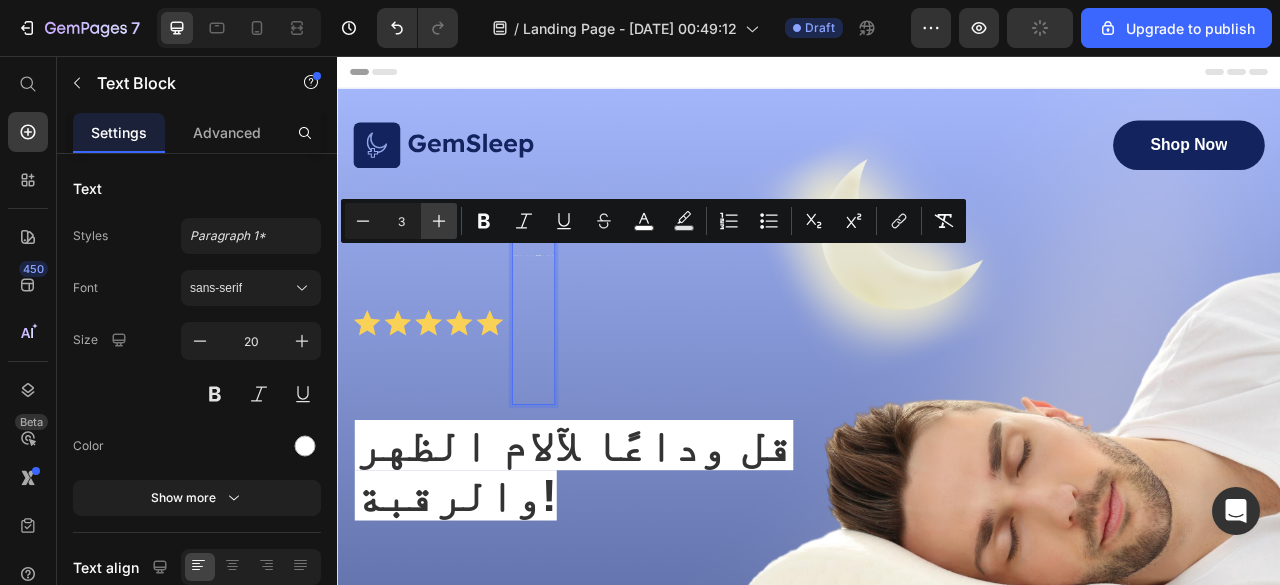 click on "Plus" at bounding box center [439, 221] 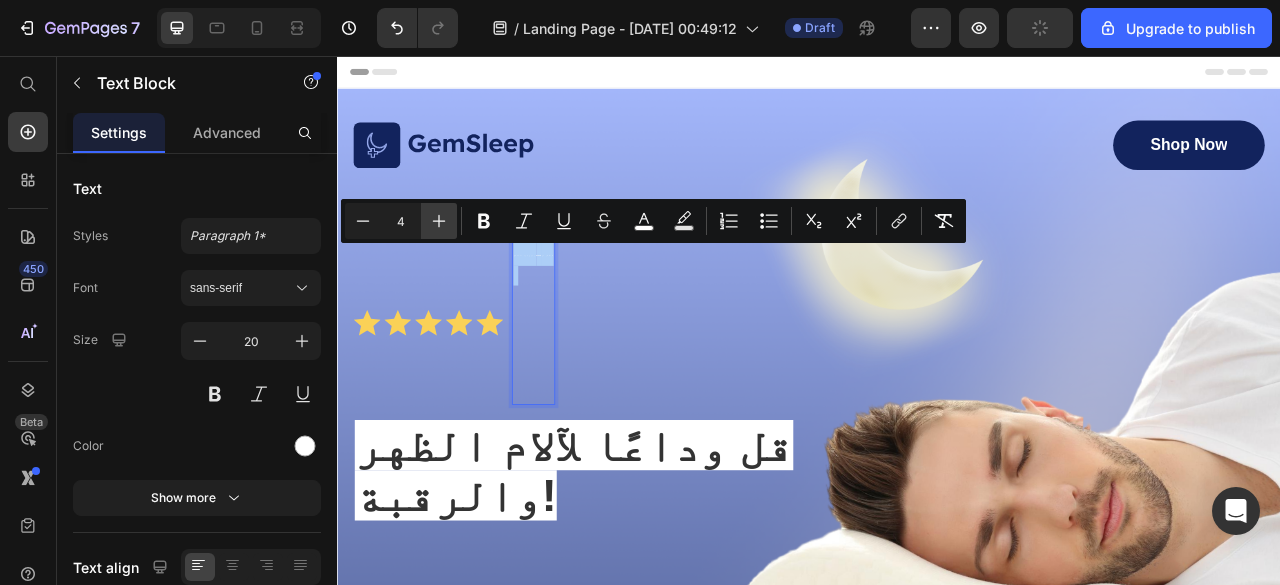 click on "Plus" at bounding box center (439, 221) 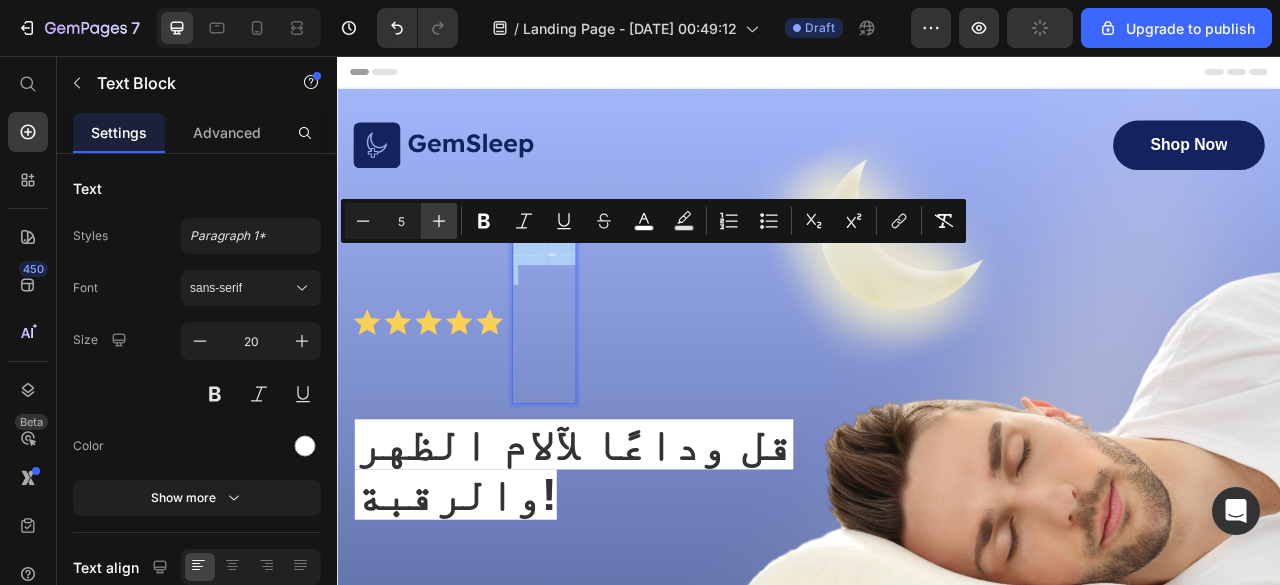 click on "Plus" at bounding box center [439, 221] 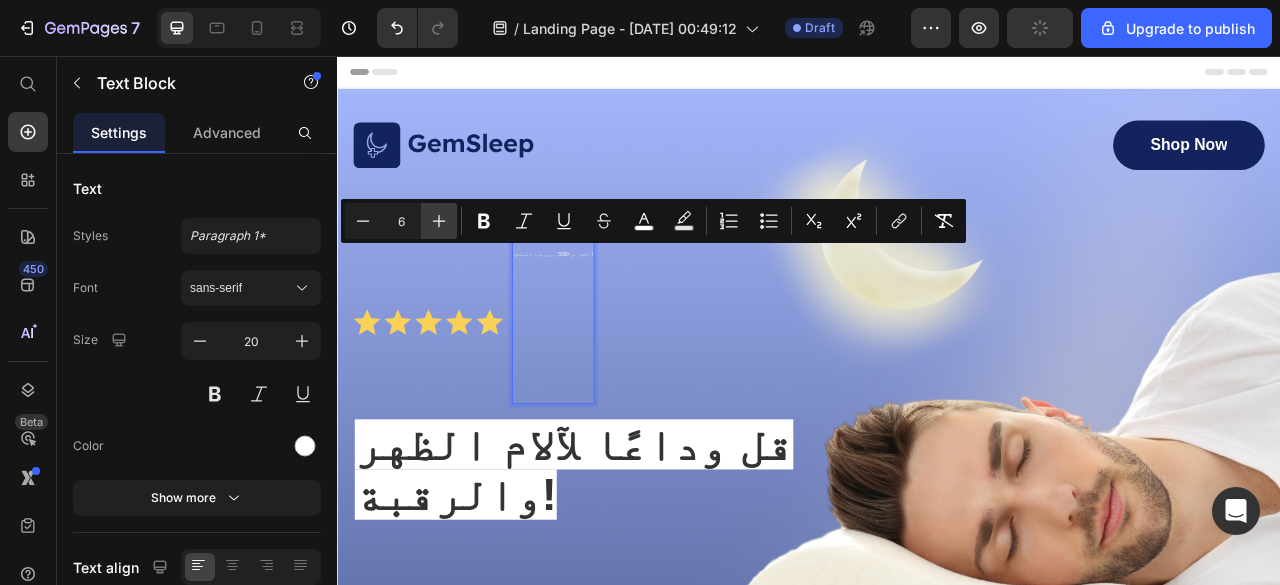 click on "Plus" at bounding box center (439, 221) 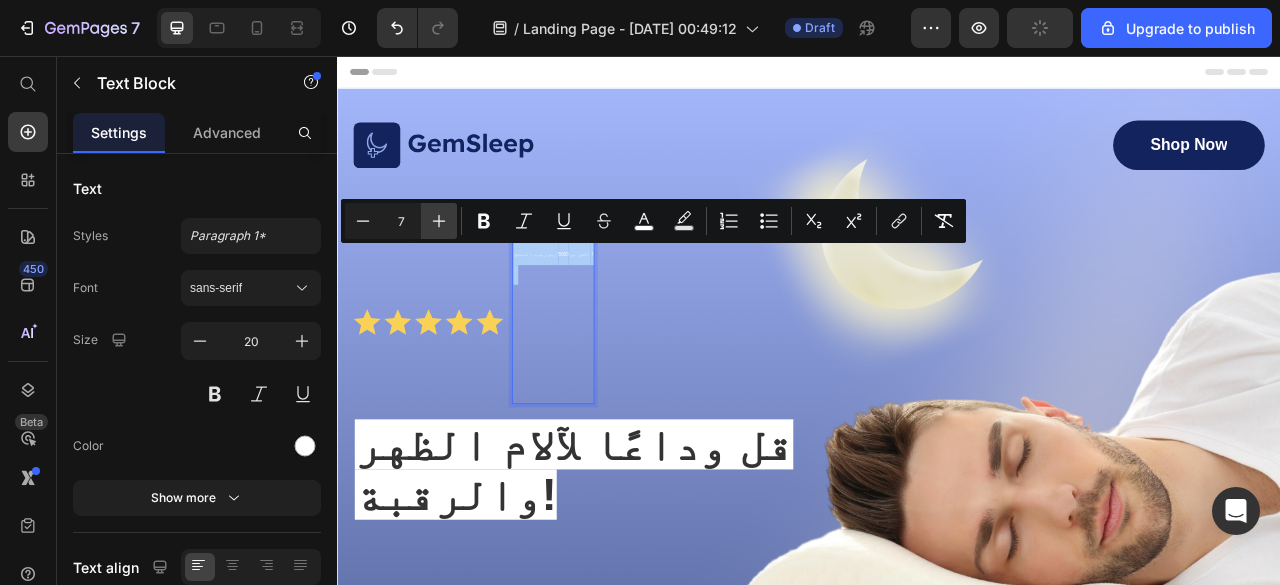 click on "Plus" at bounding box center (439, 221) 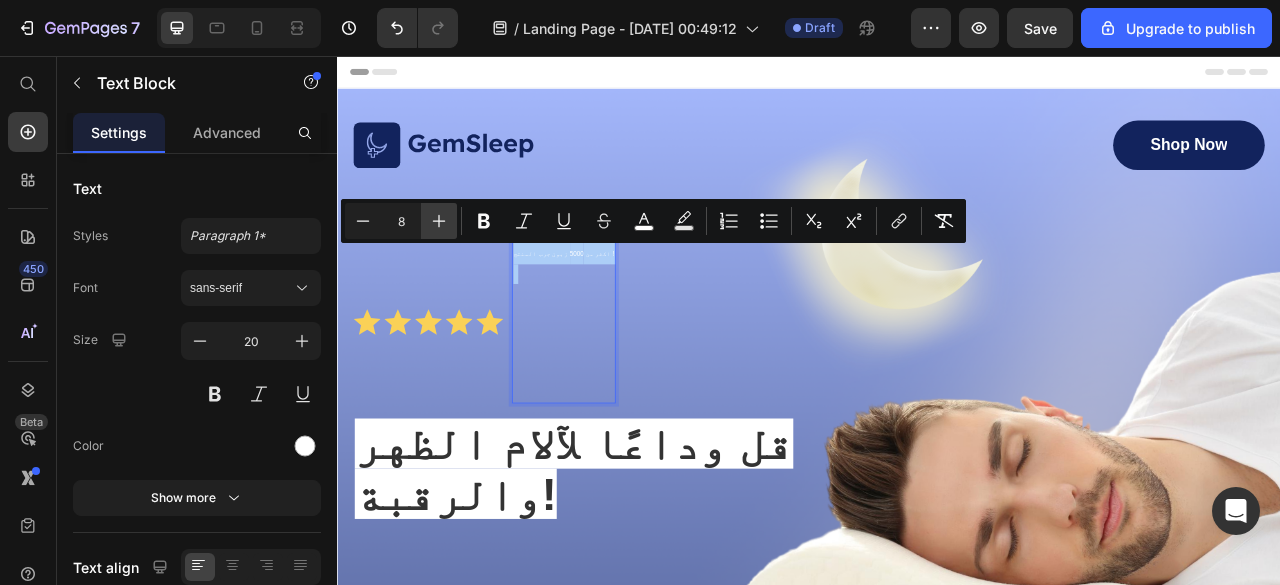 click on "Plus" at bounding box center [439, 221] 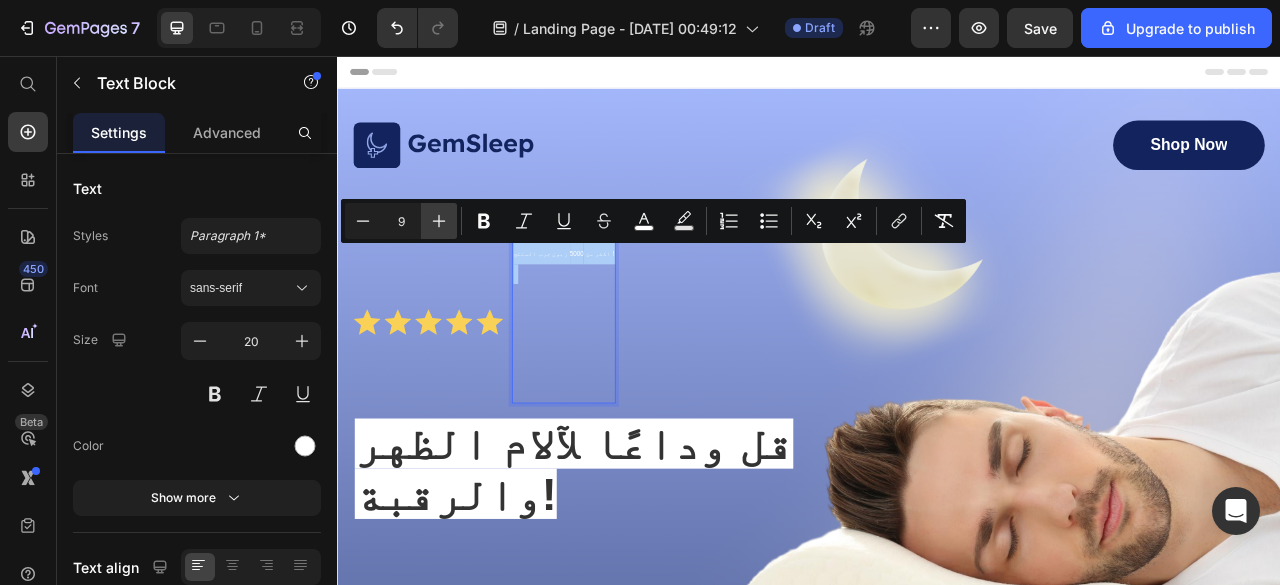 click on "Plus" at bounding box center [439, 221] 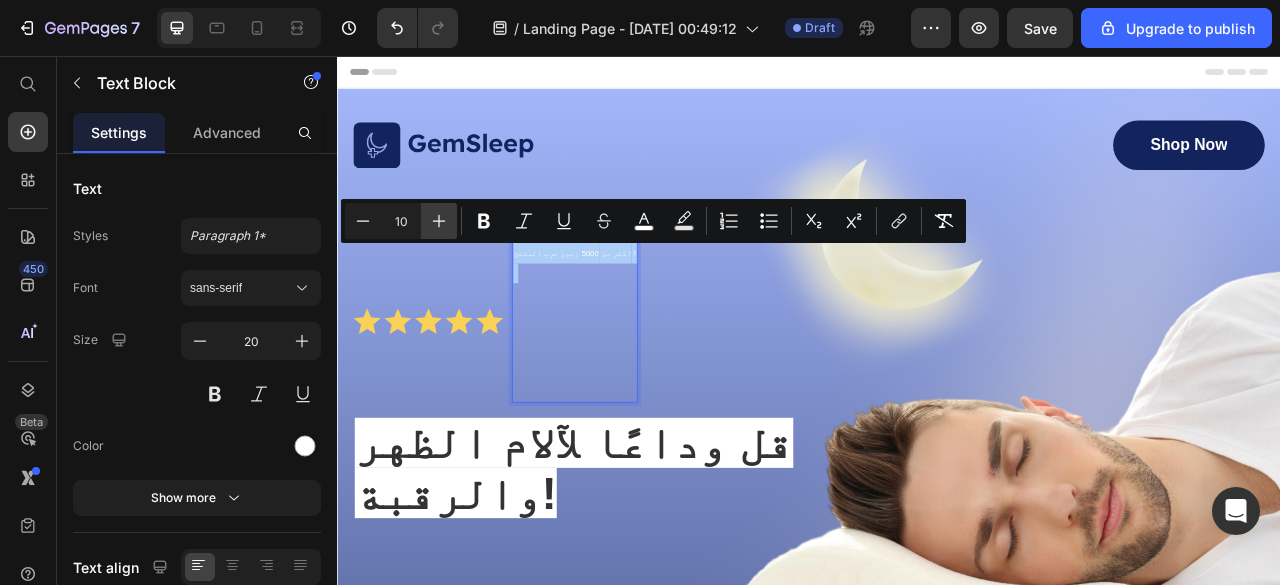 click on "Plus" at bounding box center (439, 221) 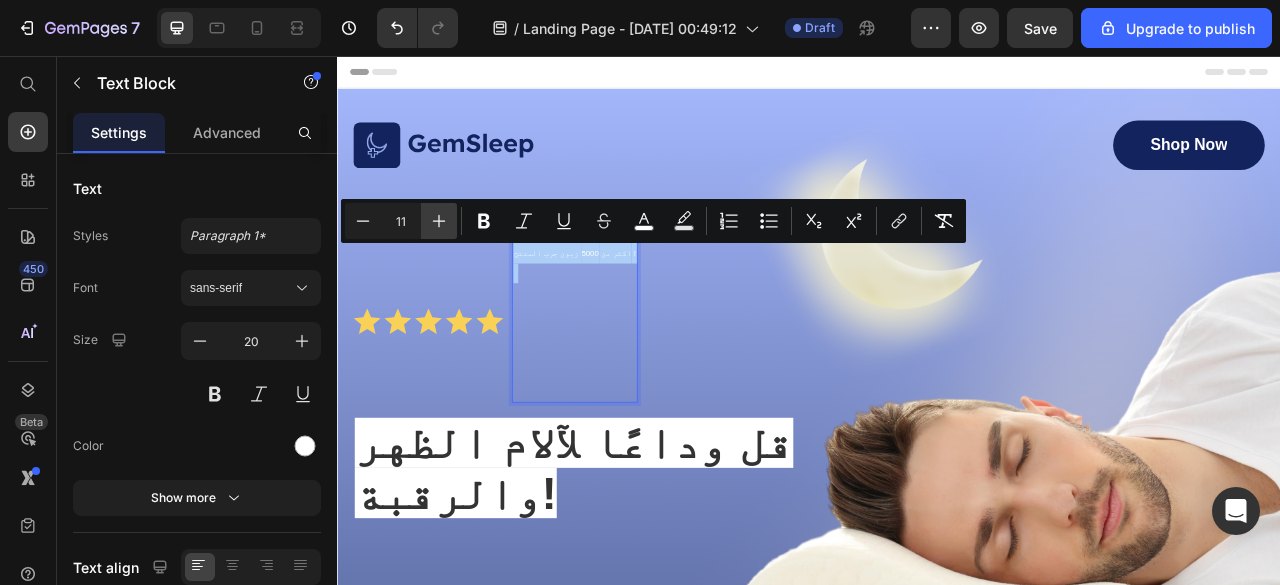 click on "Plus" at bounding box center [439, 221] 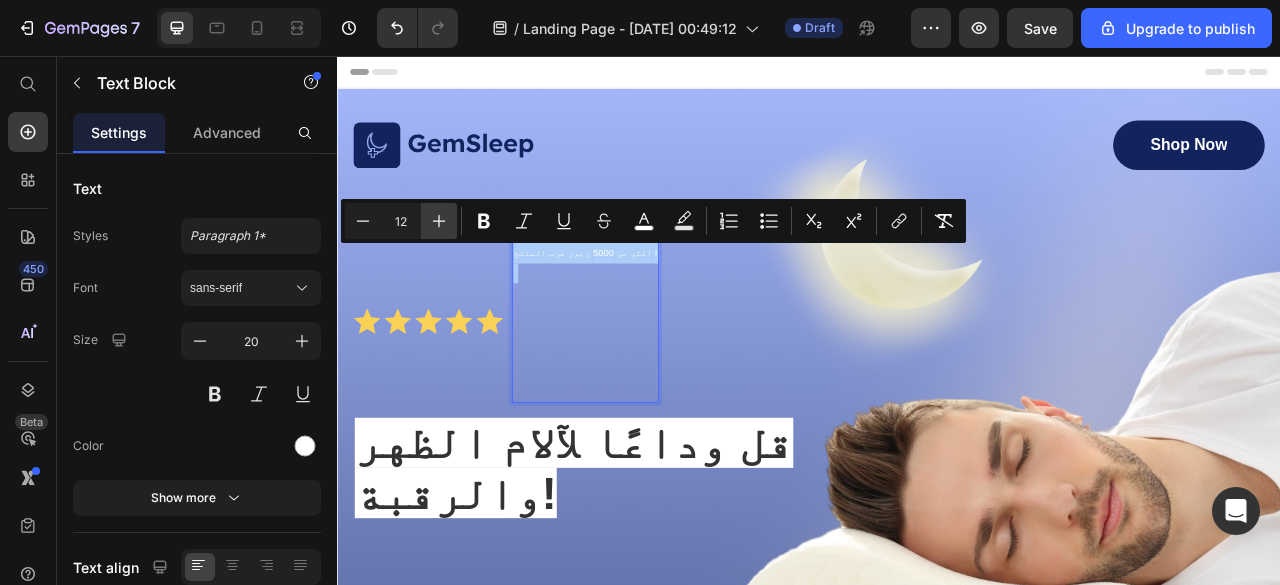 click on "Plus" at bounding box center [439, 221] 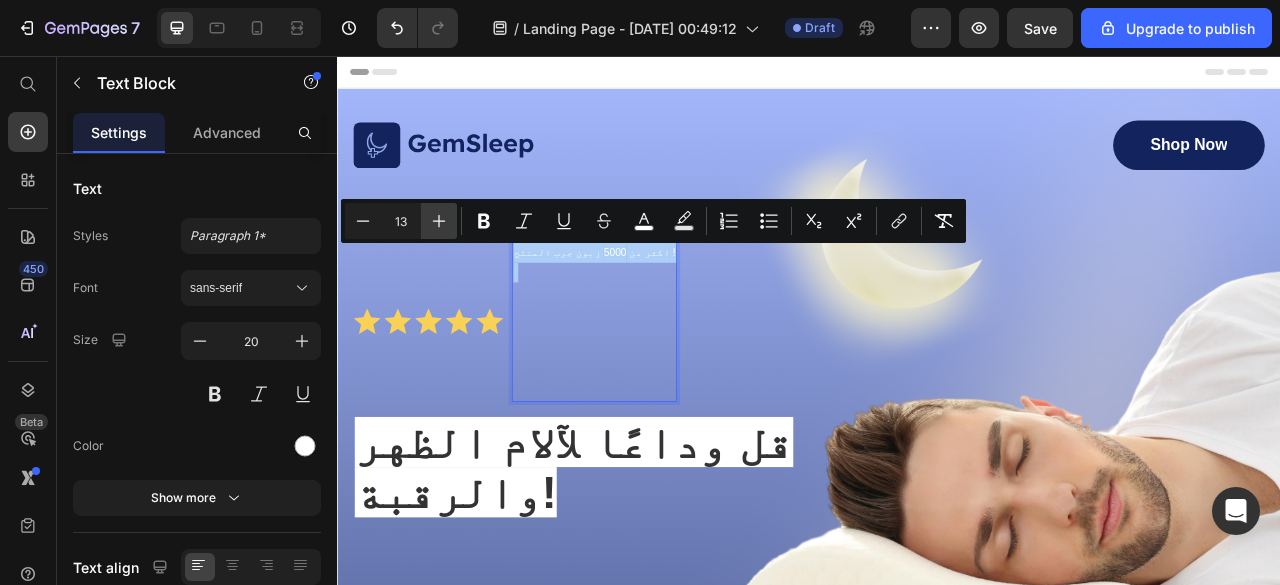 click on "Plus" at bounding box center (439, 221) 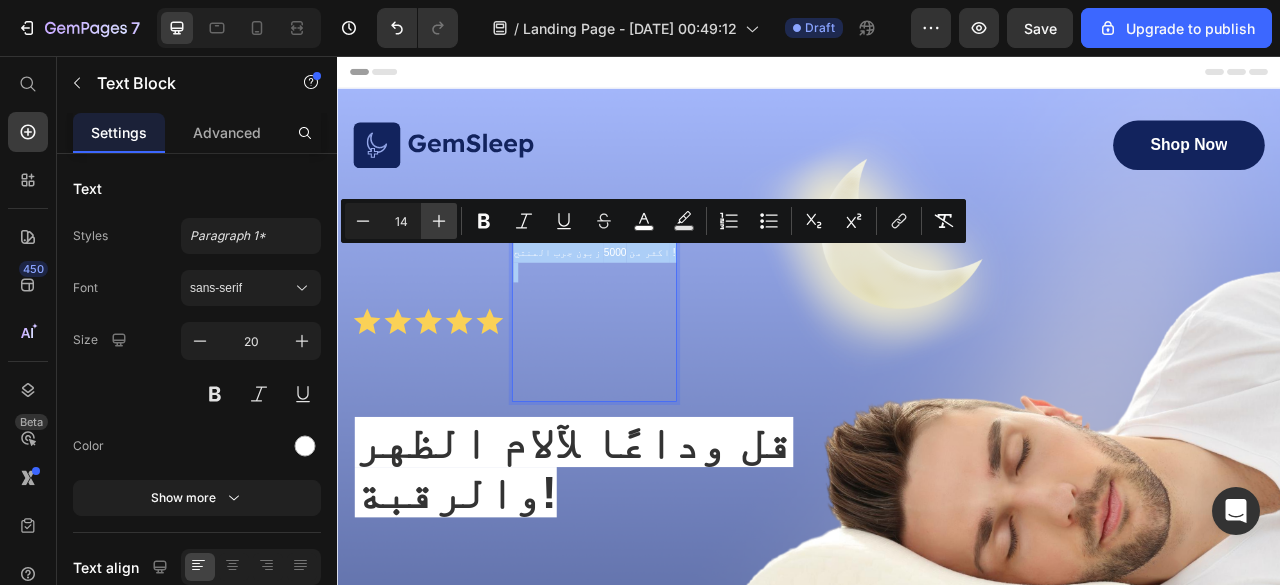 click on "Plus" at bounding box center (439, 221) 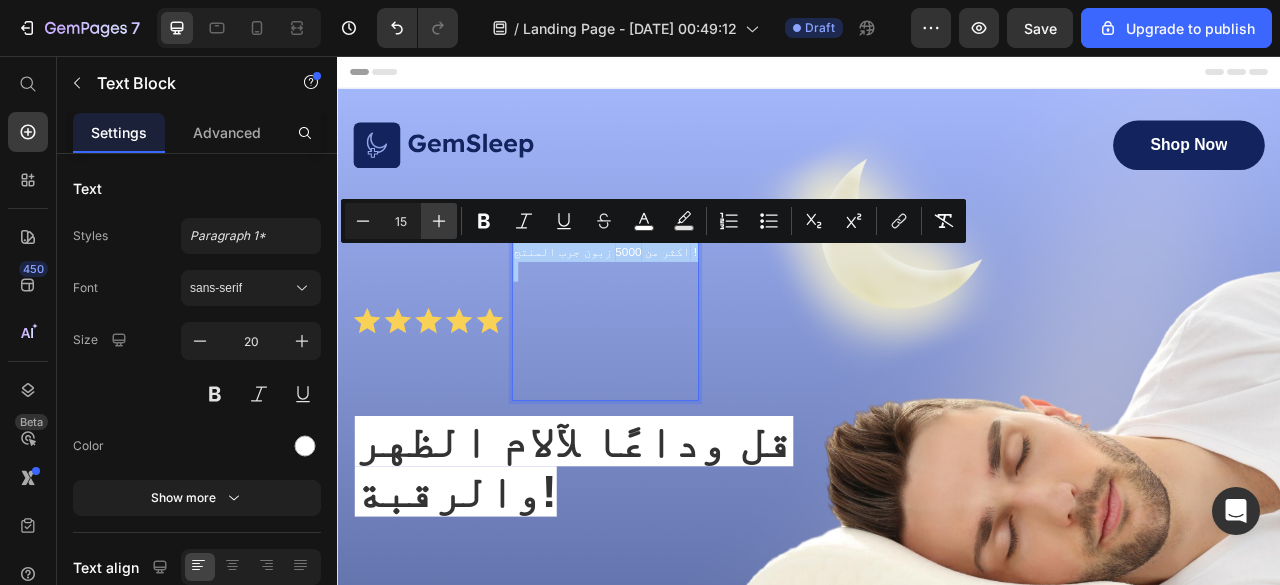 click on "Plus" at bounding box center (439, 221) 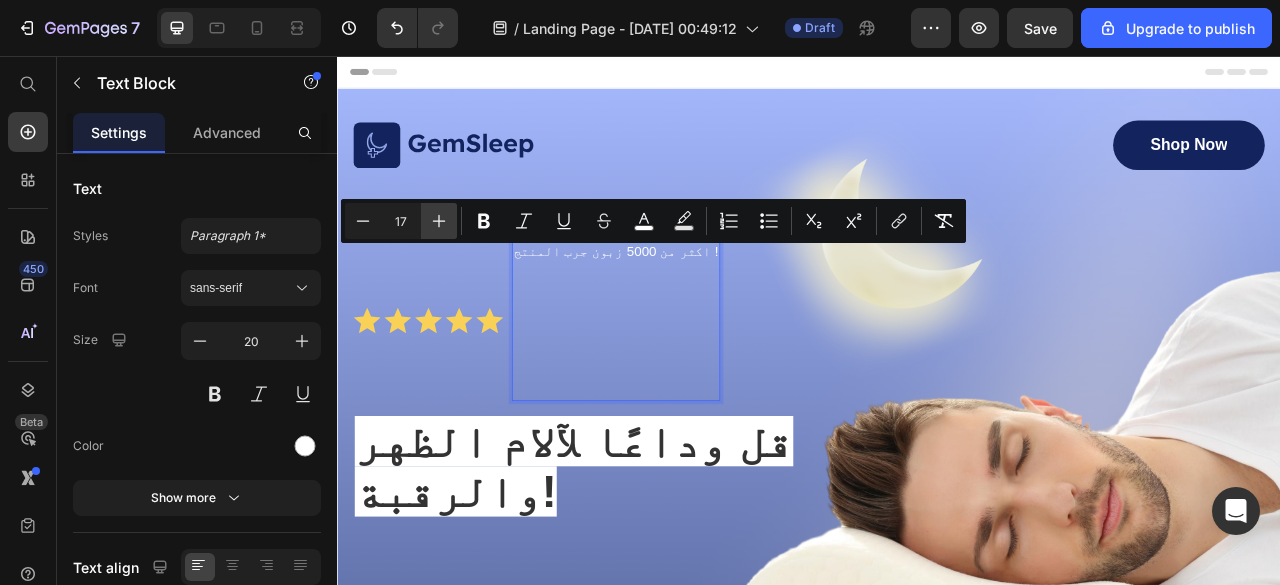click on "Plus" at bounding box center [439, 221] 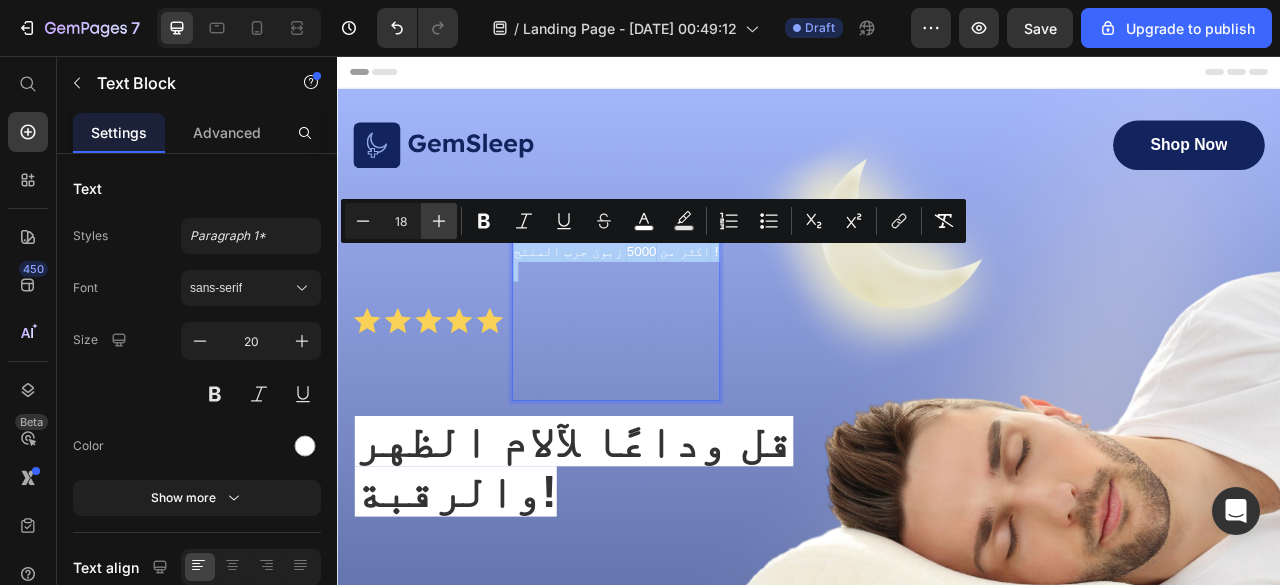 click on "Plus" at bounding box center (439, 221) 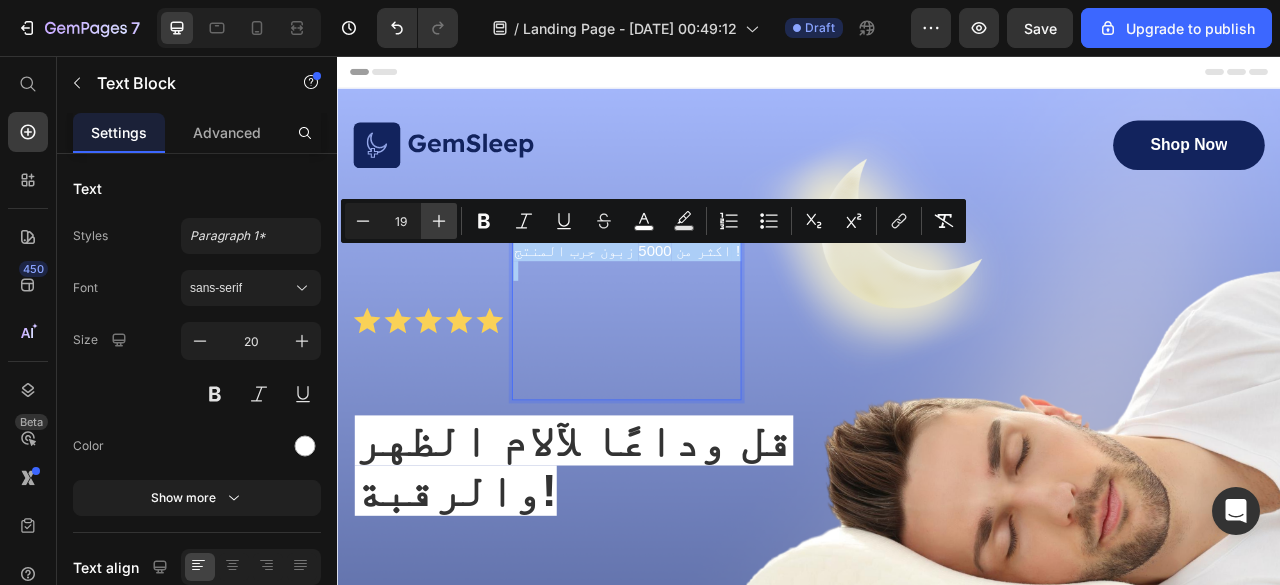 click on "Plus" at bounding box center (439, 221) 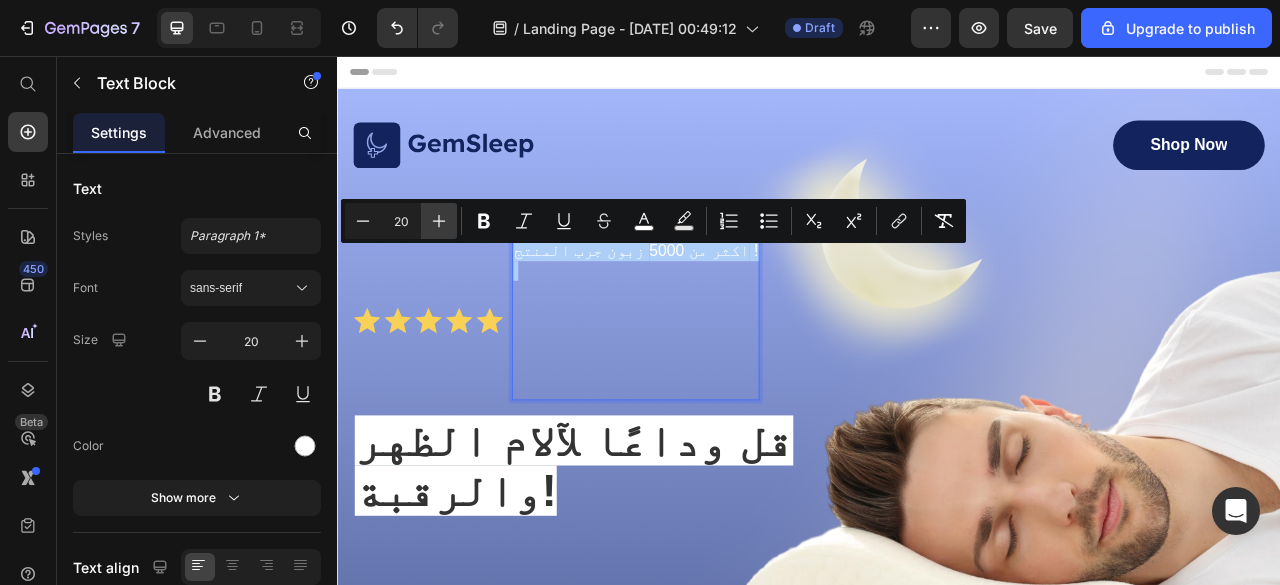click on "Plus" at bounding box center (439, 221) 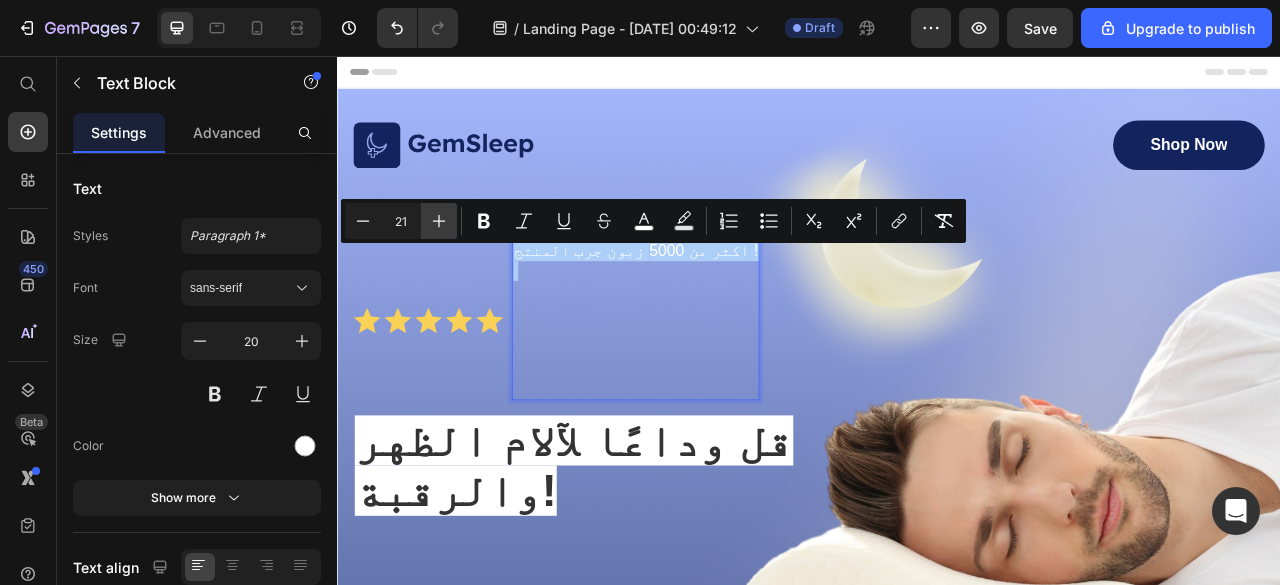 click on "Plus" at bounding box center (439, 221) 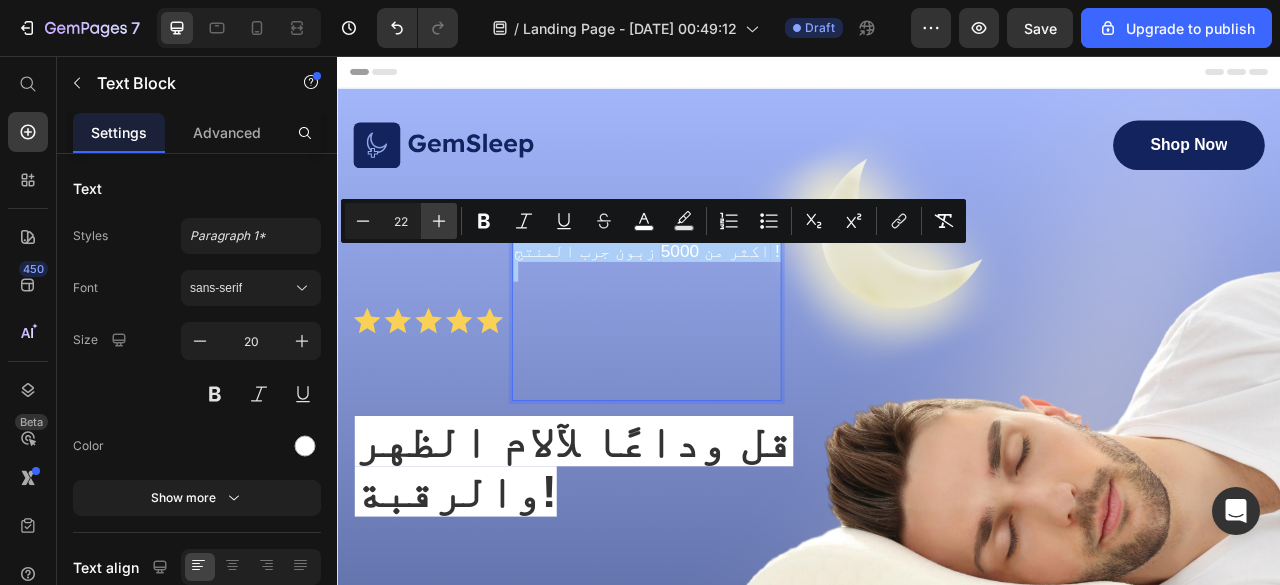 click on "Plus" at bounding box center (439, 221) 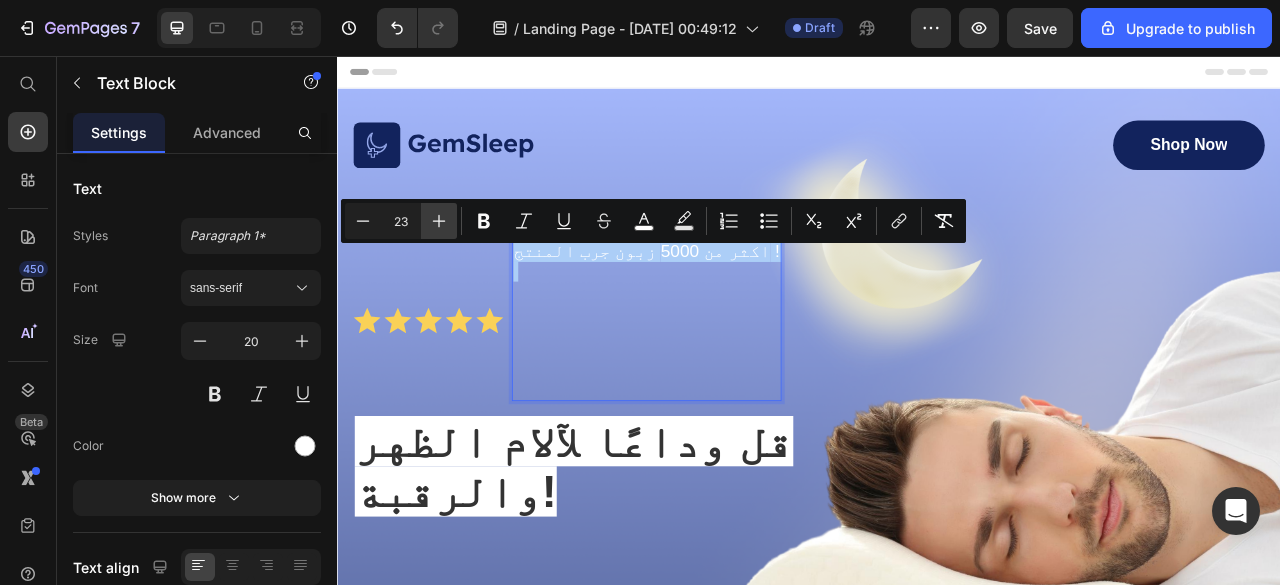 click on "Plus" at bounding box center [439, 221] 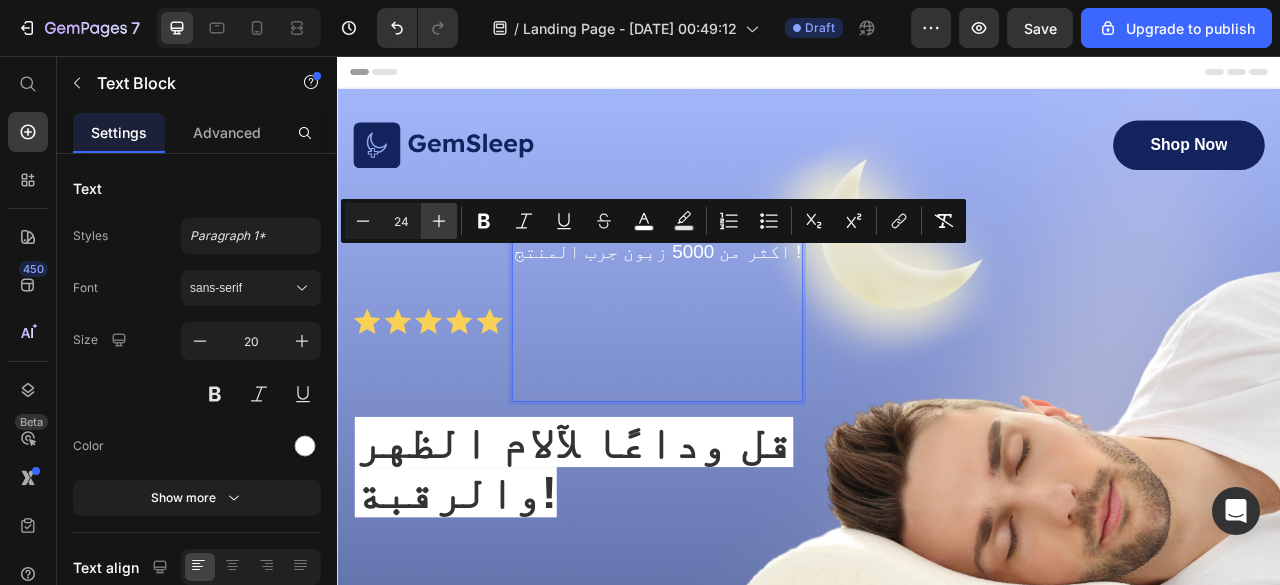 click on "Plus" at bounding box center (439, 221) 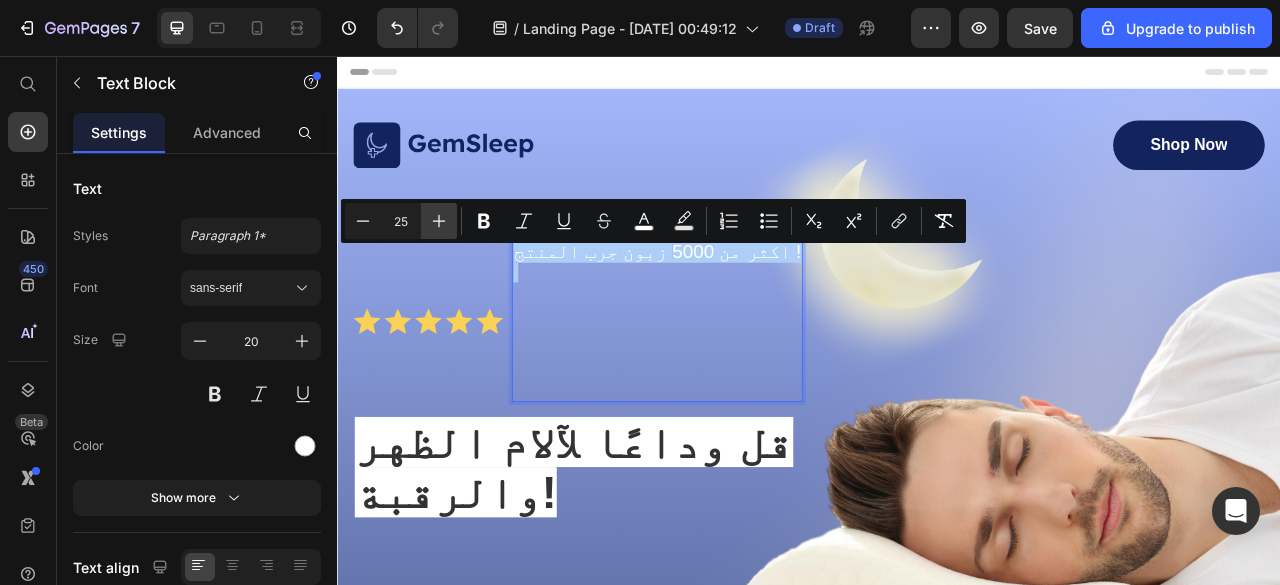click on "Plus" at bounding box center (439, 221) 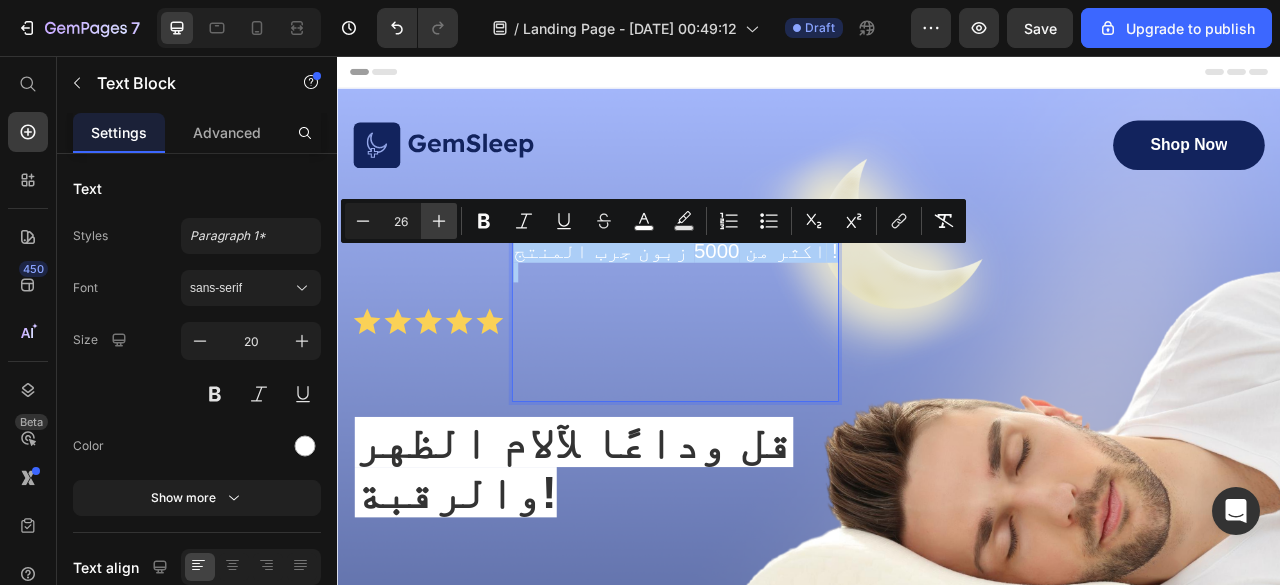 click on "Plus" at bounding box center (439, 221) 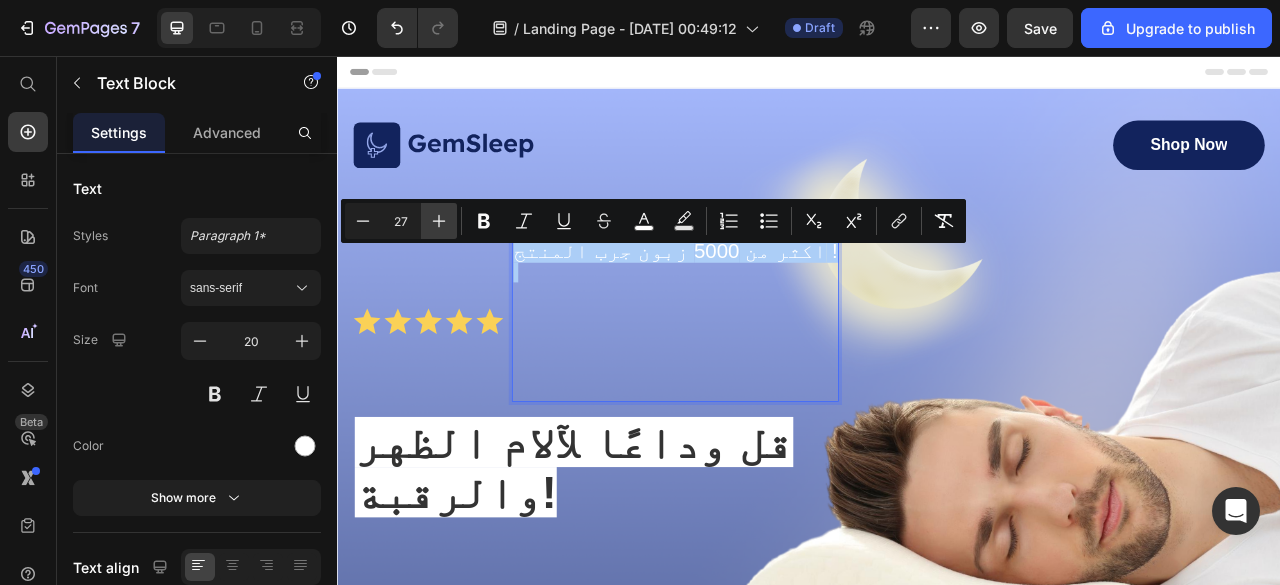 click on "Plus" at bounding box center [439, 221] 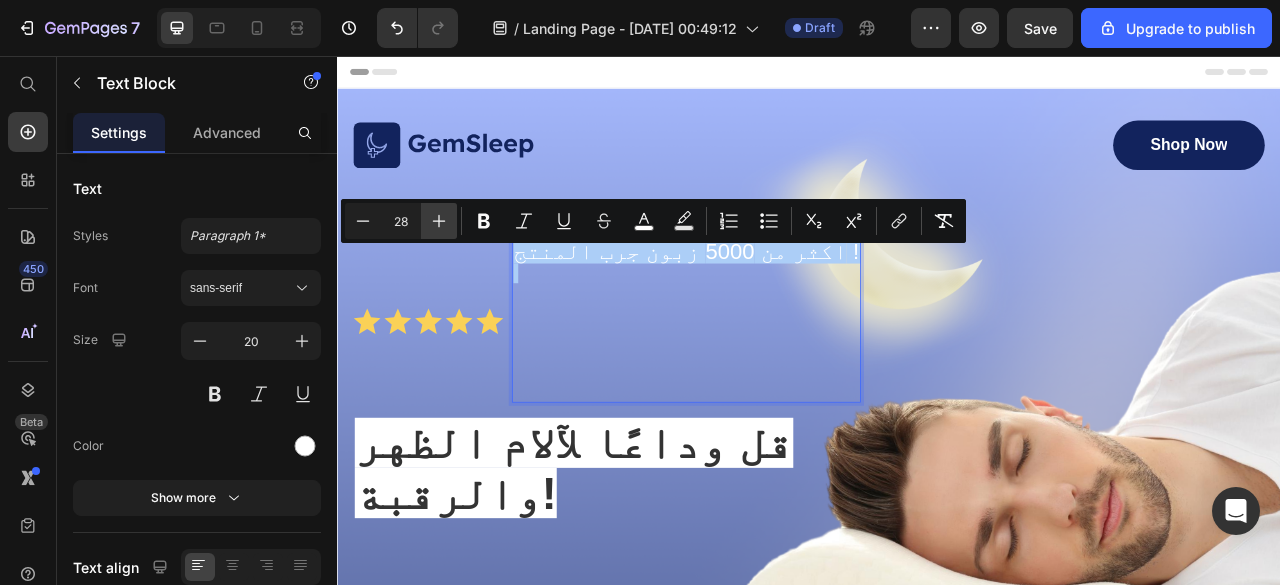 click on "Plus" at bounding box center [439, 221] 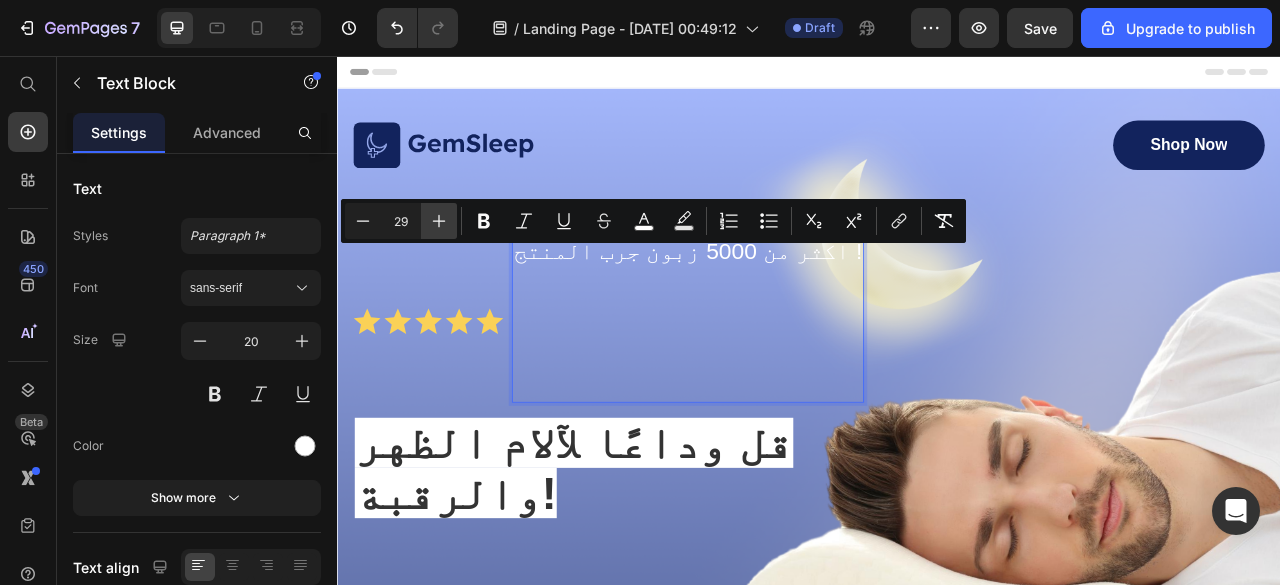 click on "Plus" at bounding box center (439, 221) 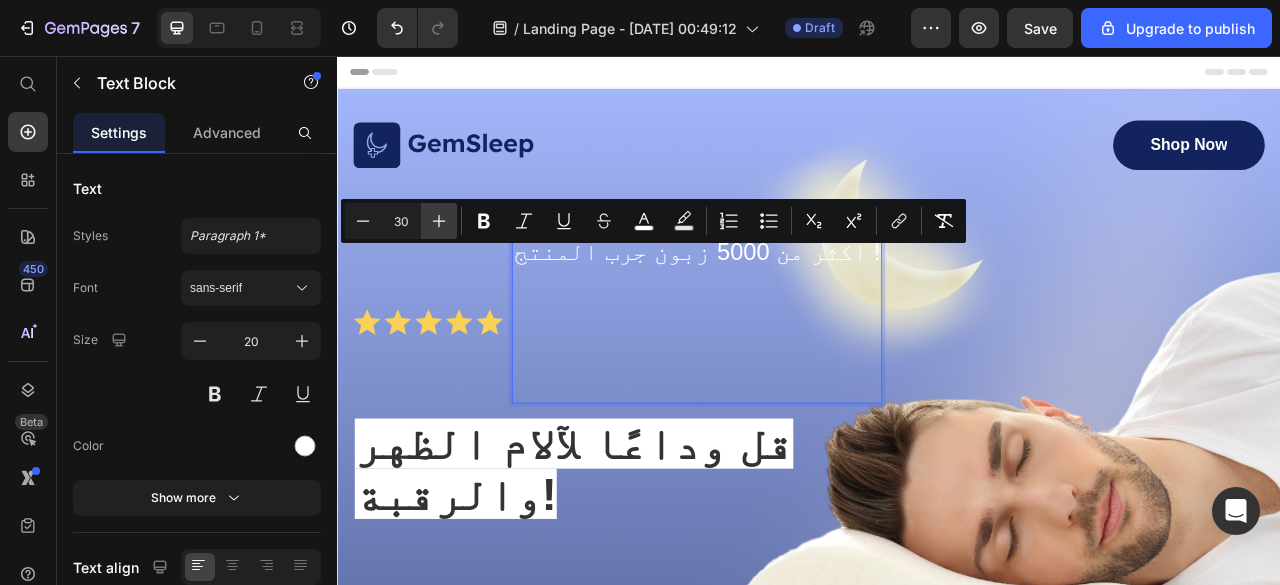 click on "Plus" at bounding box center (439, 221) 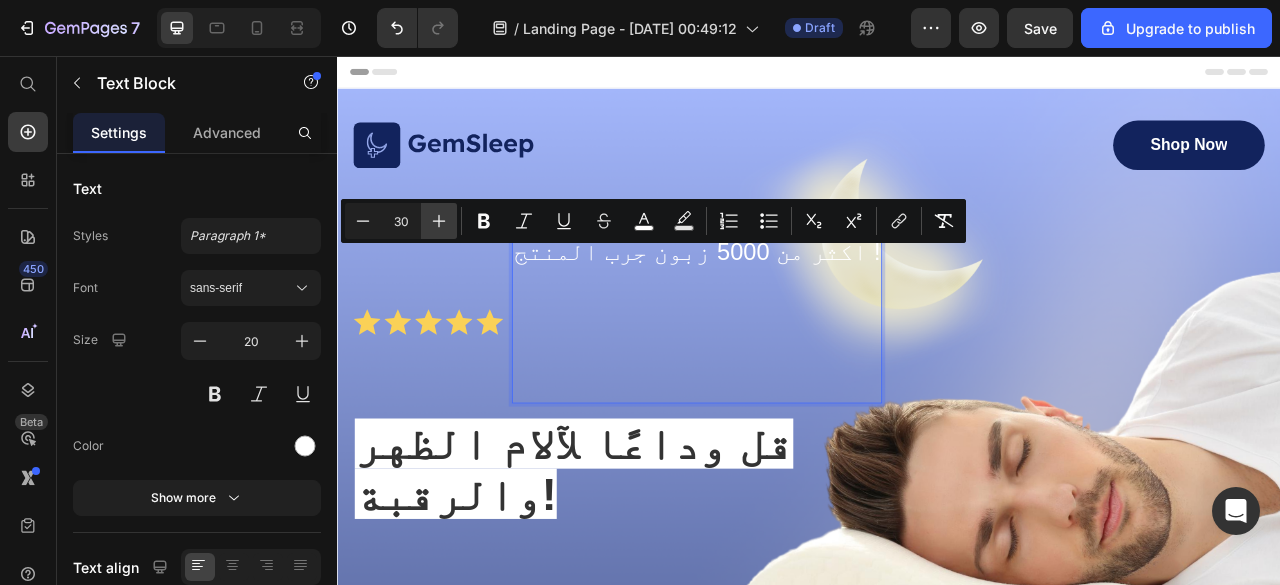 type on "31" 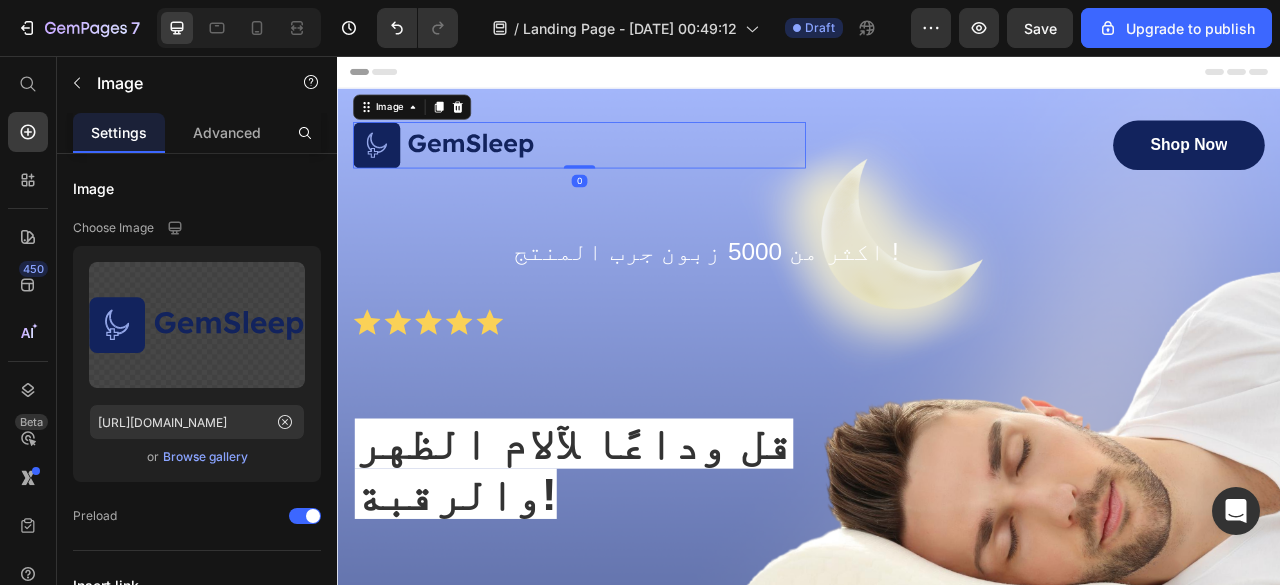 click at bounding box center [645, 170] 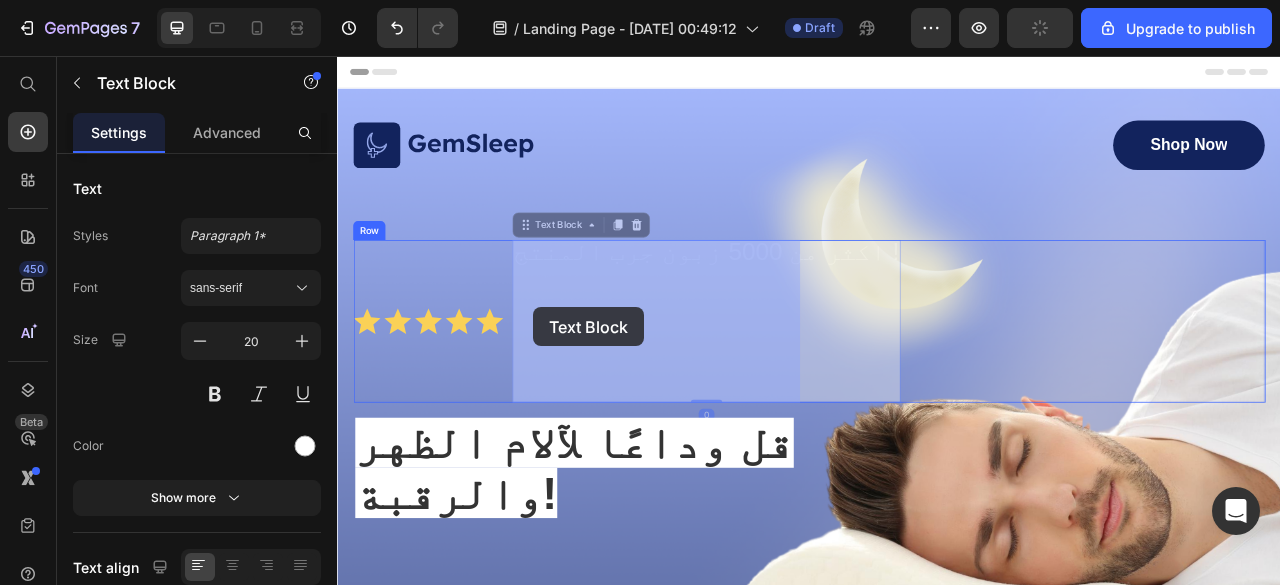 drag, startPoint x: 592, startPoint y: 300, endPoint x: 586, endPoint y: 376, distance: 76.23647 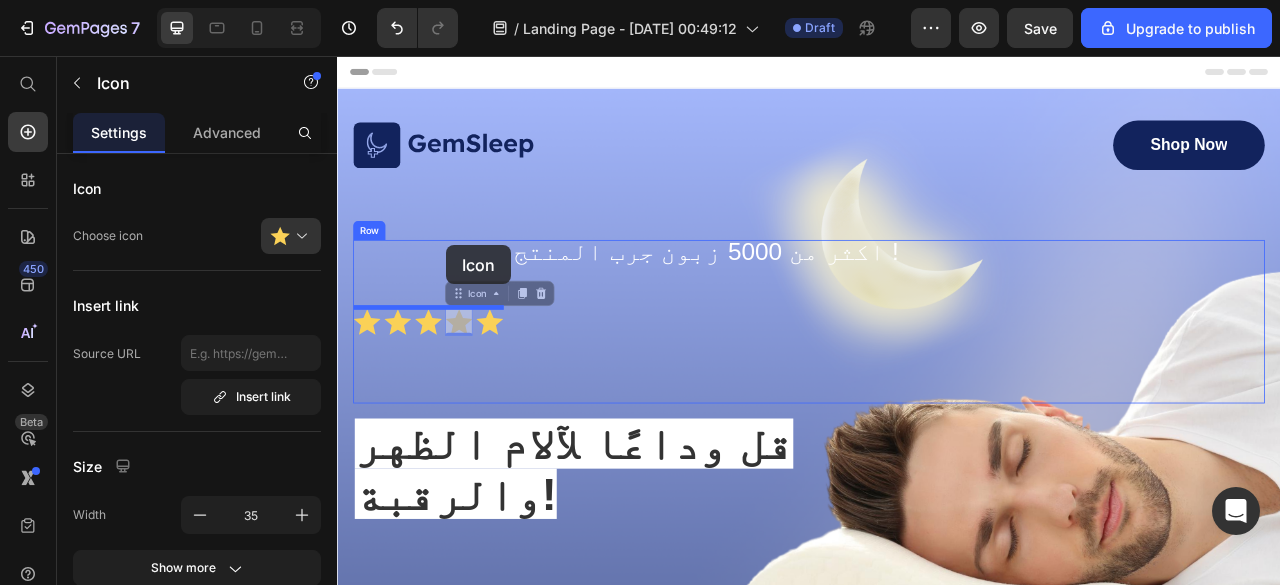 drag, startPoint x: 486, startPoint y: 394, endPoint x: 476, endPoint y: 297, distance: 97.5141 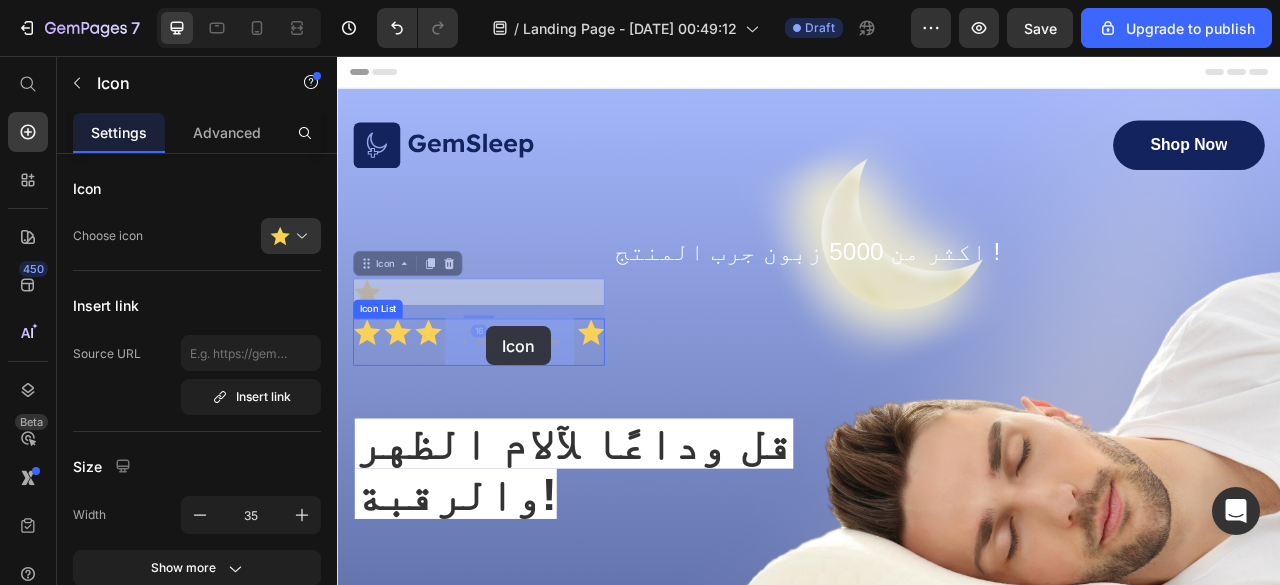 drag, startPoint x: 383, startPoint y: 355, endPoint x: 525, endPoint y: 400, distance: 148.95973 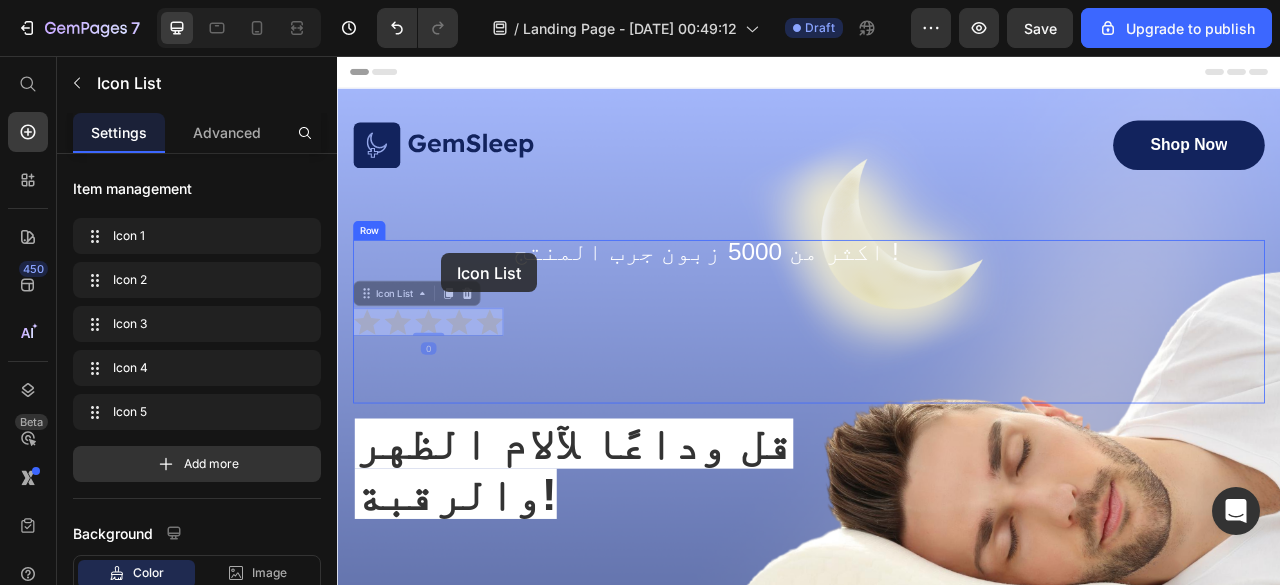 drag, startPoint x: 512, startPoint y: 388, endPoint x: 470, endPoint y: 309, distance: 89.470665 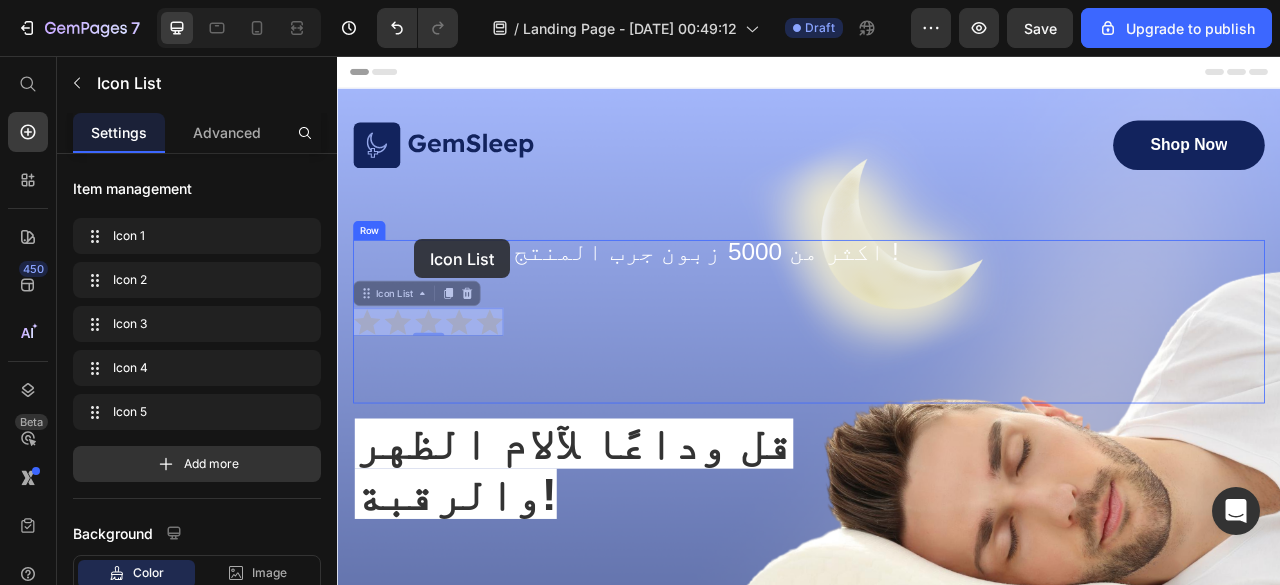 drag, startPoint x: 392, startPoint y: 403, endPoint x: 435, endPoint y: 291, distance: 119.97083 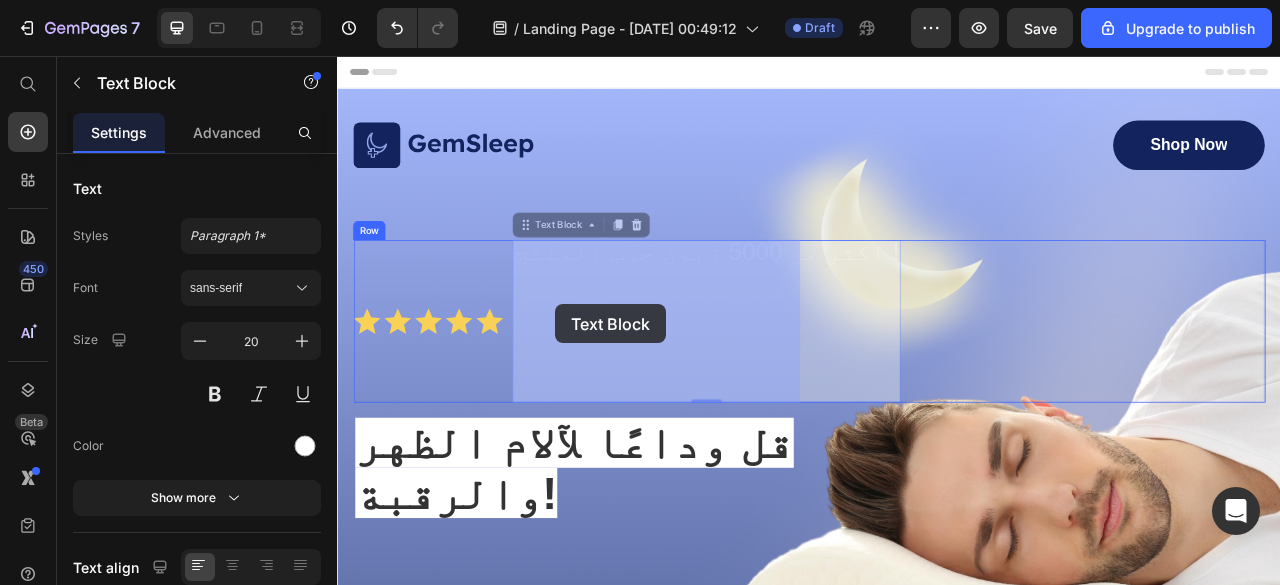 drag, startPoint x: 666, startPoint y: 280, endPoint x: 614, endPoint y: 372, distance: 105.67876 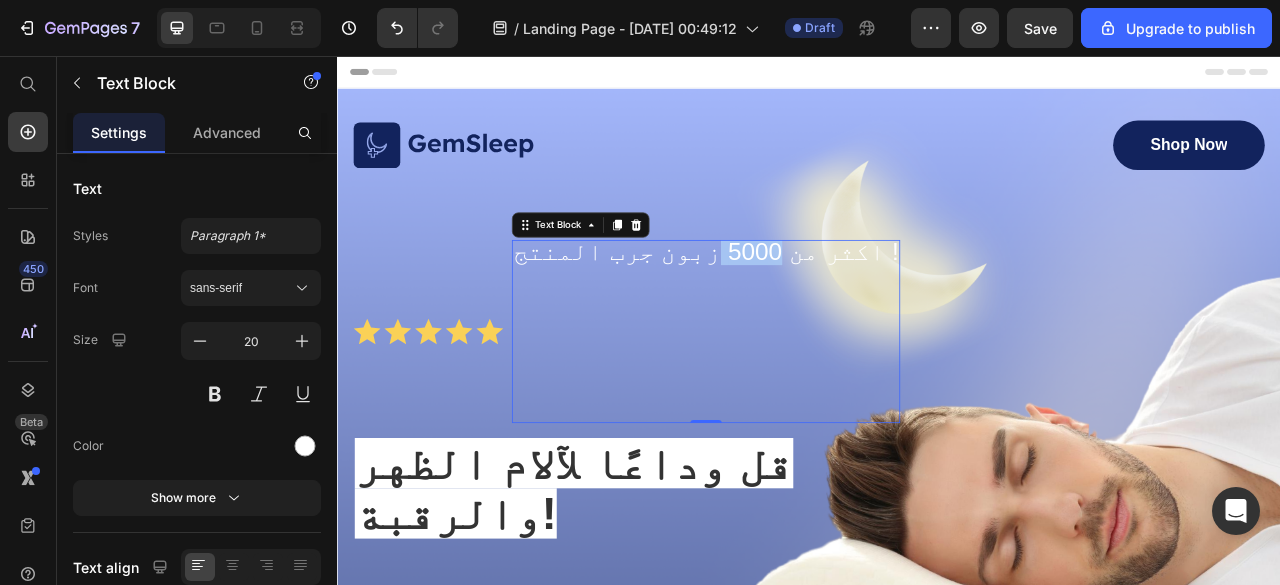 click on "اكثر من 5000 زبون جرب المنتج !" at bounding box center (806, 304) 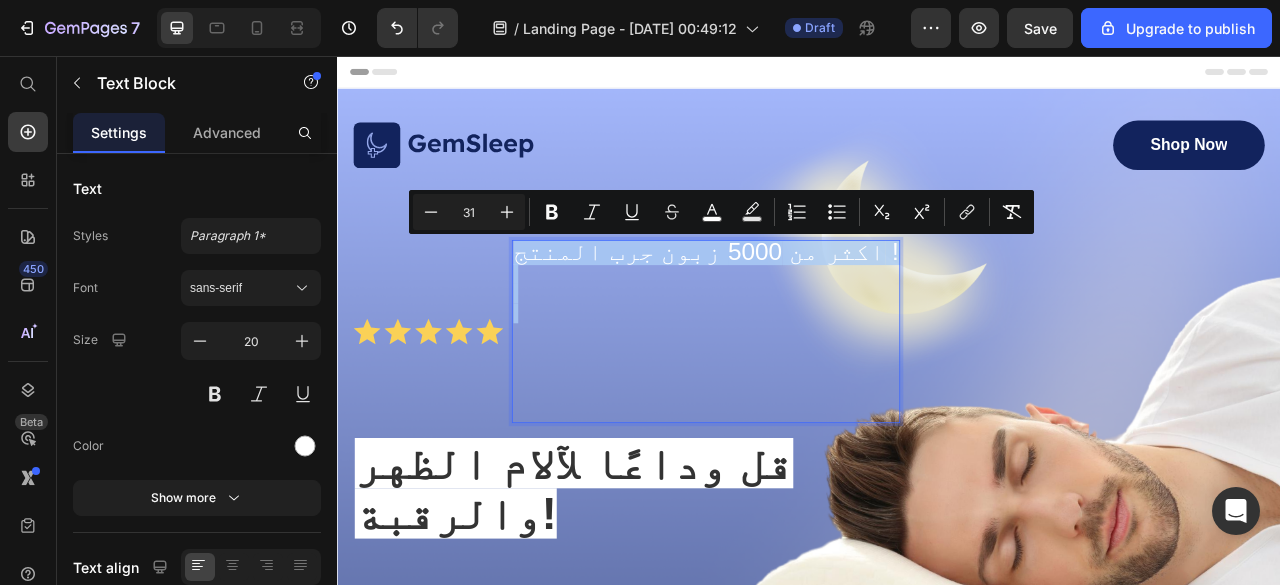 drag, startPoint x: 755, startPoint y: 299, endPoint x: 756, endPoint y: 355, distance: 56.008926 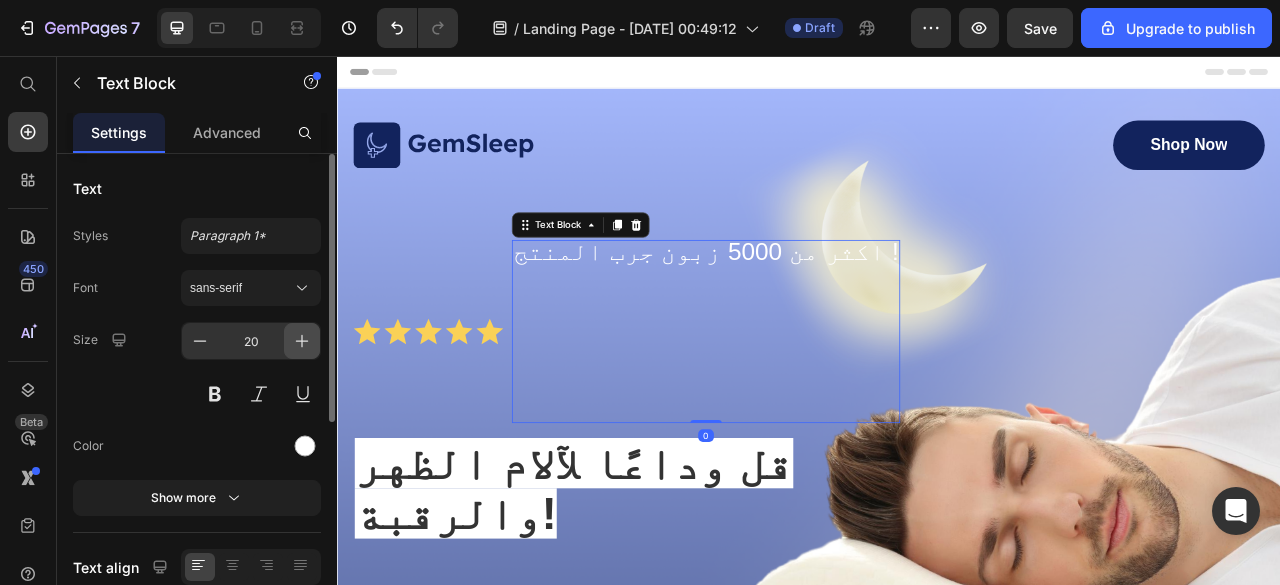 click 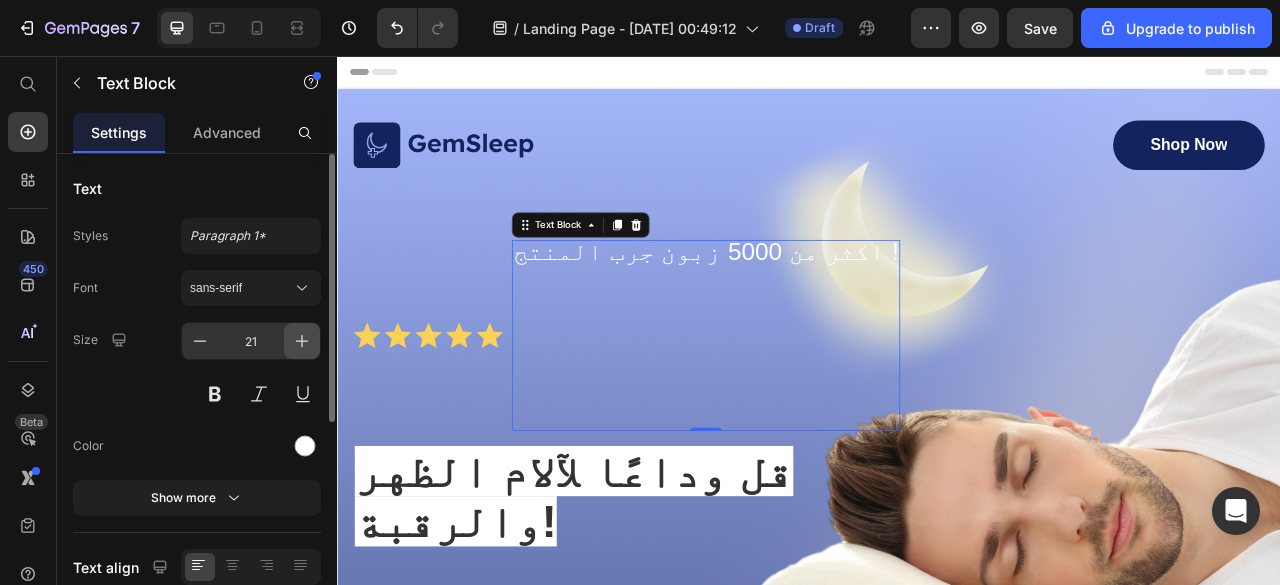 click 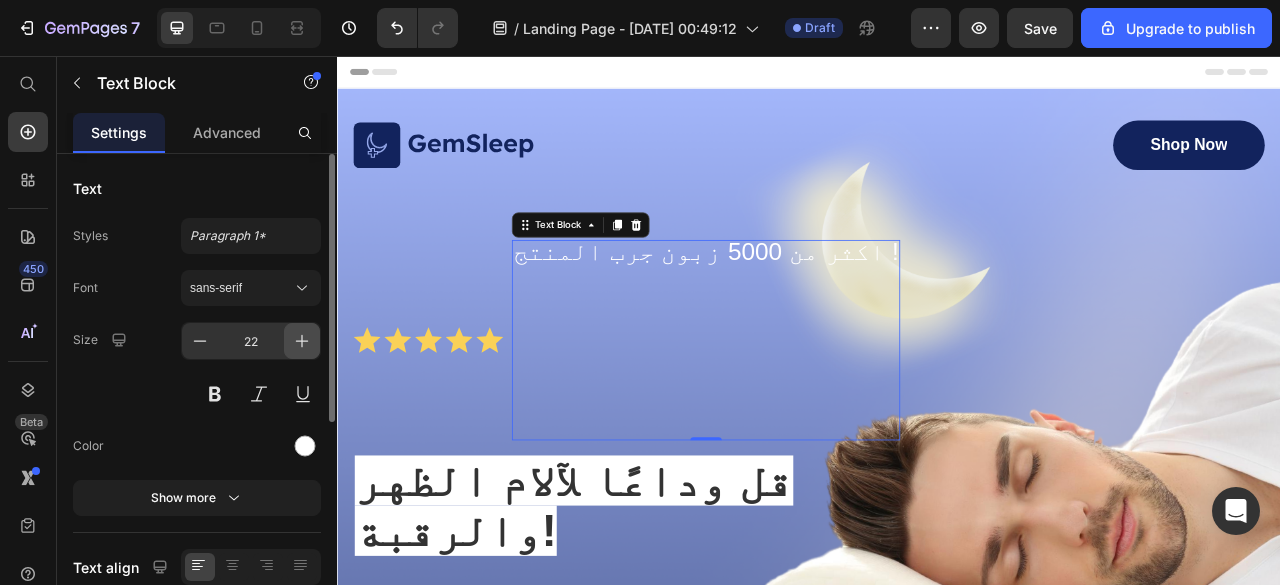 click 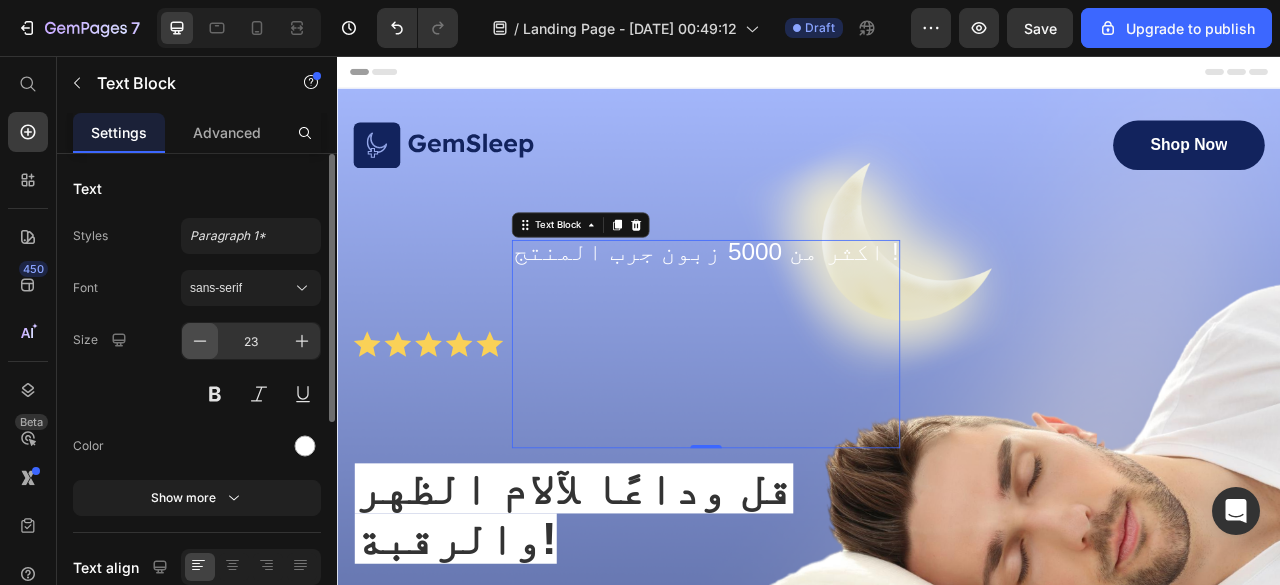 click 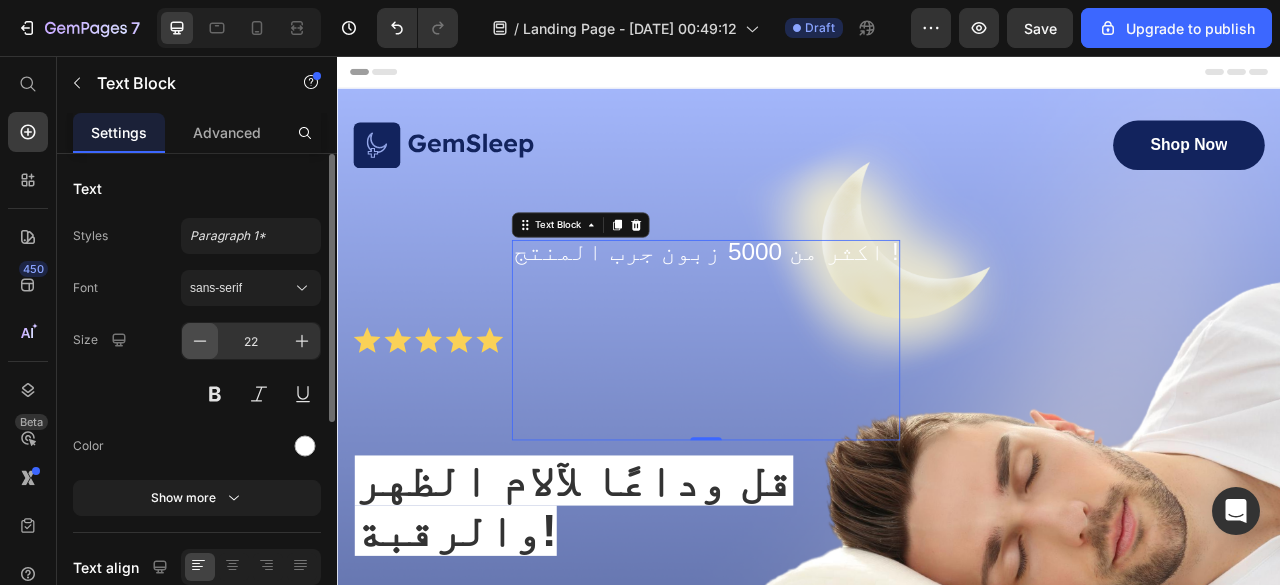 click 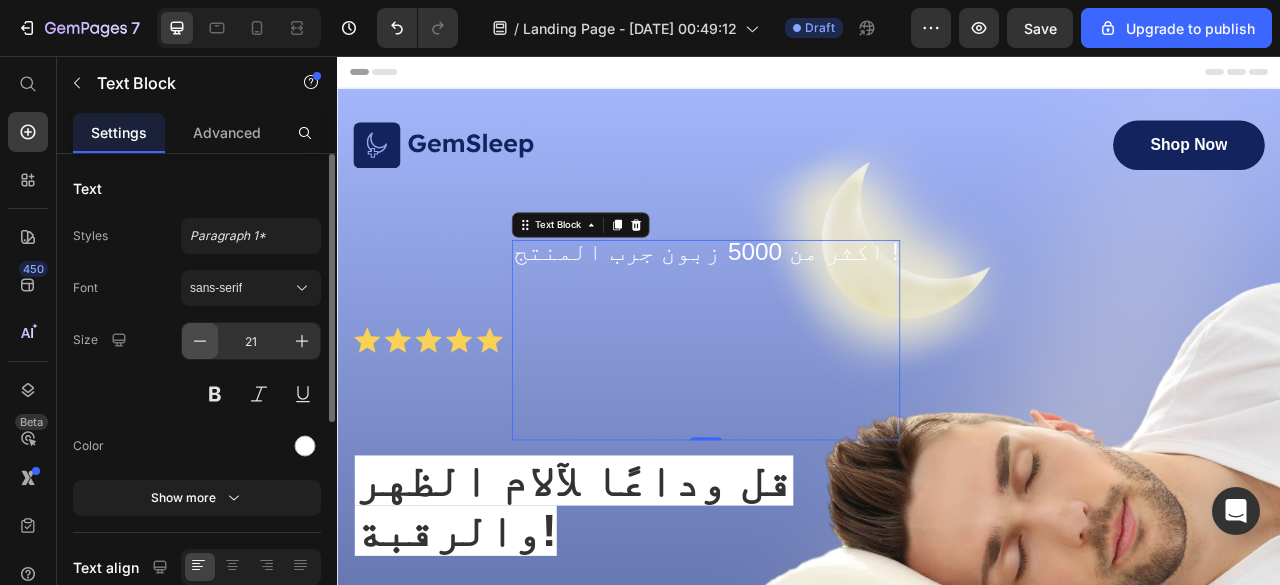 click 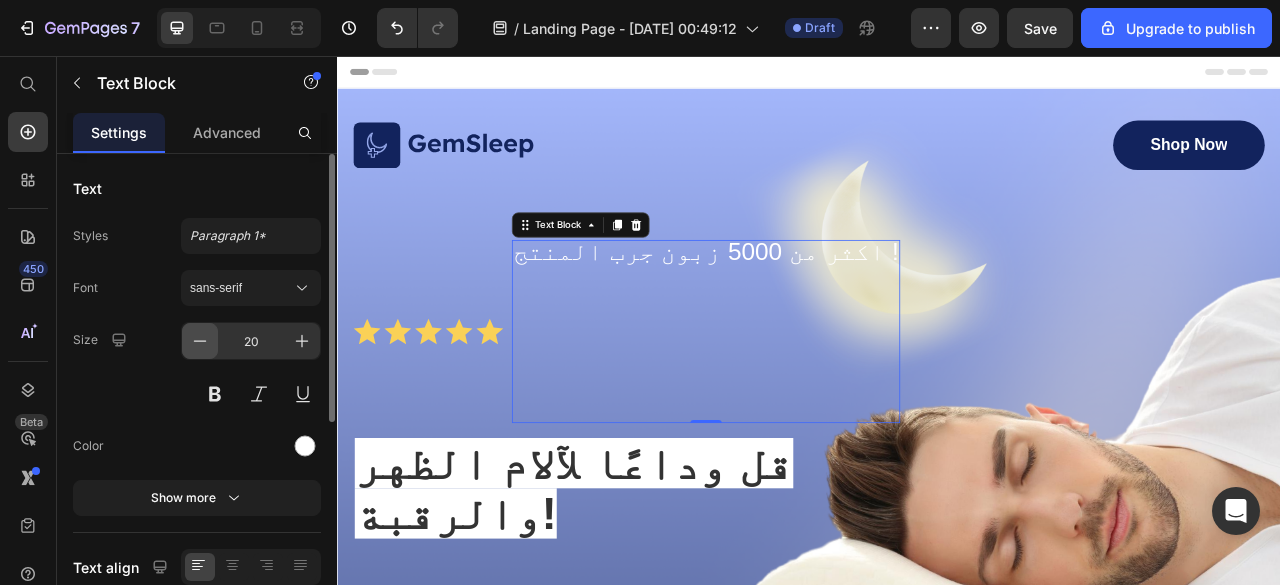 click 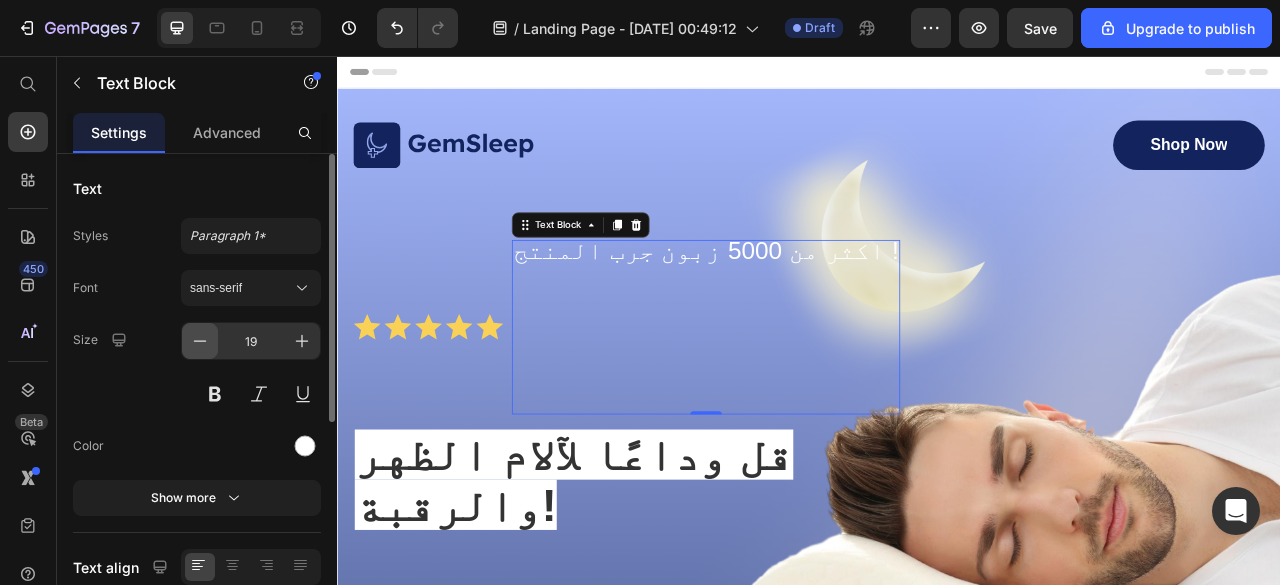click 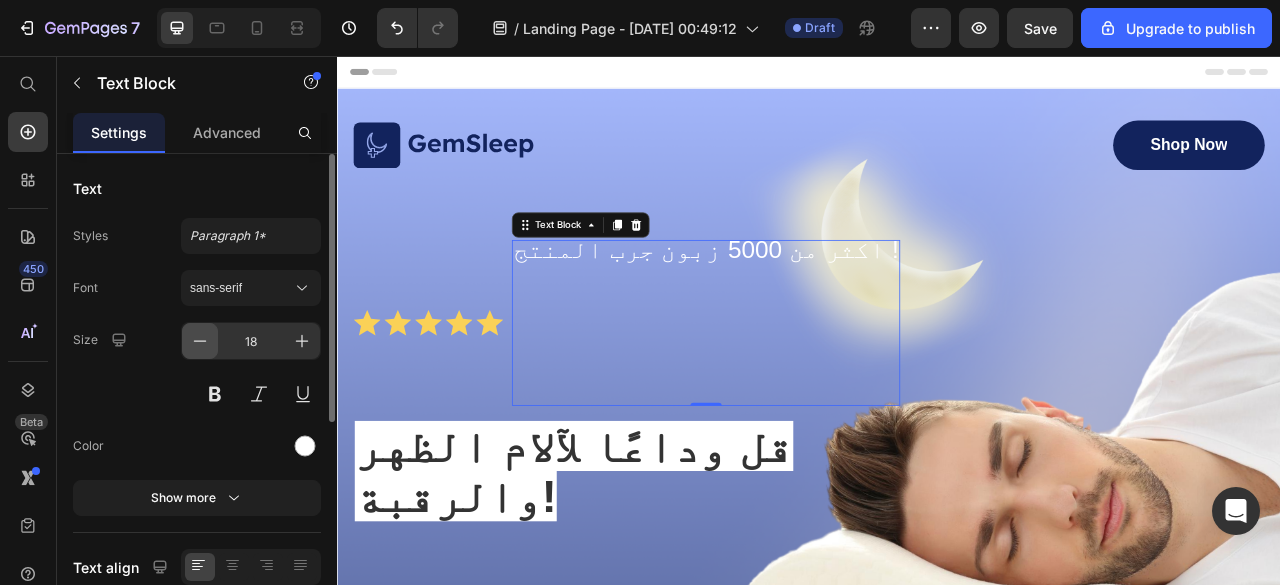 click 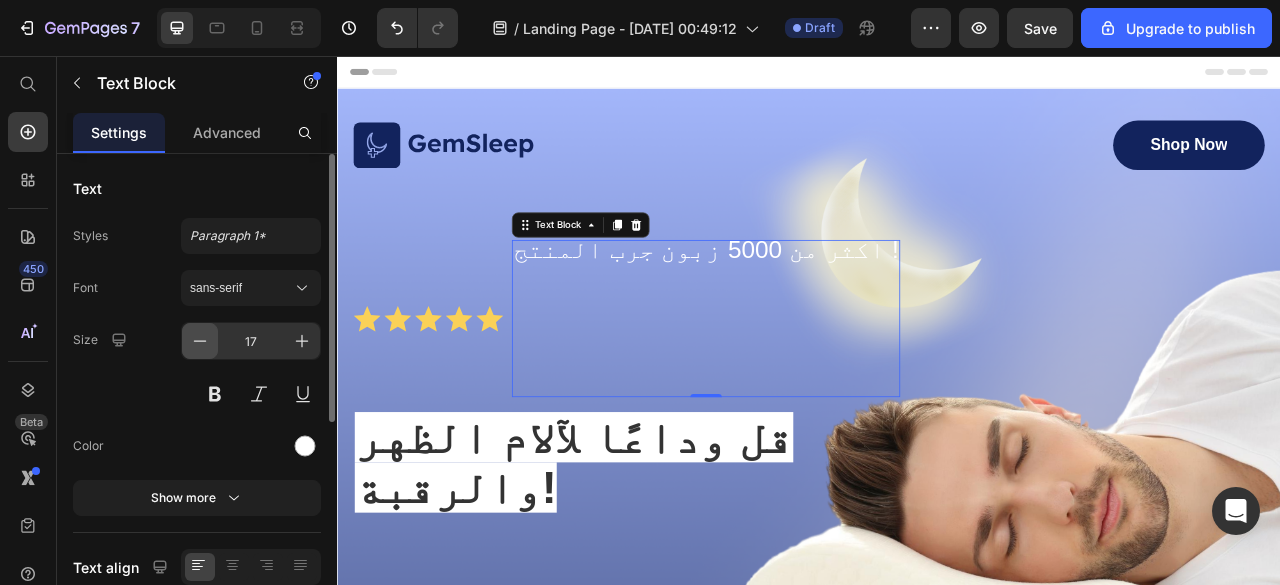 click 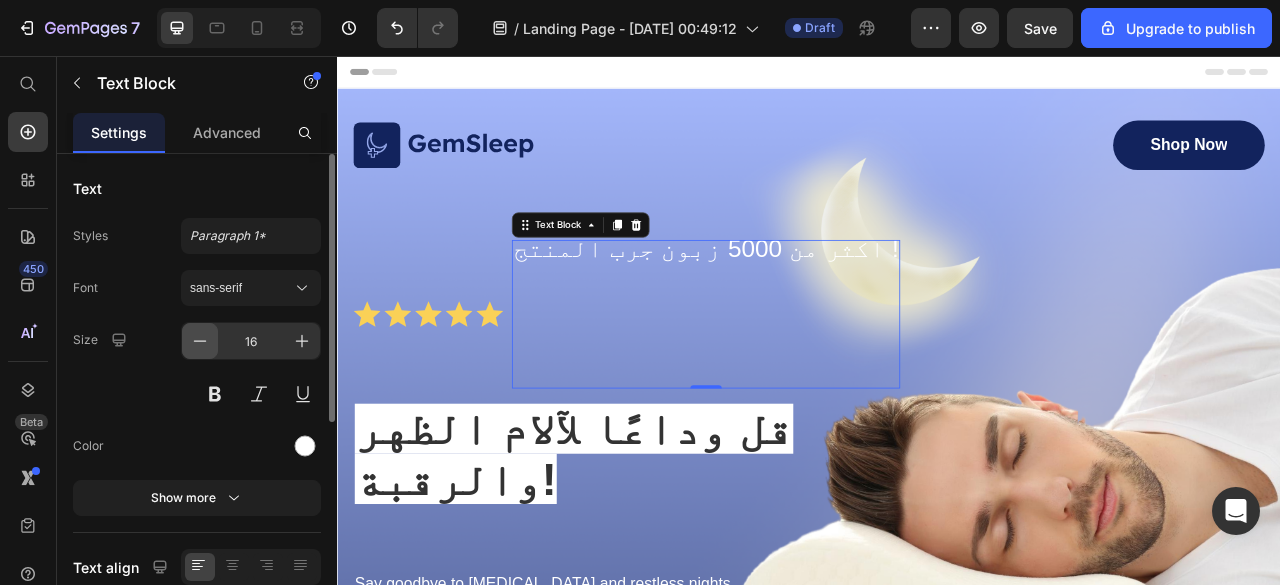 click 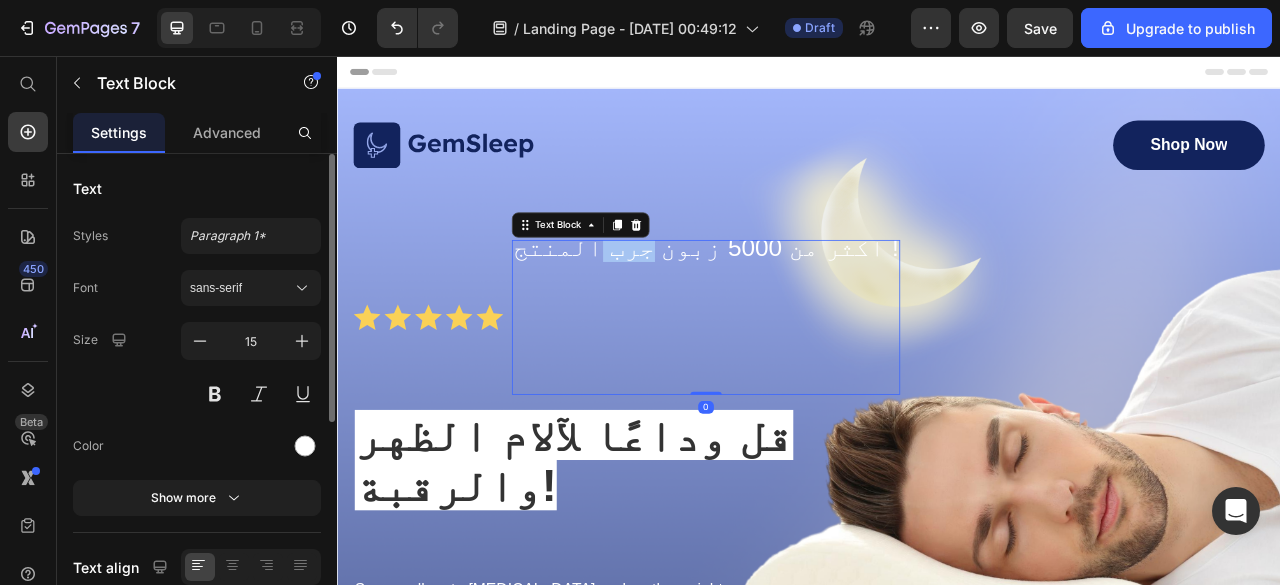 click on "اكثر من 5000 زبون جرب المنتج !" at bounding box center (806, 300) 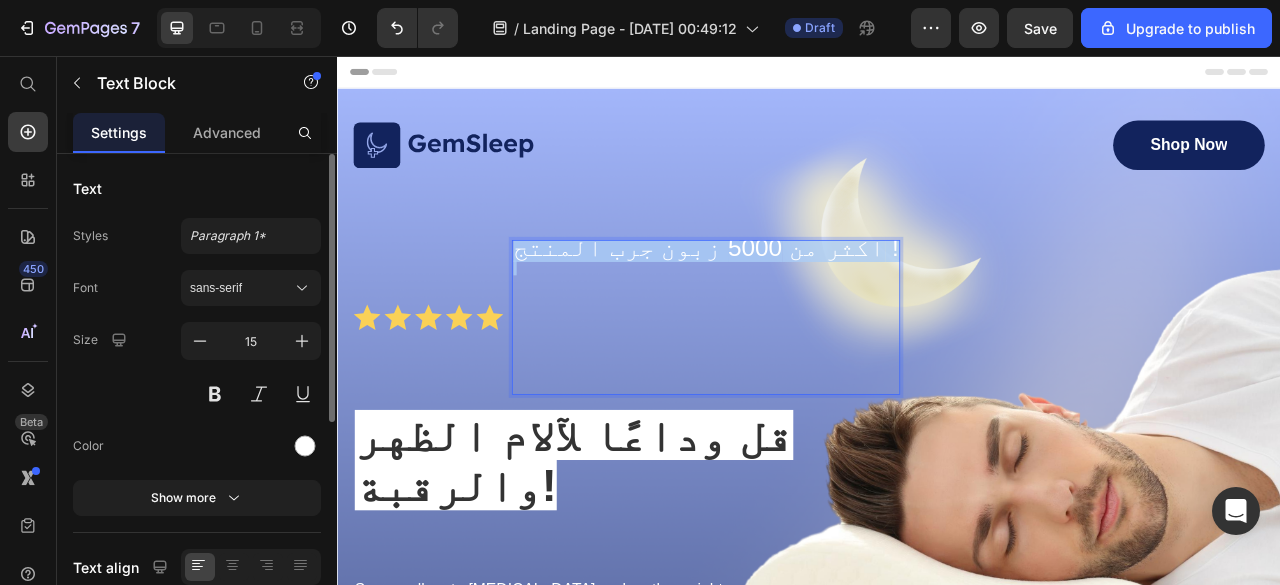 click on "اكثر من 5000 زبون جرب المنتج !" at bounding box center (806, 300) 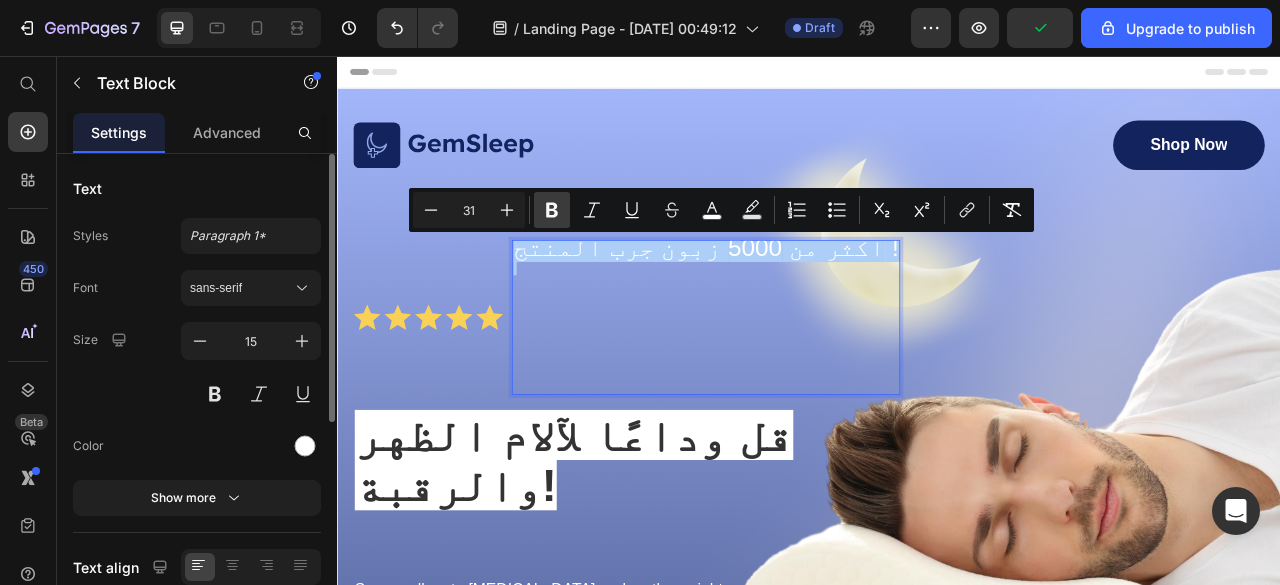 click 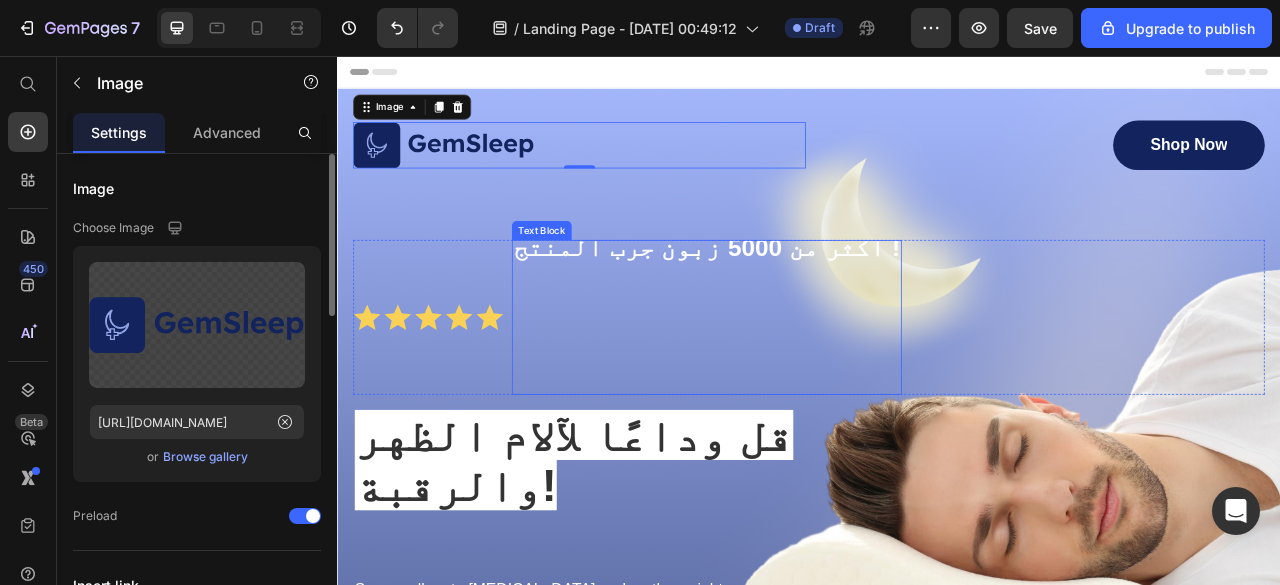 click on "اكثر من 5000 زبون جرب المنتج !" at bounding box center [807, 300] 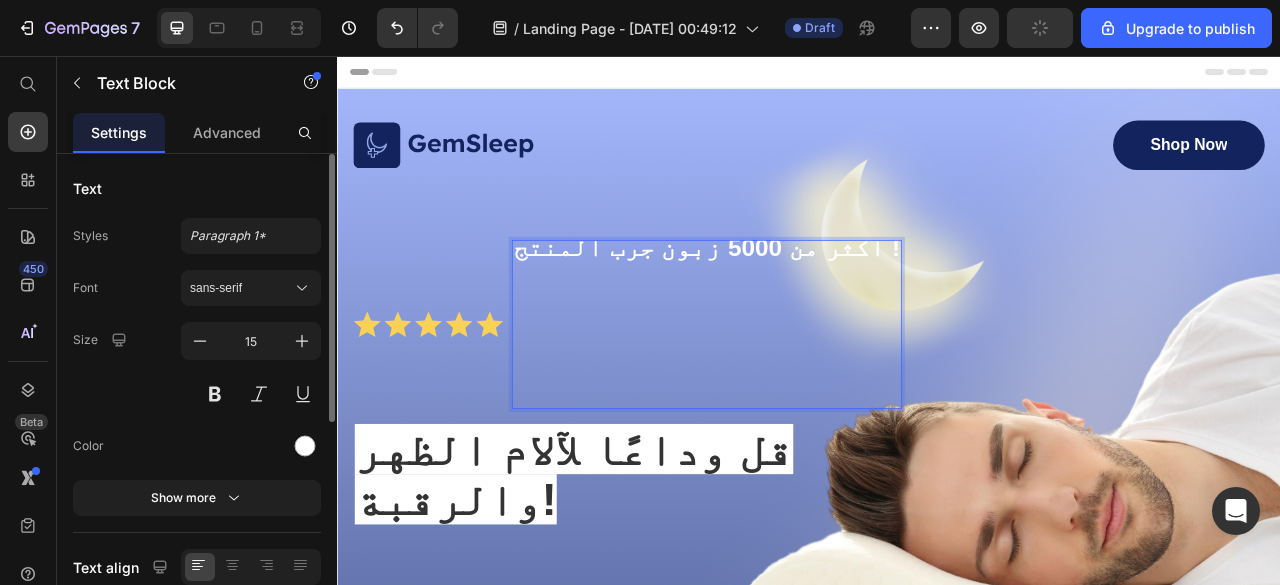 click on "اكثر من 5000 زبون جرب المنتج !" at bounding box center [807, 300] 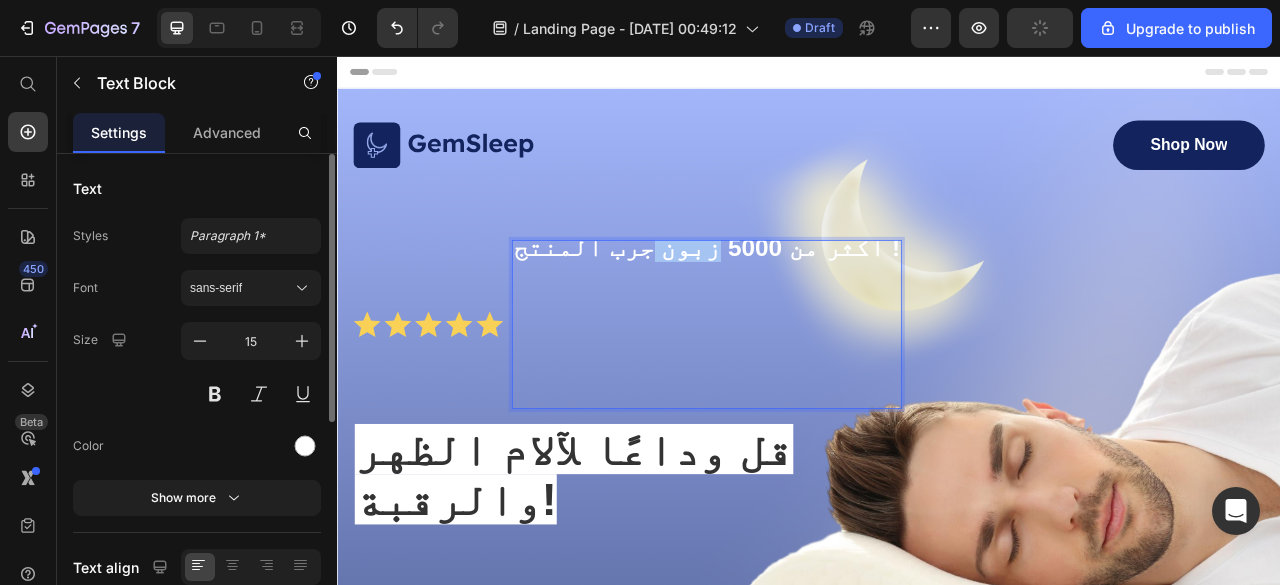 click on "اكثر من 5000 زبون جرب المنتج !" at bounding box center [807, 300] 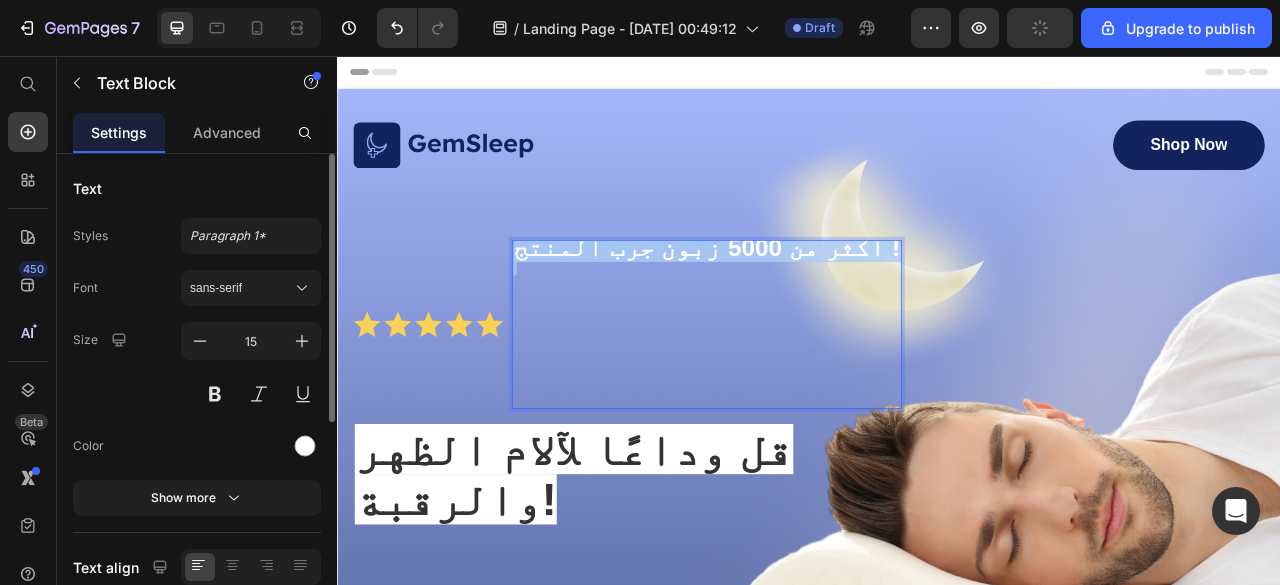 click on "اكثر من 5000 زبون جرب المنتج !" at bounding box center (807, 300) 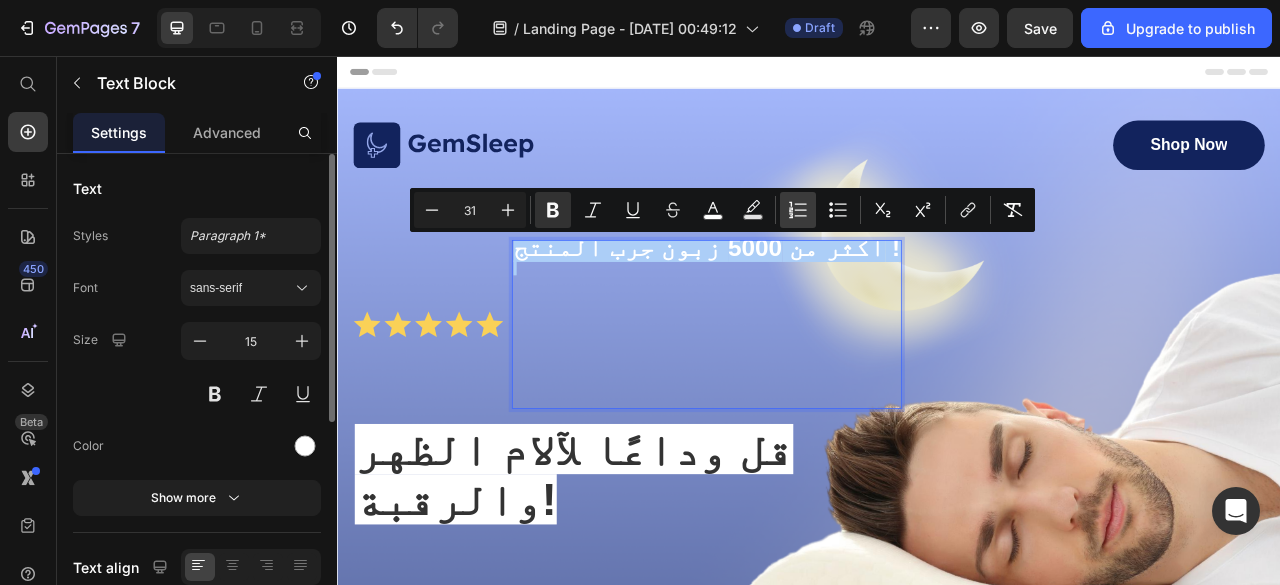 click 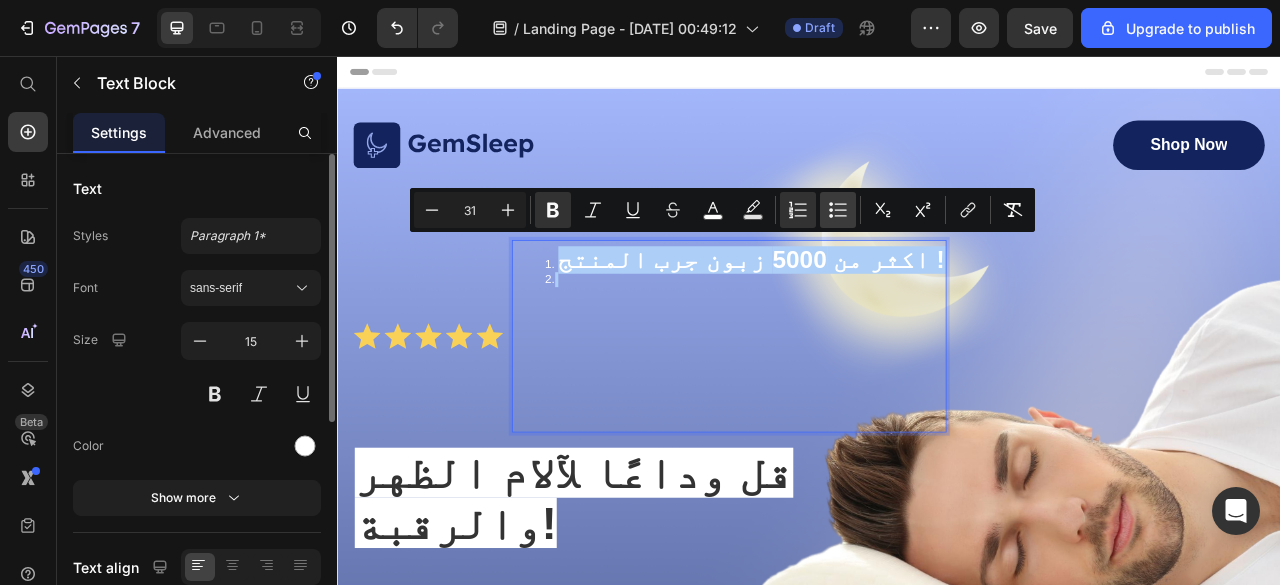 click on "Bulleted List" at bounding box center [838, 210] 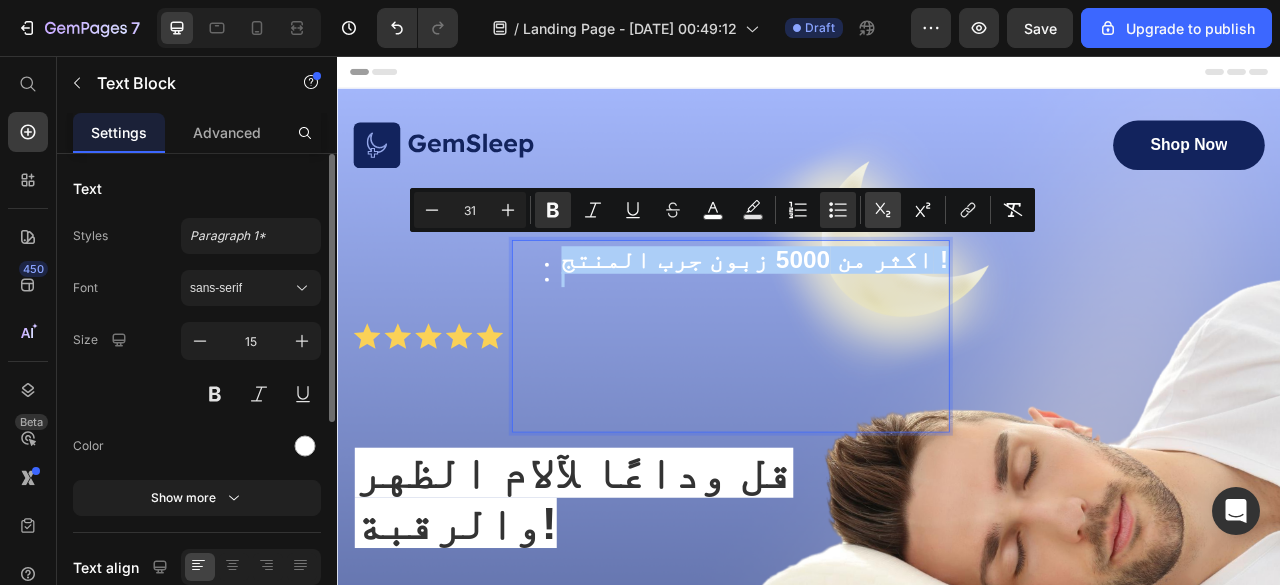 click 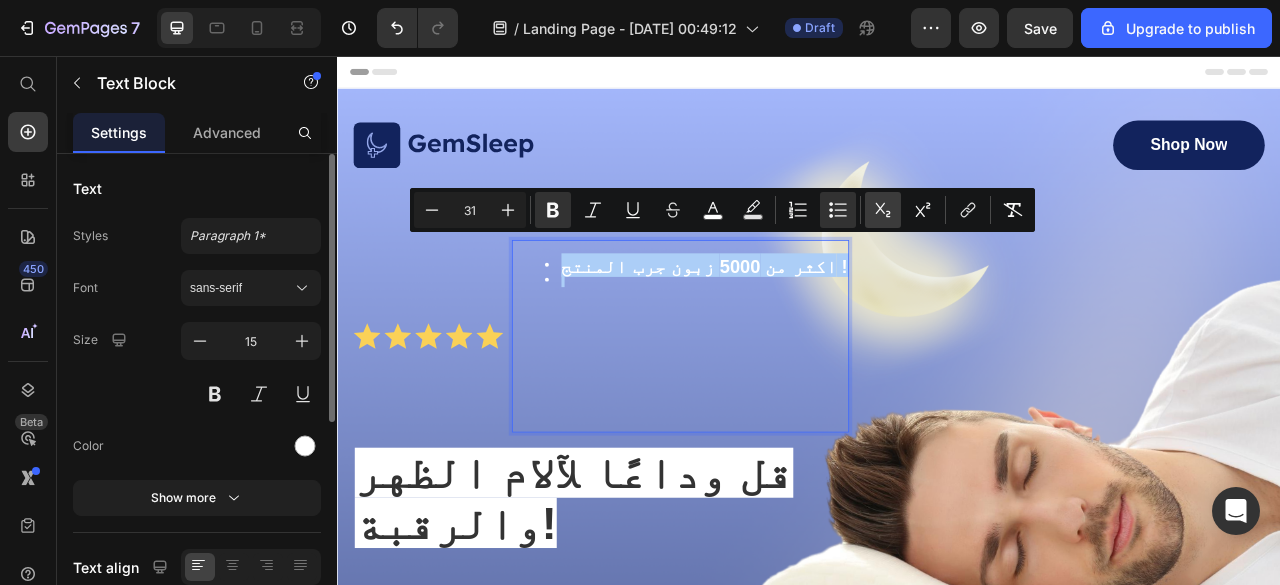 click 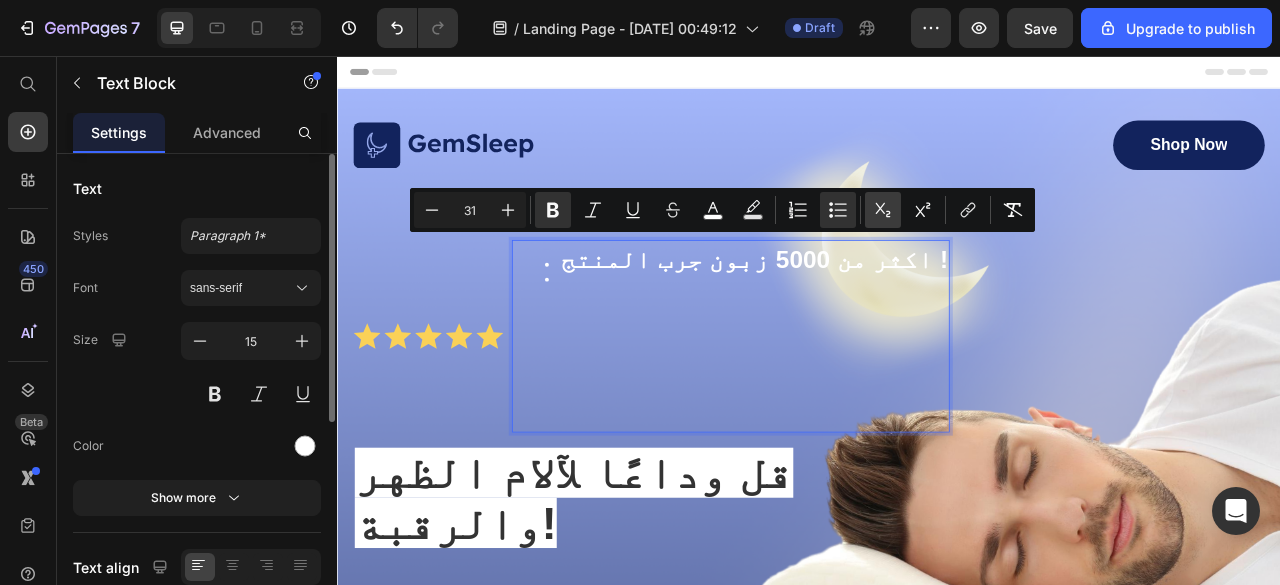 click 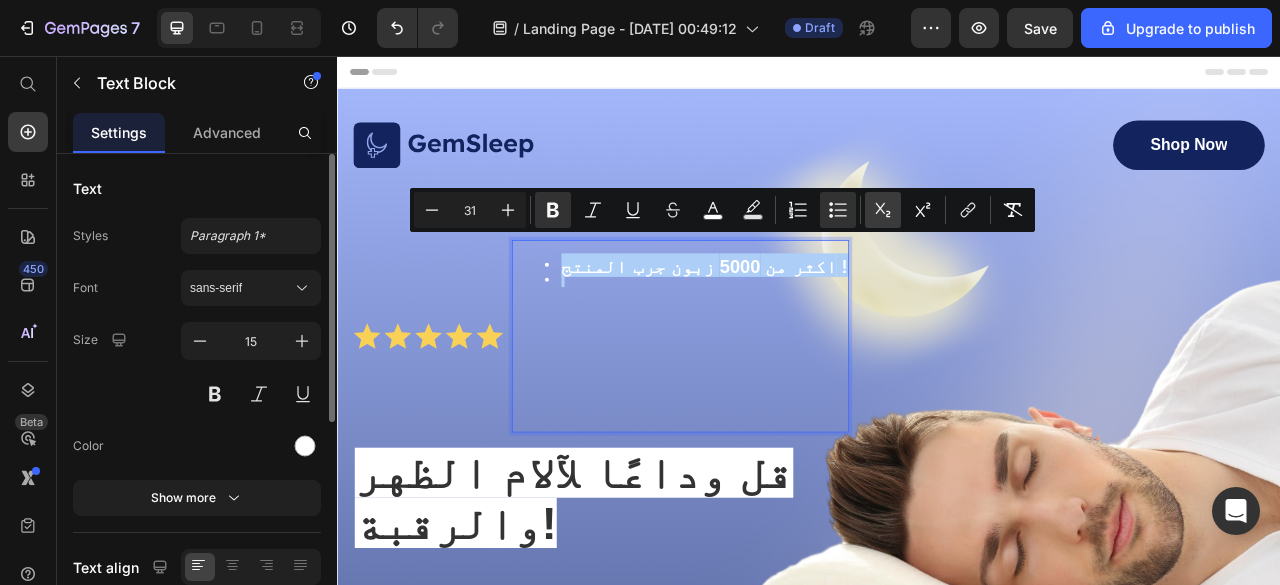 click 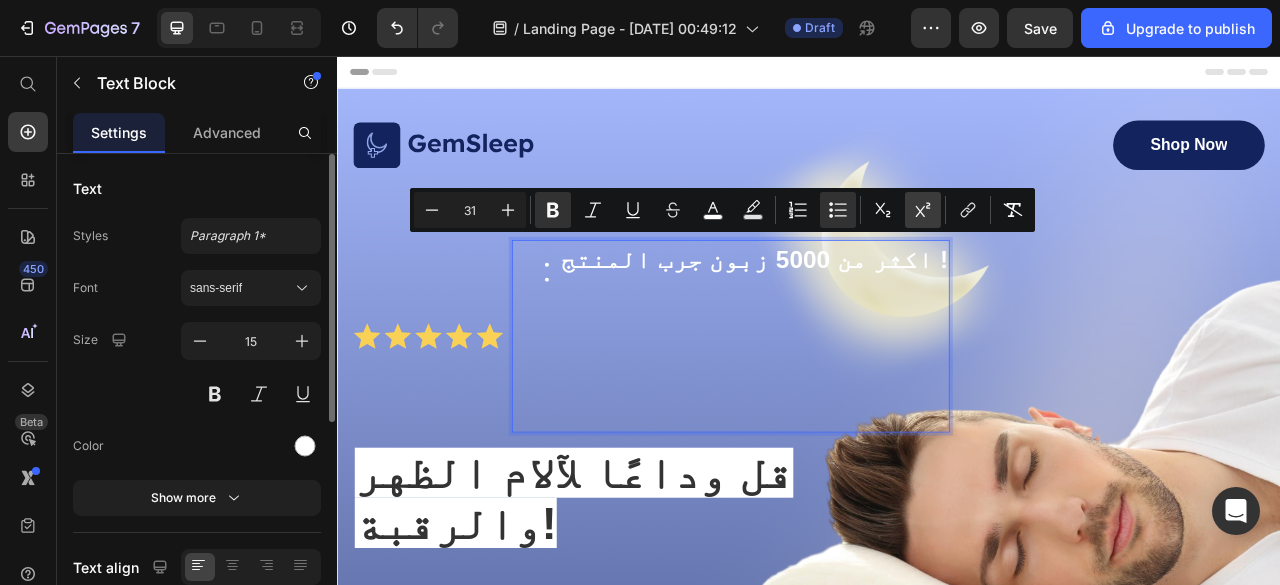 click 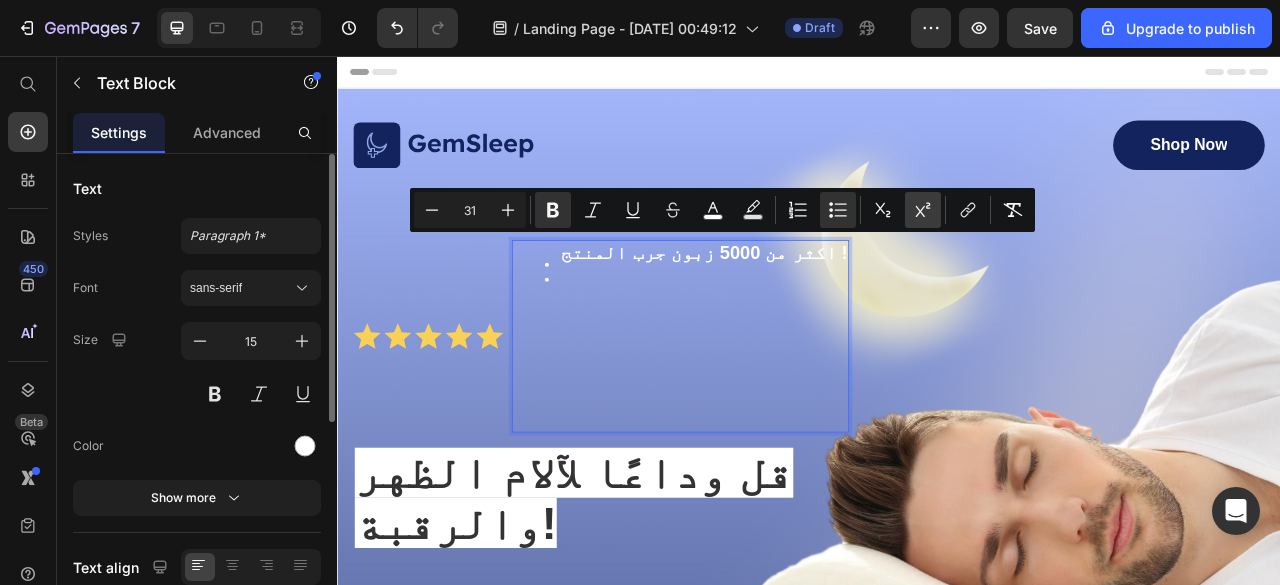 click 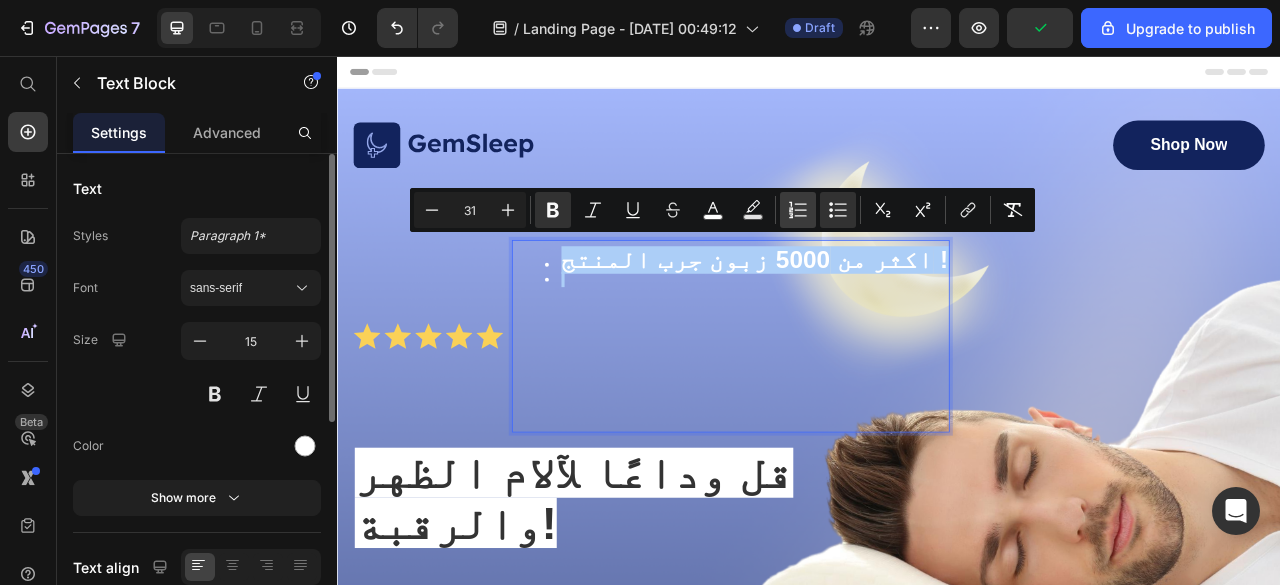 click 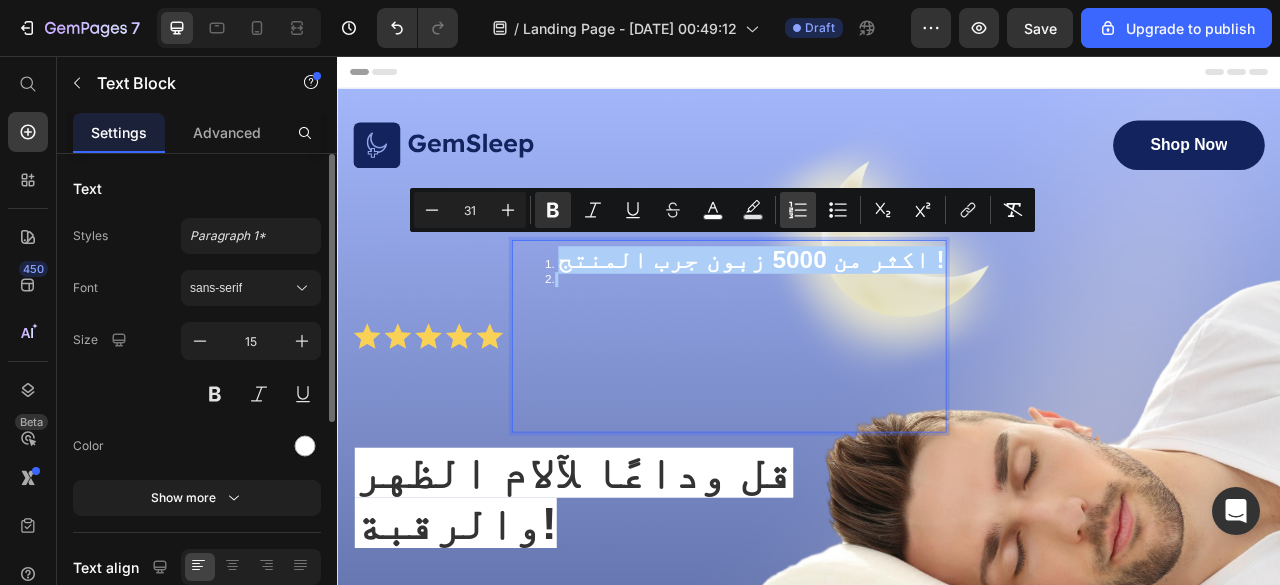 click 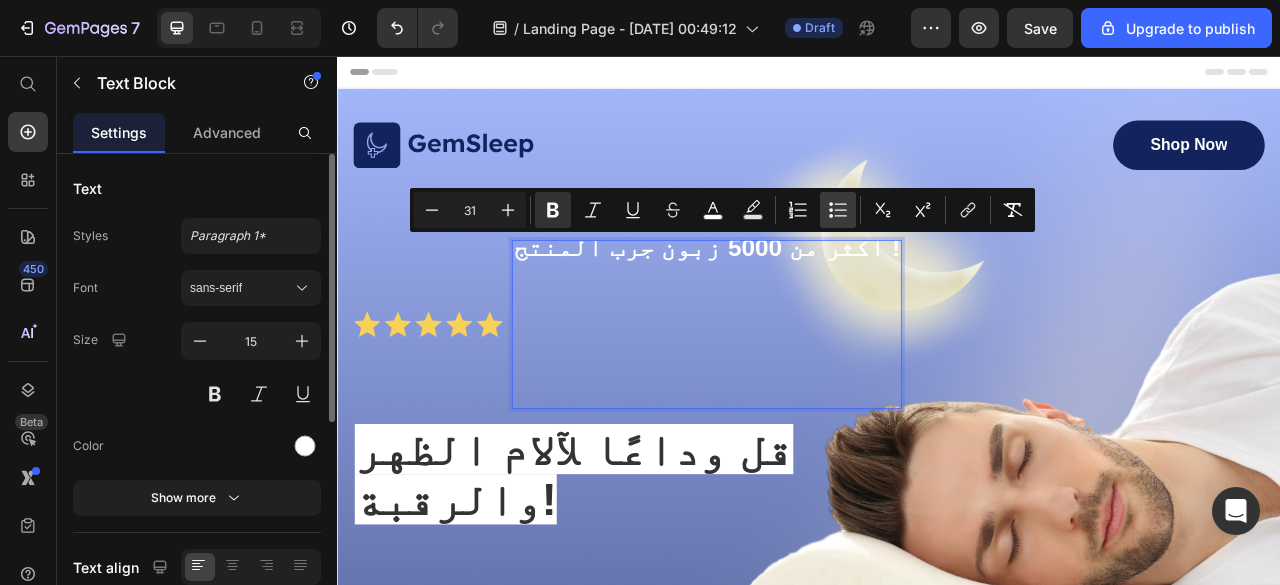 click on "Bulleted List" at bounding box center (838, 210) 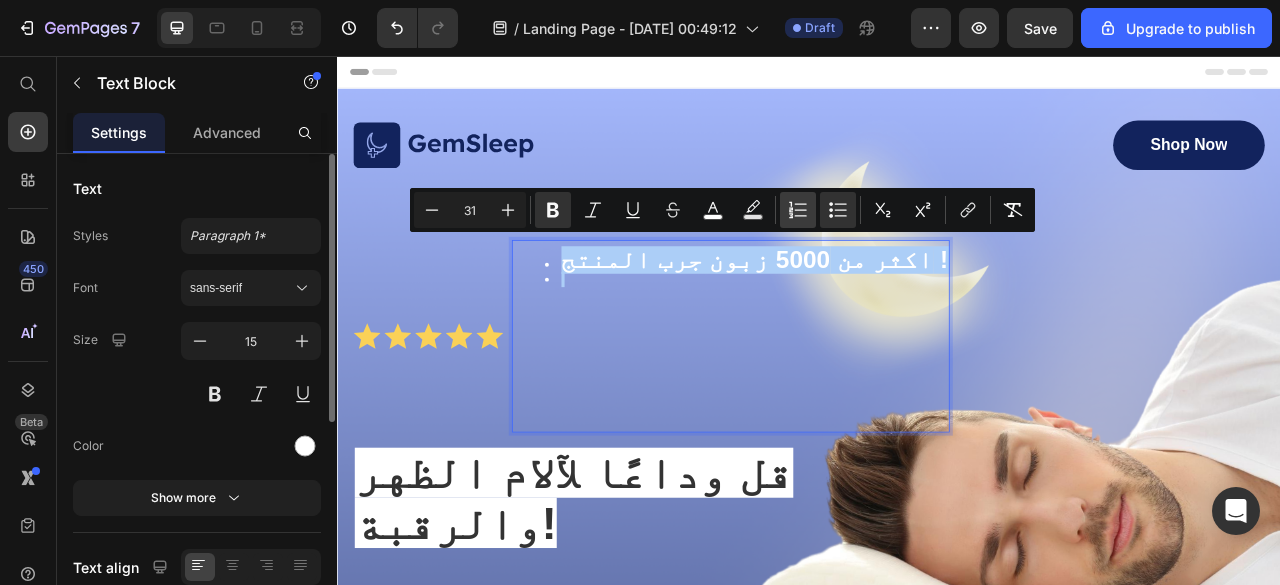 click 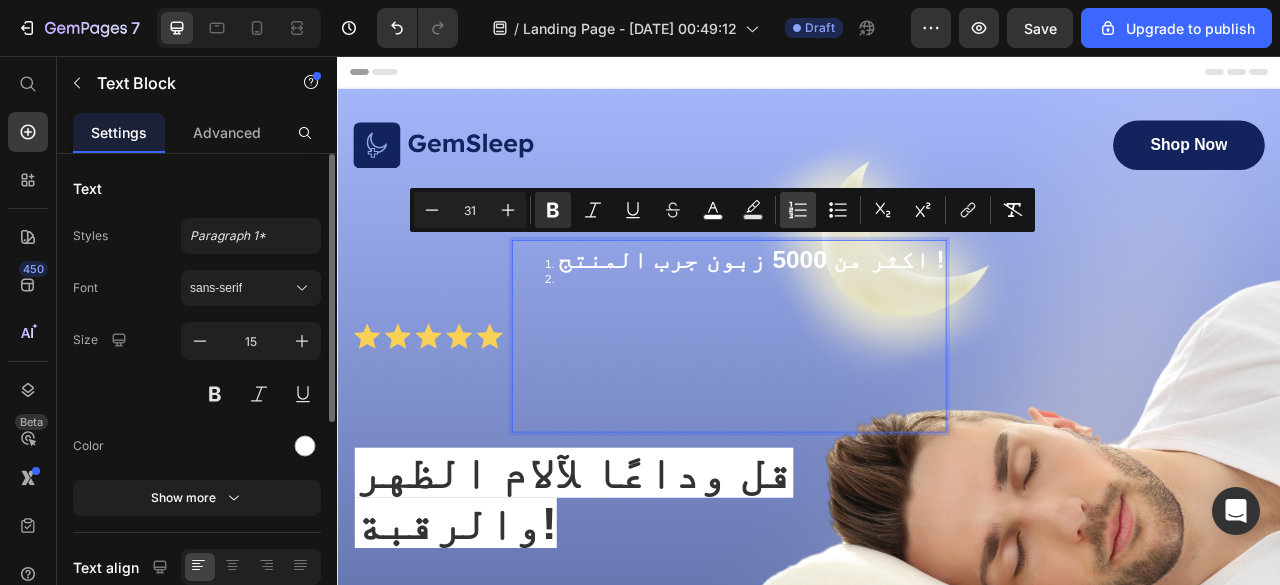 click 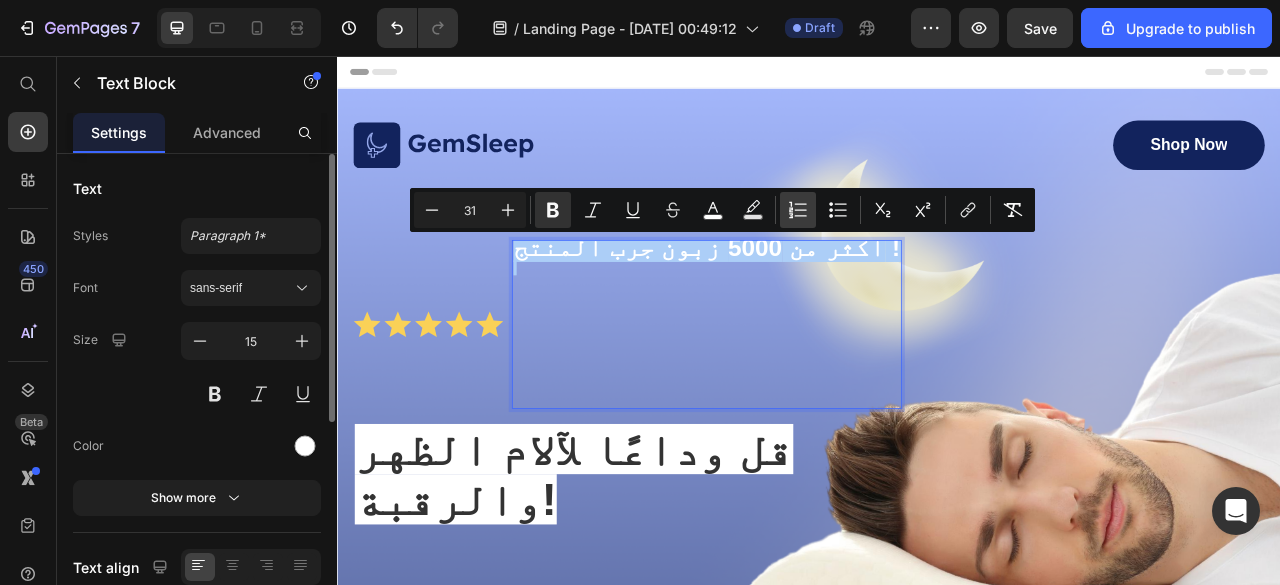 click 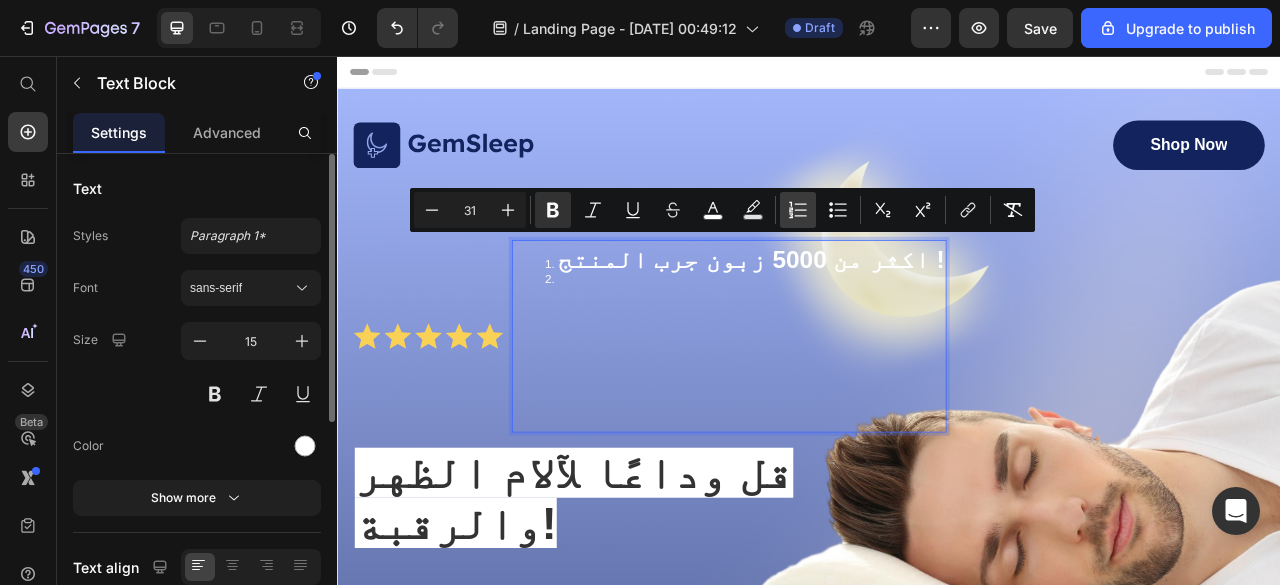 click 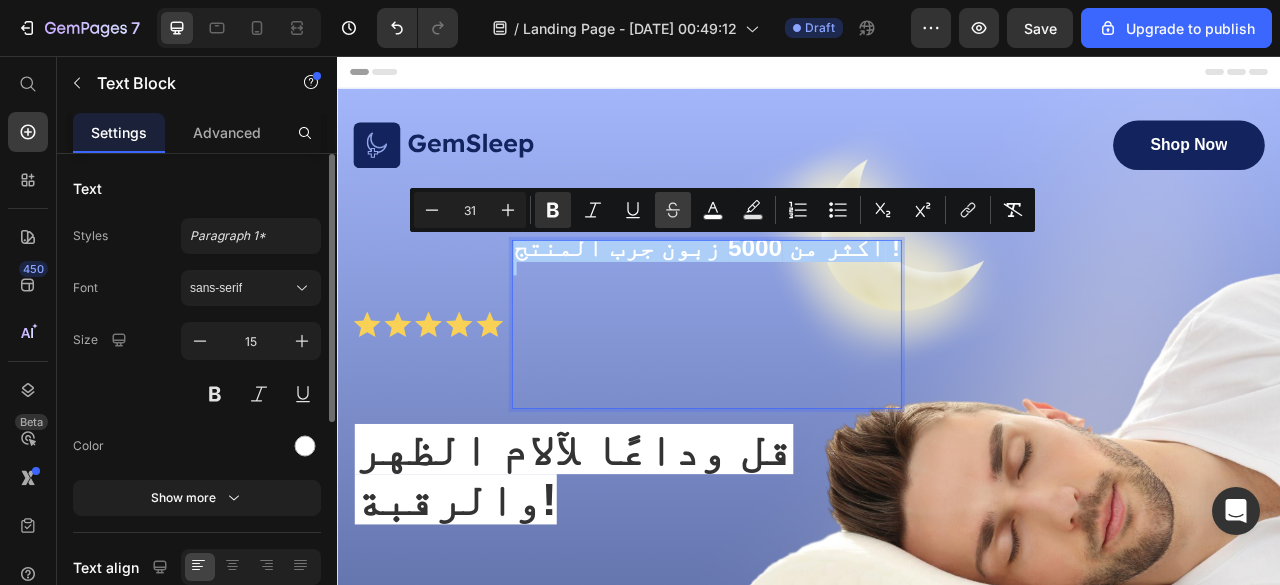 click 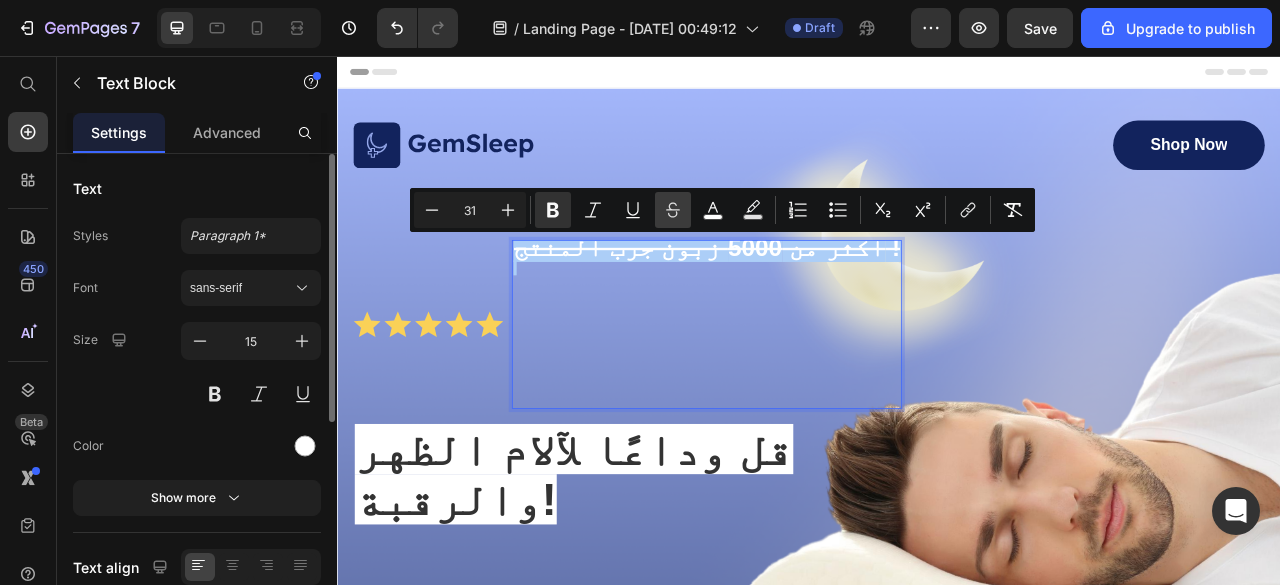 click 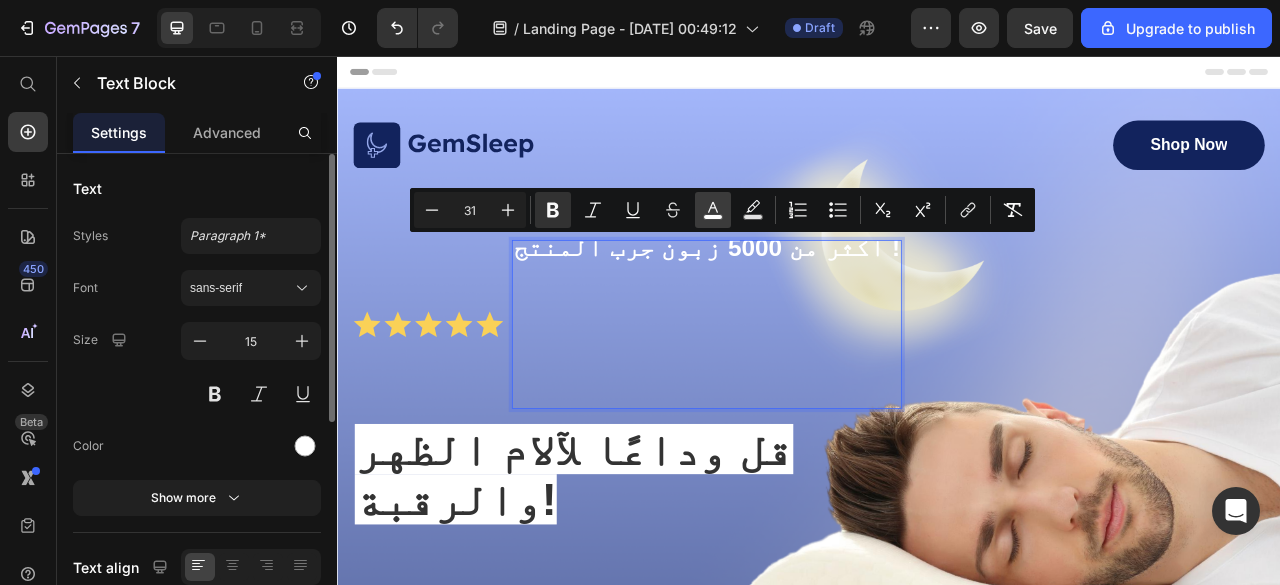 click 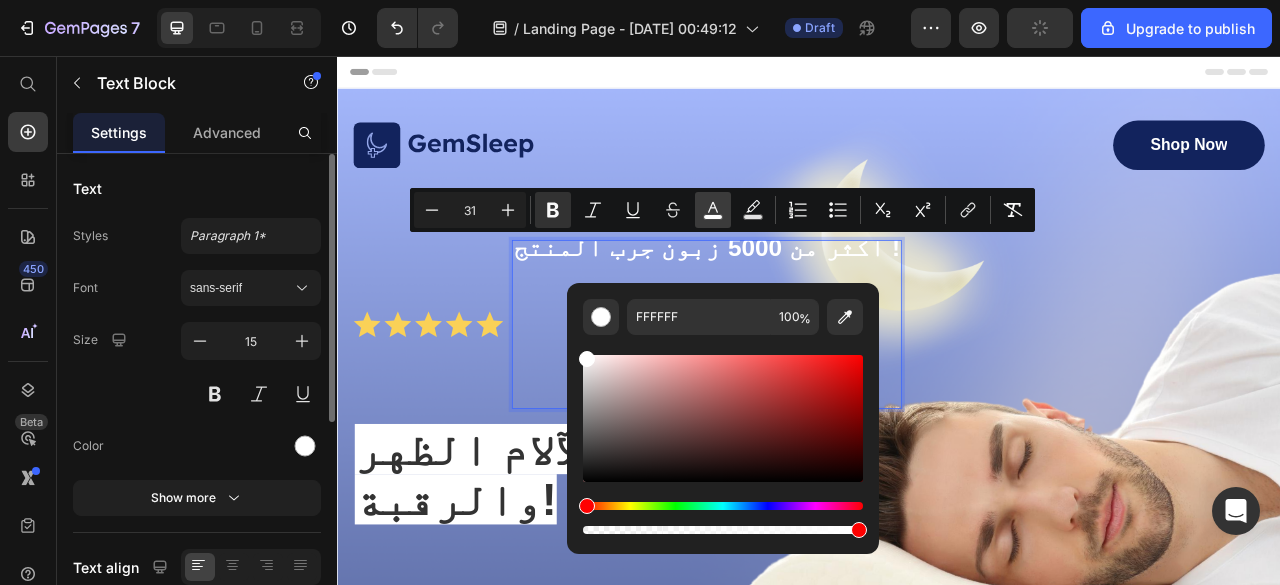 click 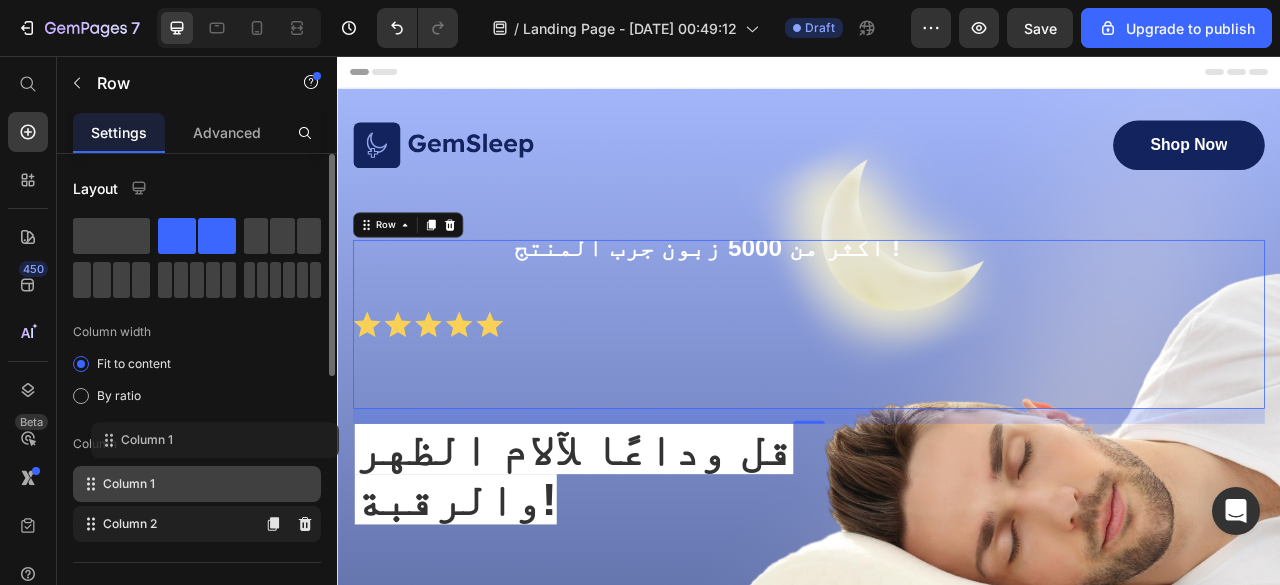 type 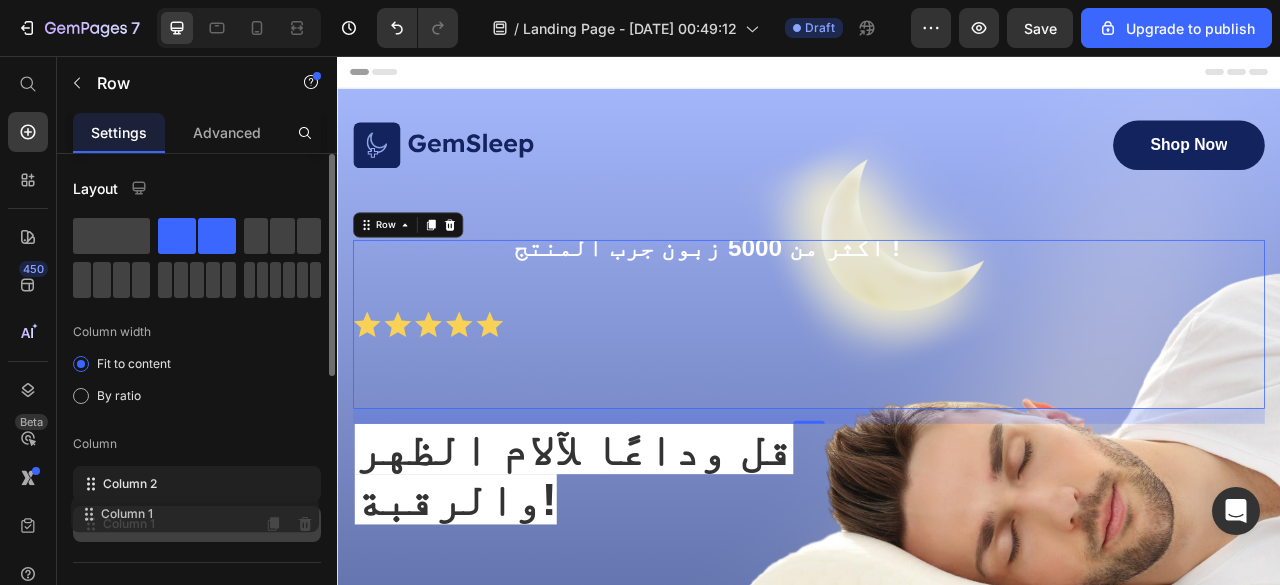 drag, startPoint x: 150, startPoint y: 486, endPoint x: 148, endPoint y: 513, distance: 27.073973 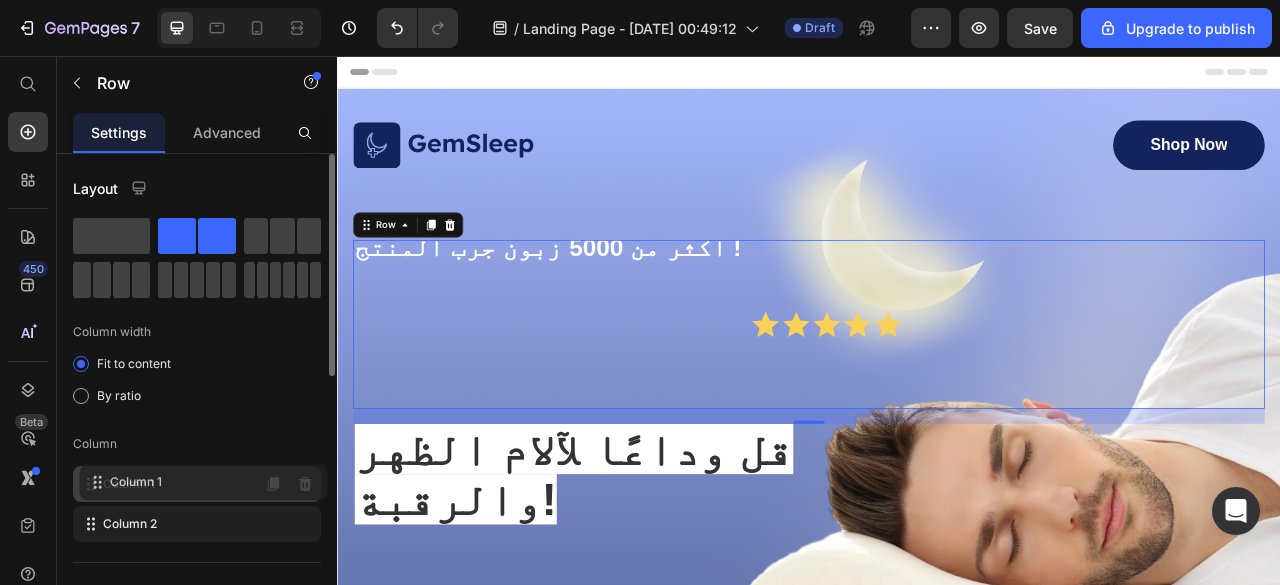 drag, startPoint x: 150, startPoint y: 523, endPoint x: 155, endPoint y: 481, distance: 42.296574 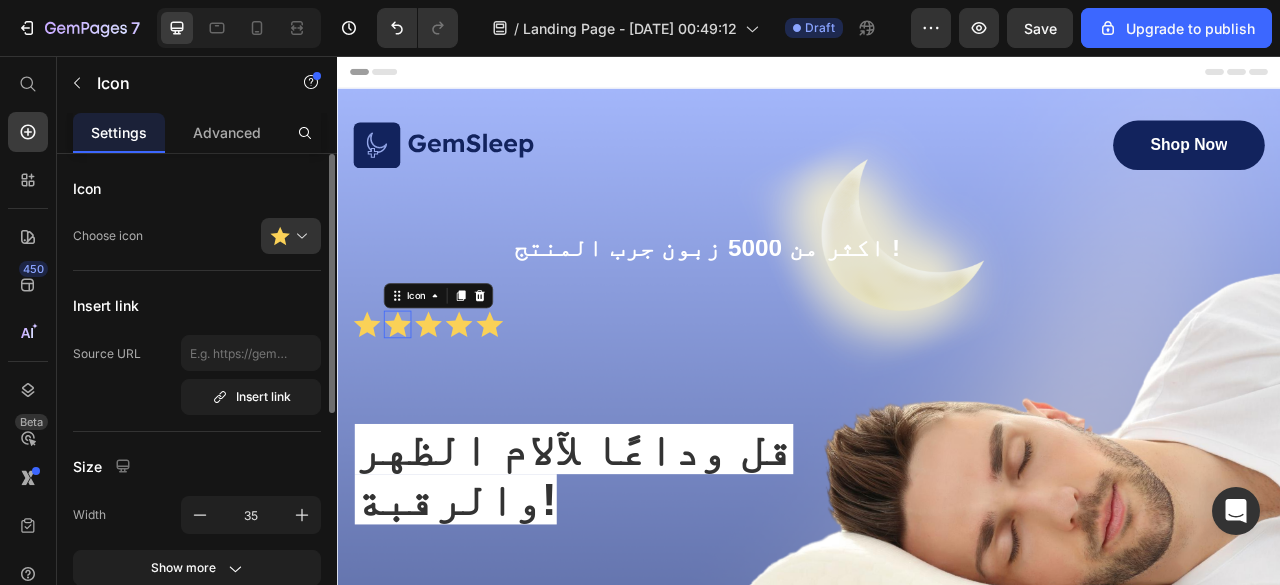 click 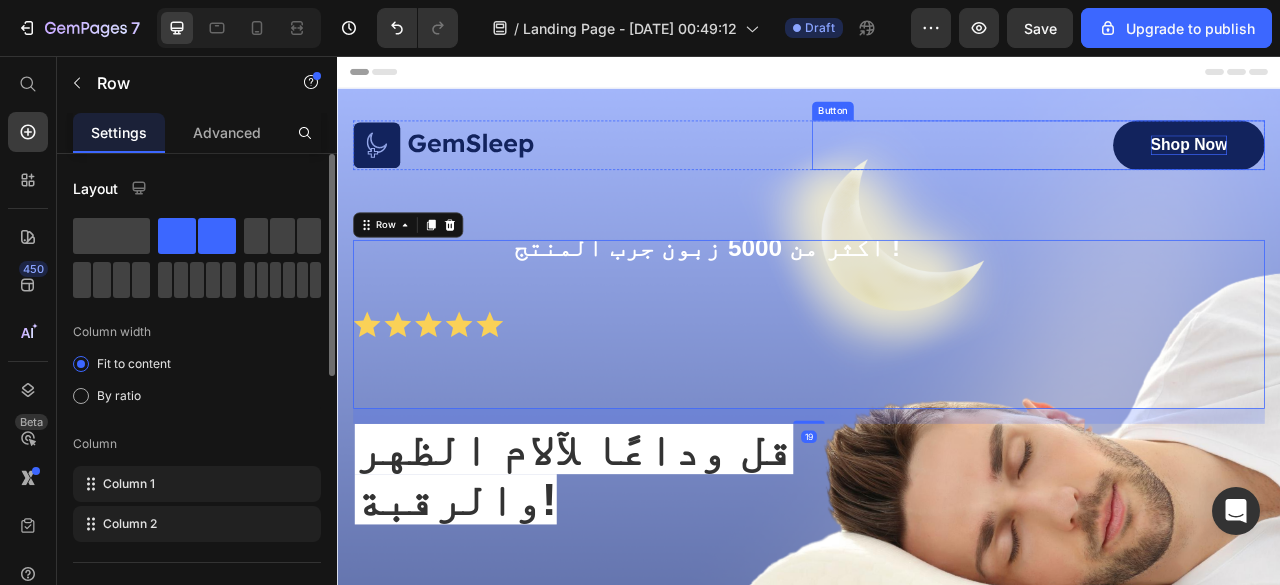 click on "Shop Now" at bounding box center (1421, 169) 